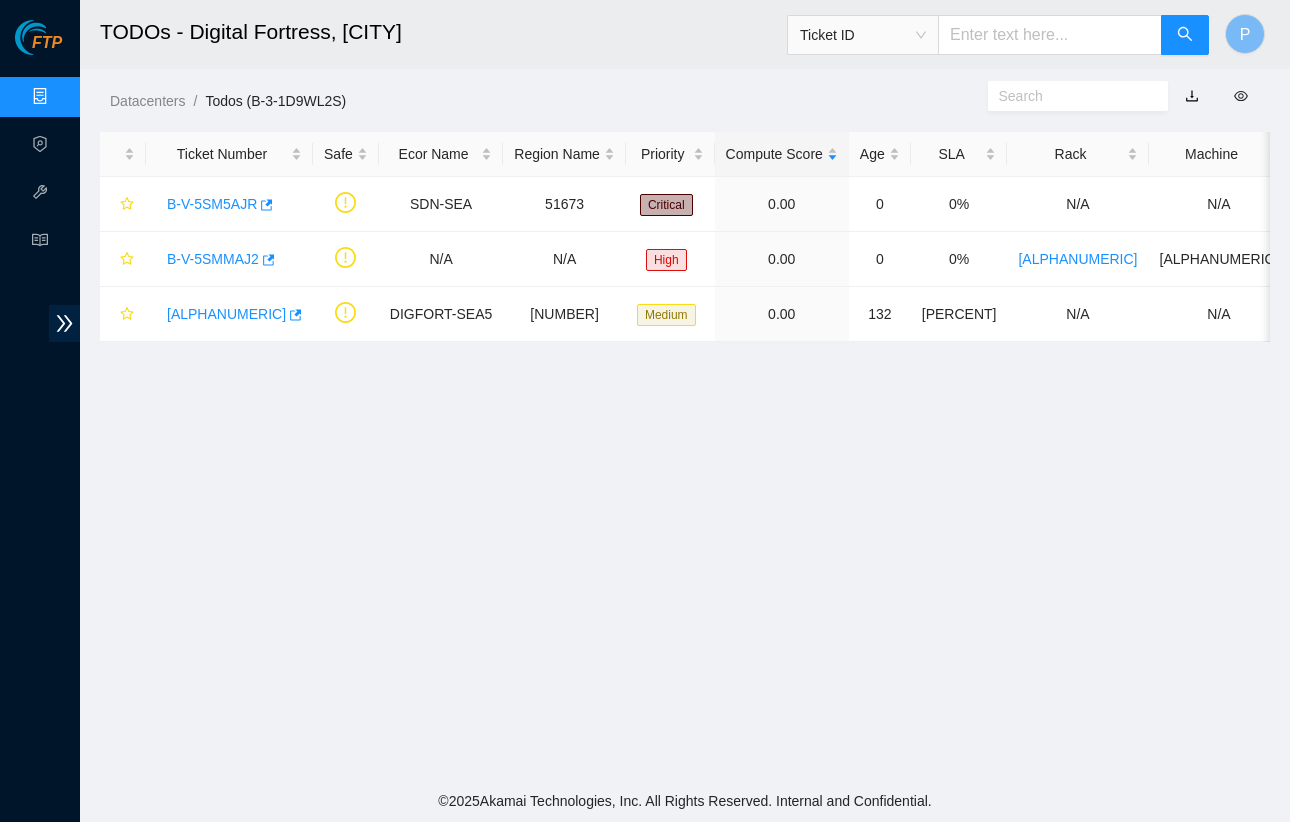 scroll, scrollTop: 0, scrollLeft: 0, axis: both 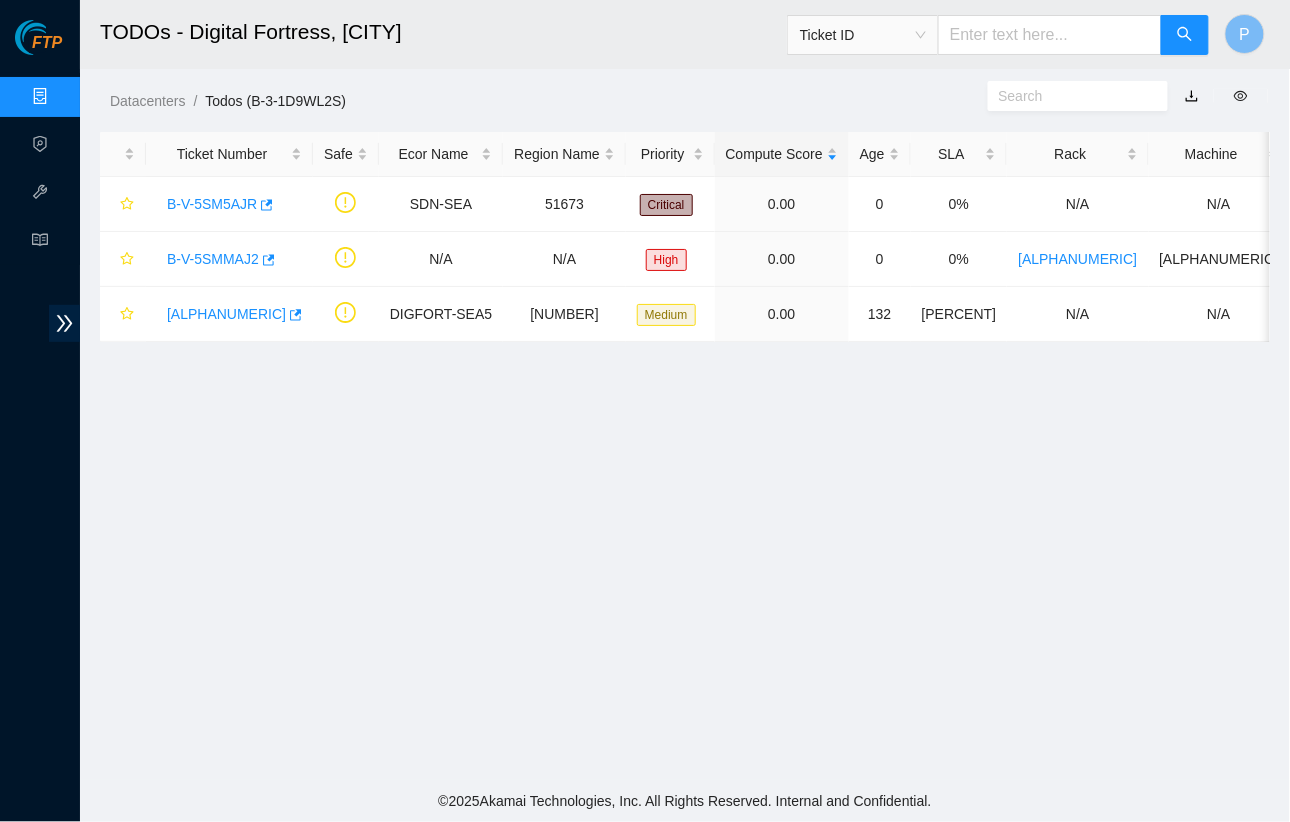 click at bounding box center (1050, 35) 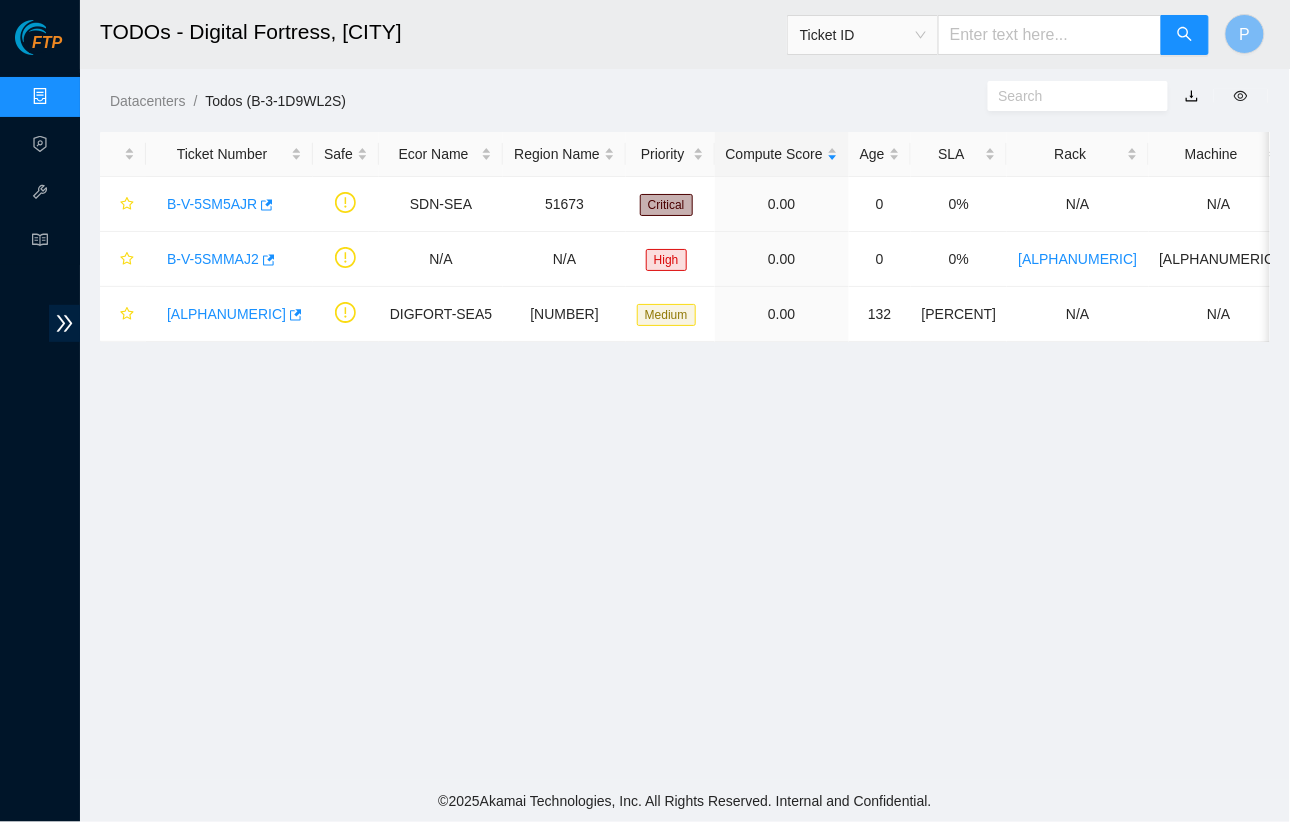paste on "B-W-13CKUM3" 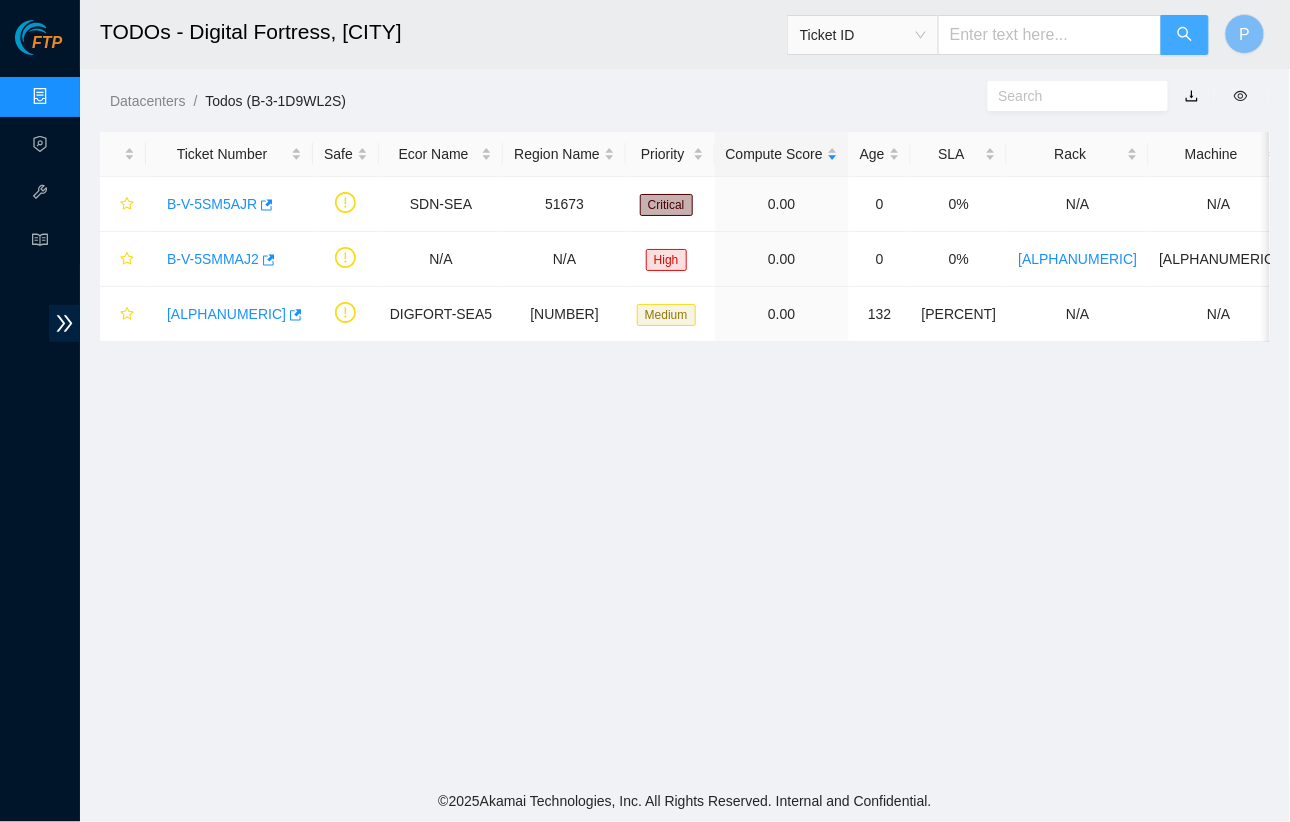 type on "B-W-13CKUM3" 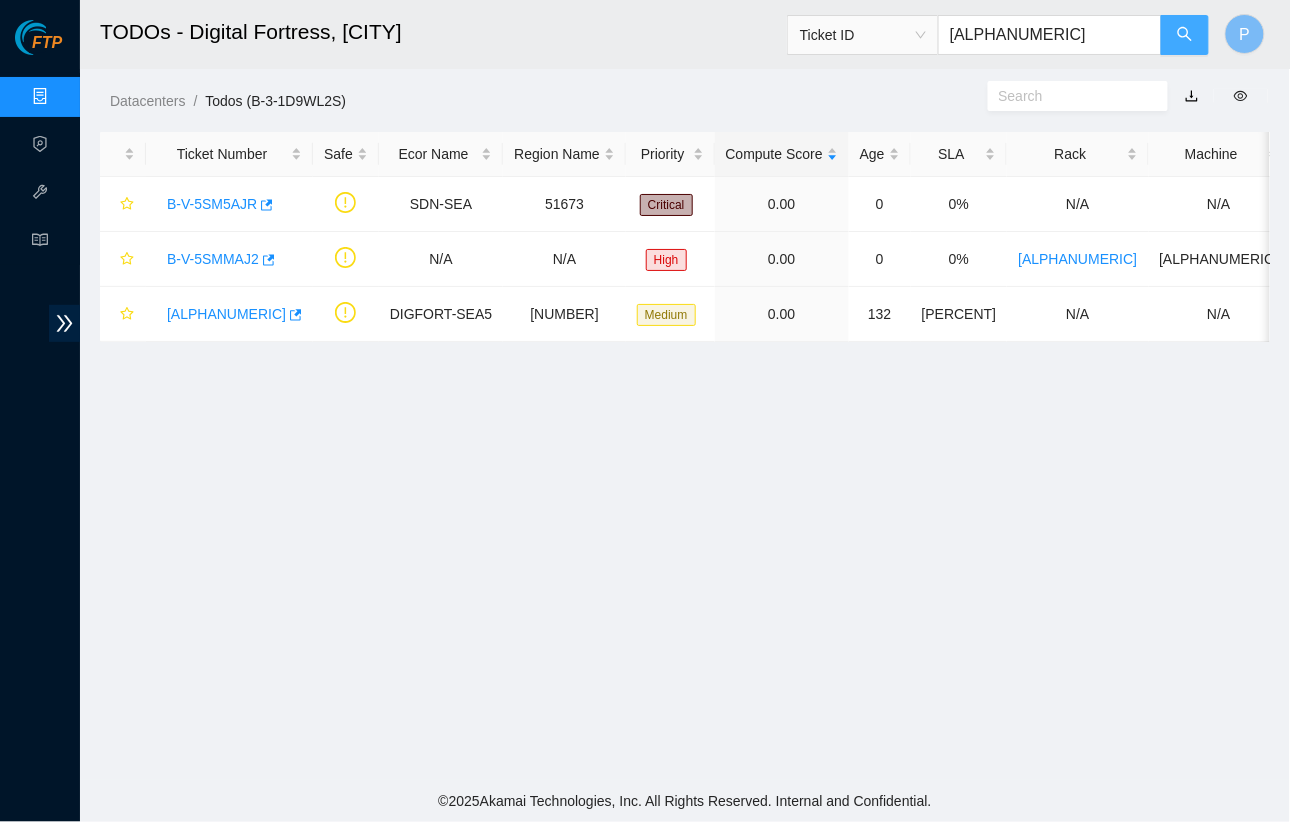 click 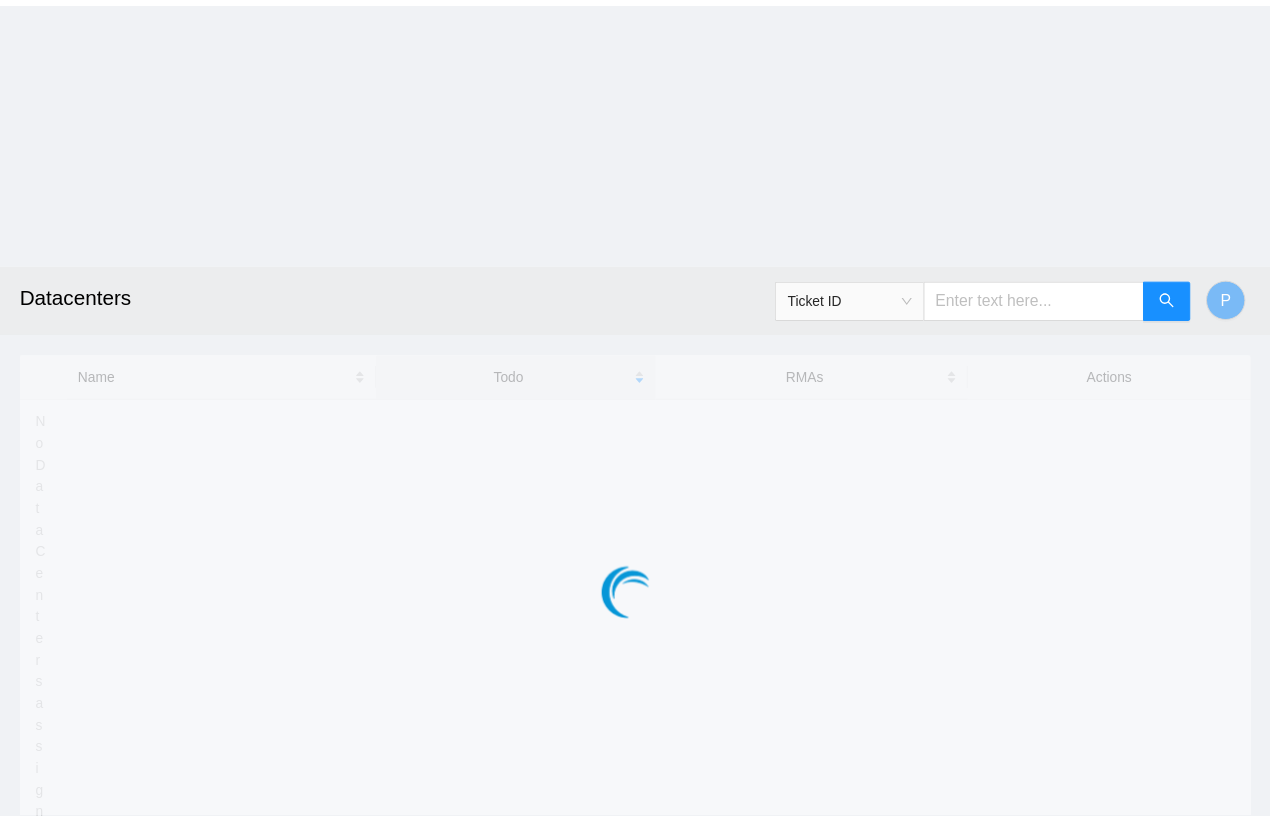 scroll, scrollTop: 0, scrollLeft: 0, axis: both 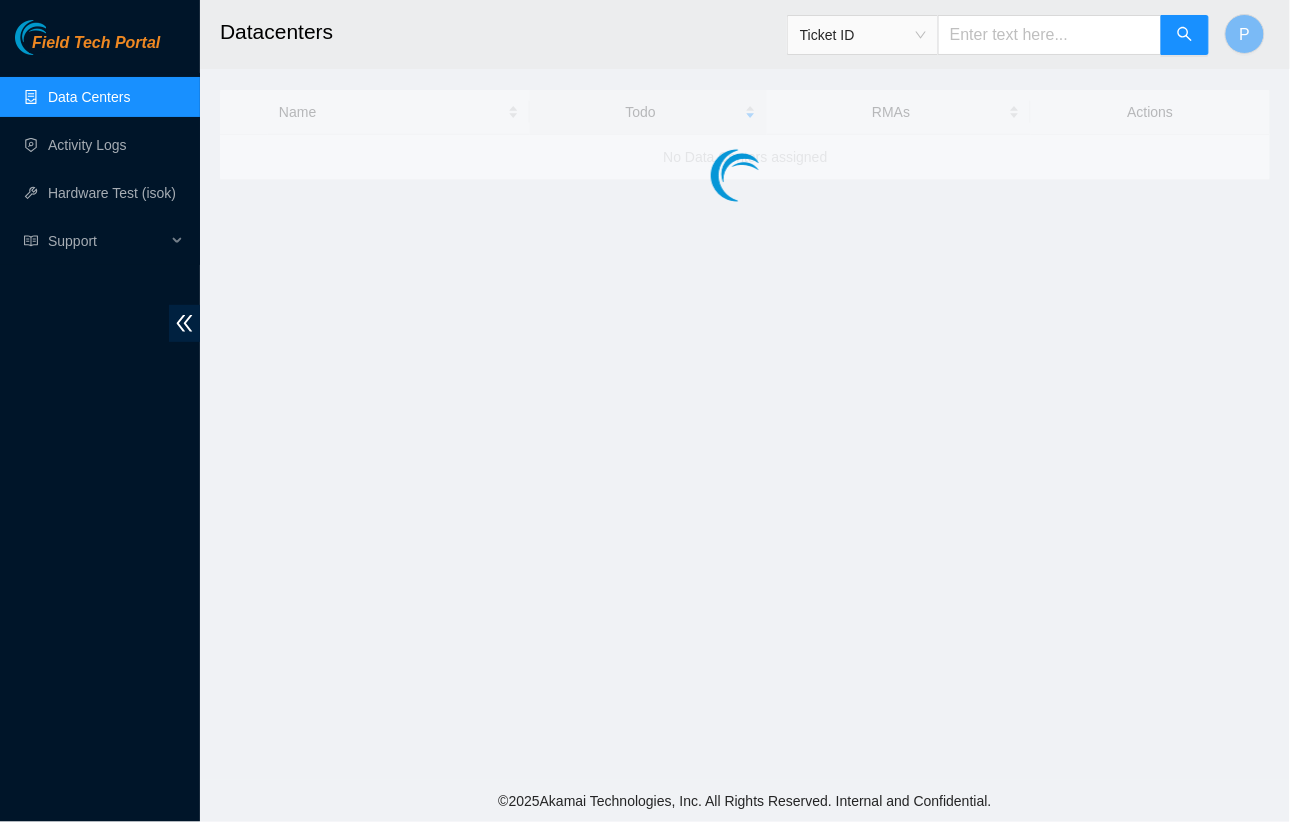 click at bounding box center [1050, 35] 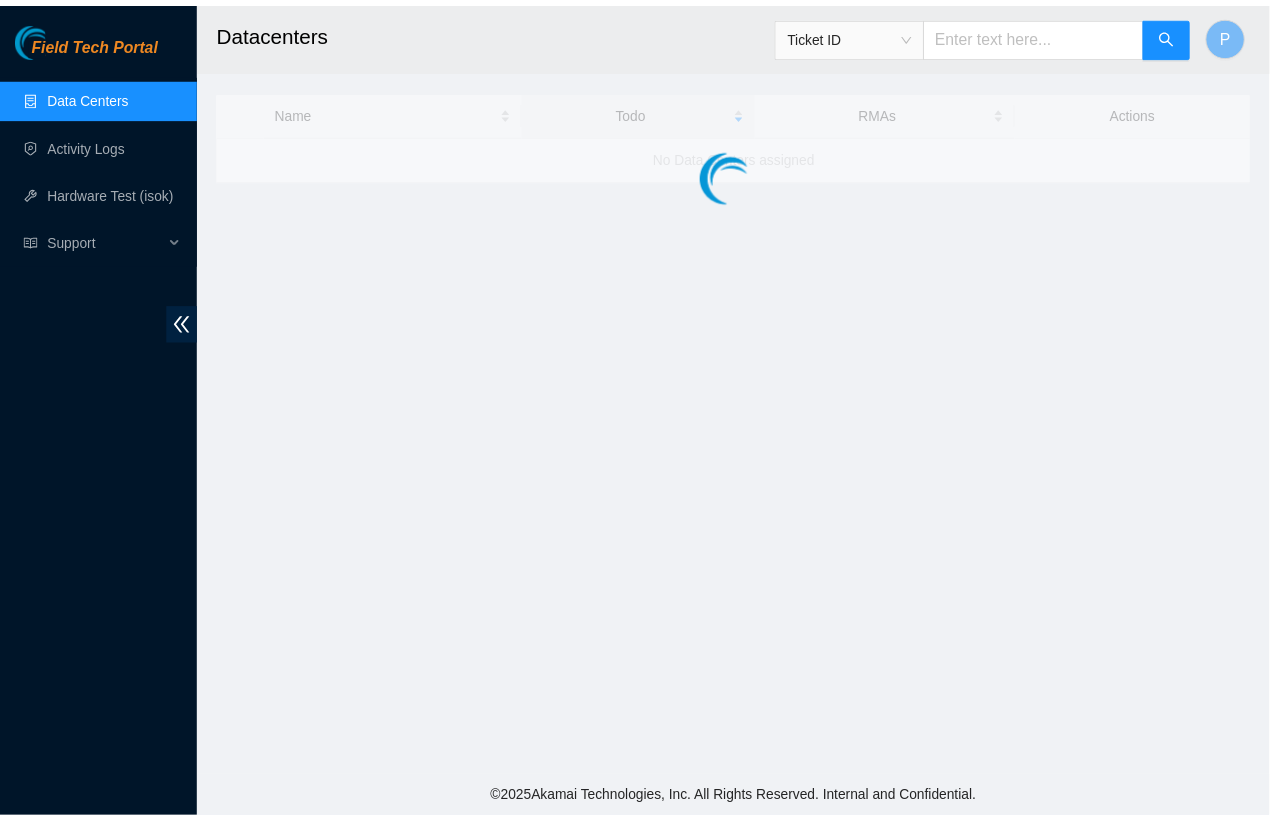paste on "[CODE]" 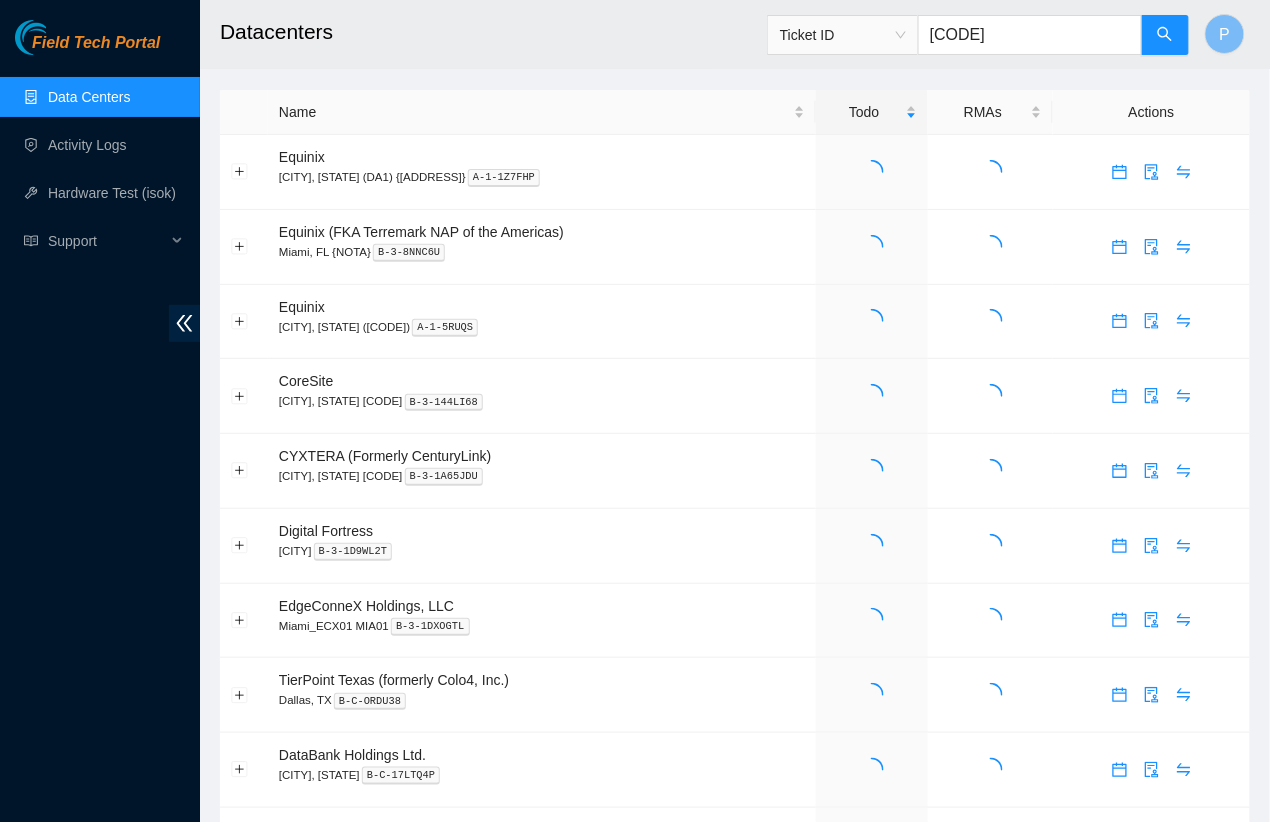 type on "[CODE]" 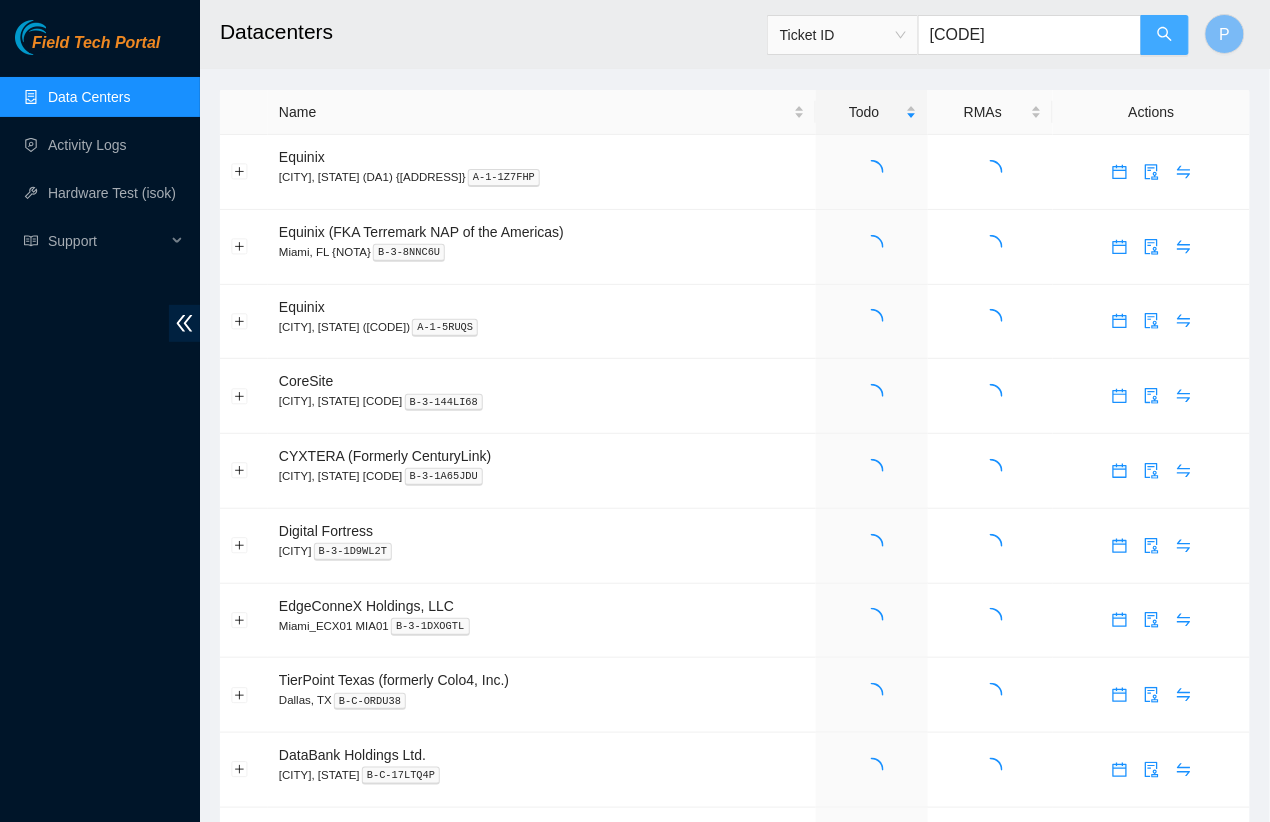 click at bounding box center [1165, 35] 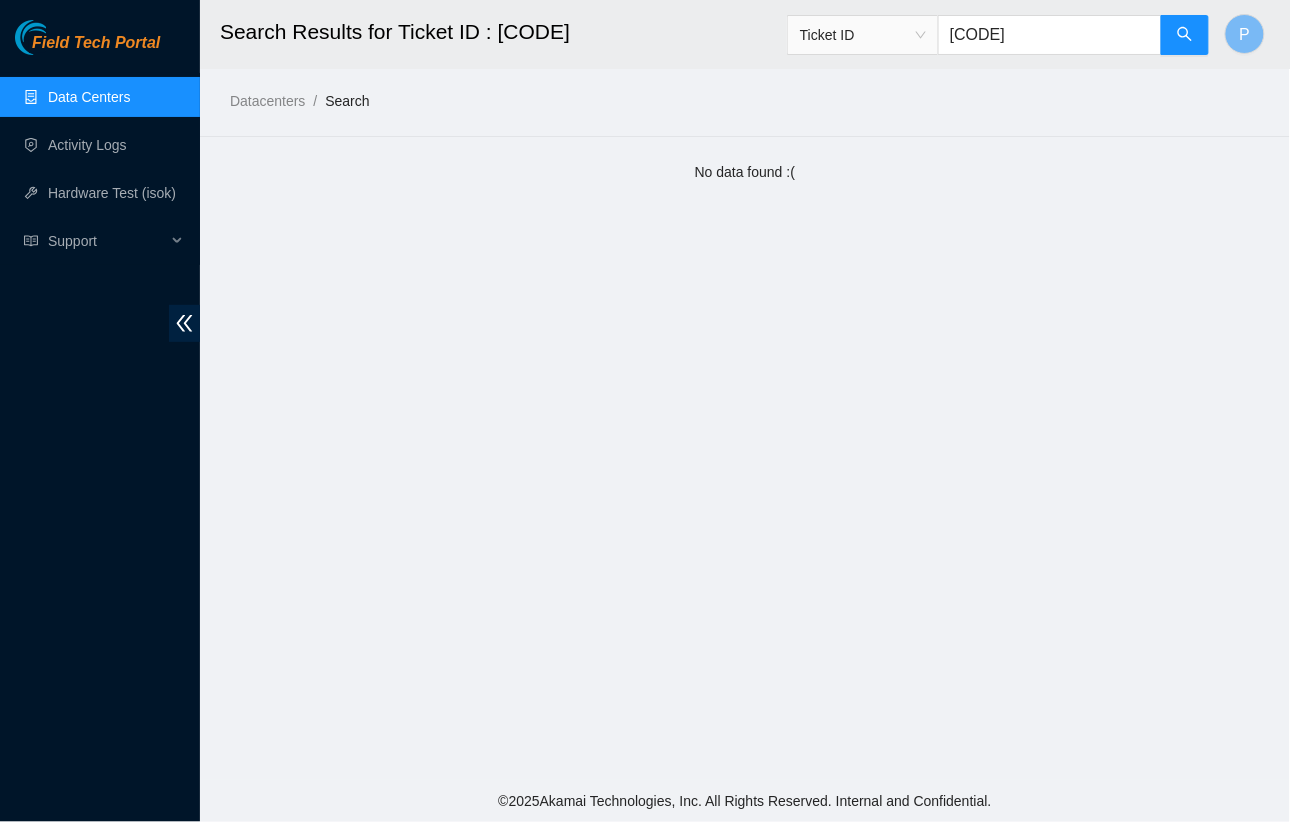 click on "[CODE]" at bounding box center (1050, 35) 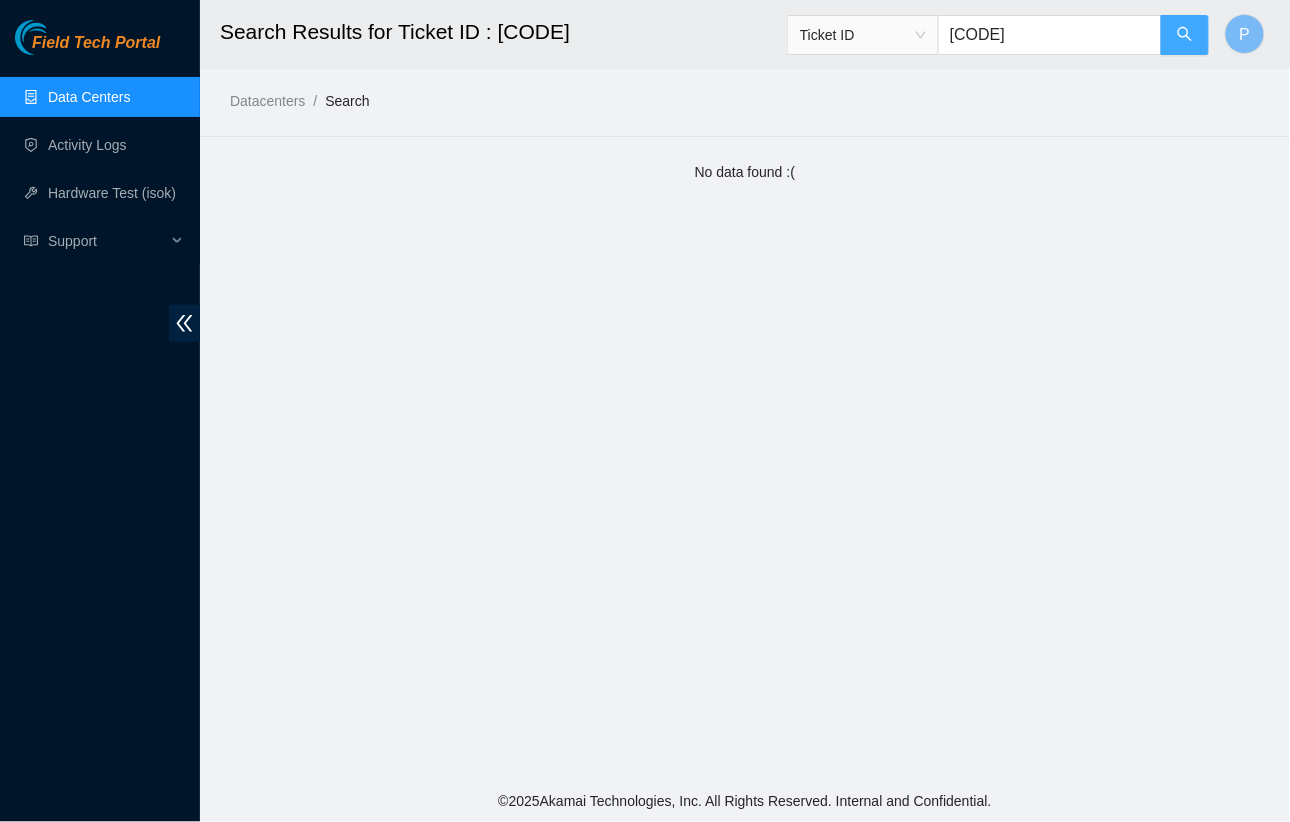 click at bounding box center (1185, 35) 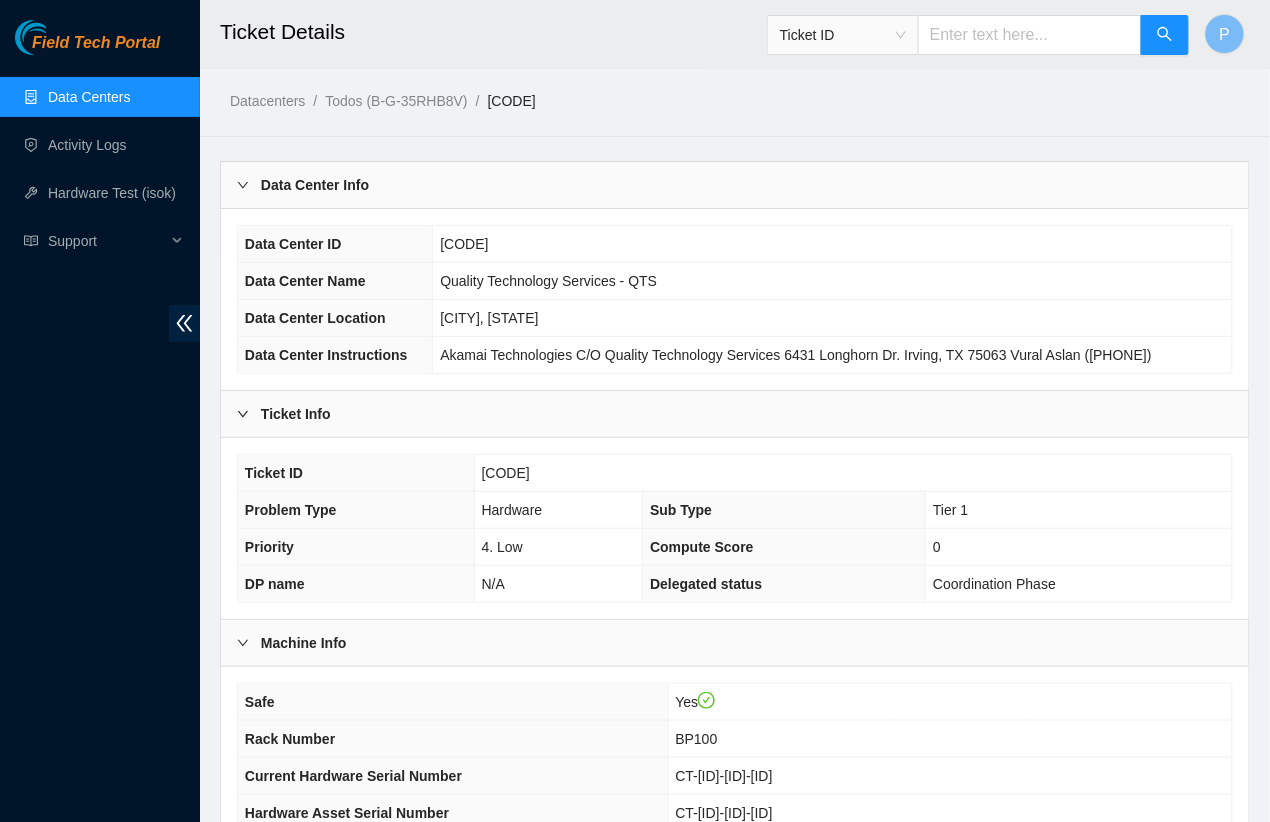 scroll, scrollTop: 482, scrollLeft: 0, axis: vertical 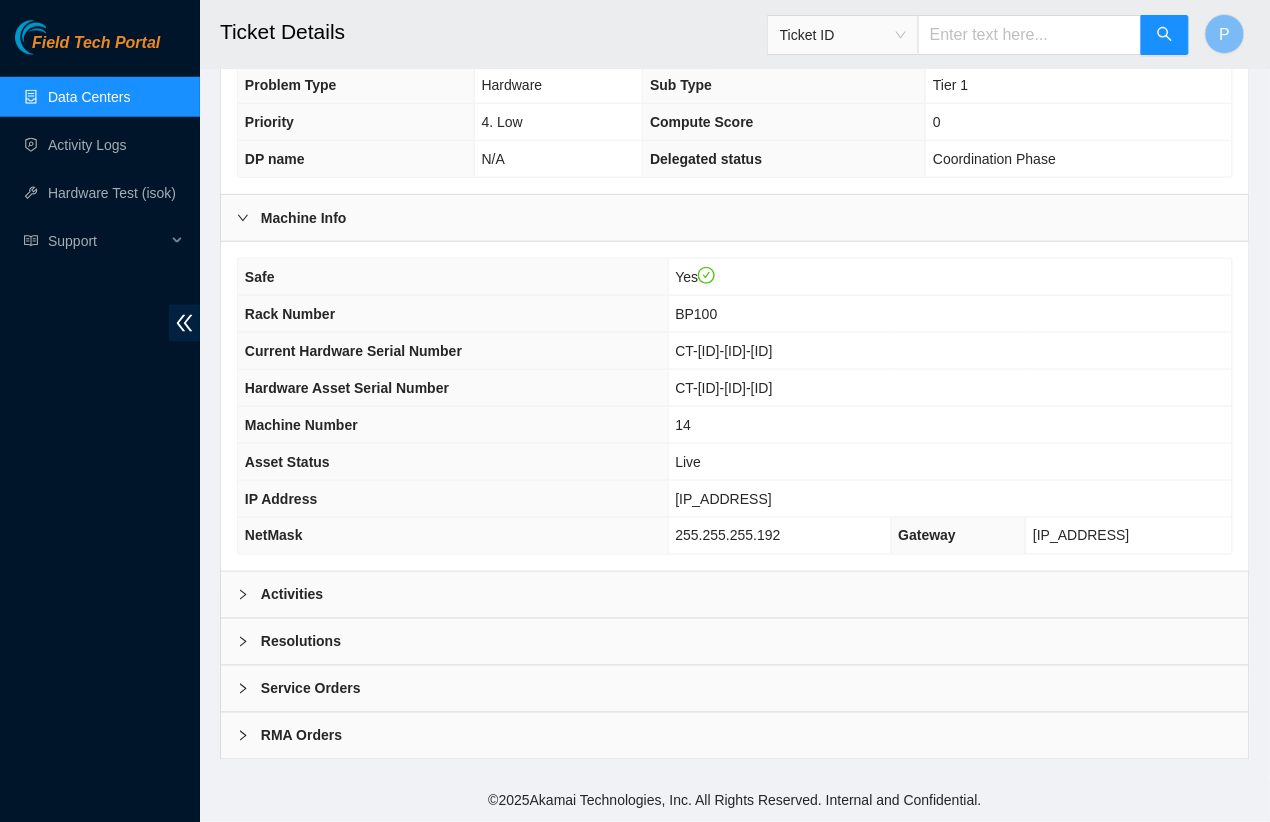 click on "Activities" at bounding box center [735, 595] 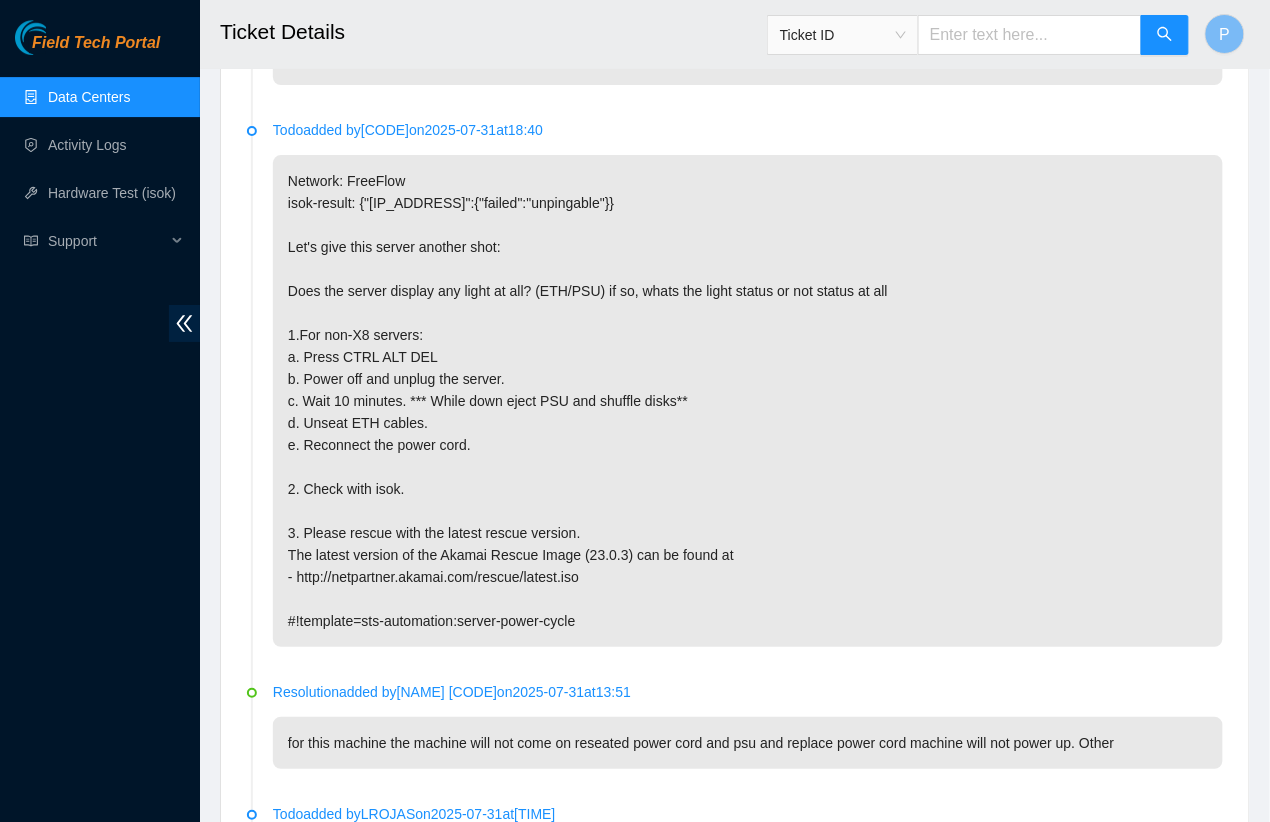 scroll, scrollTop: 1694, scrollLeft: 0, axis: vertical 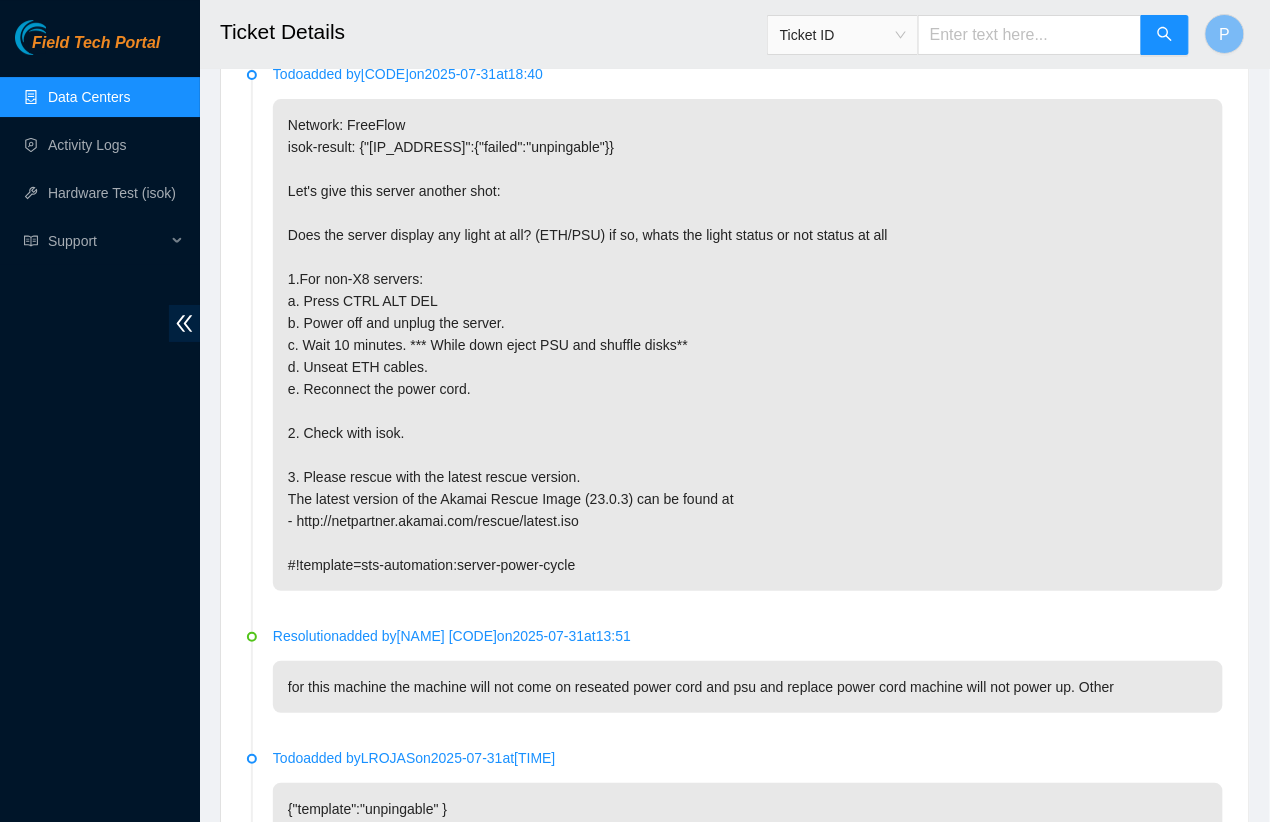 click at bounding box center (1030, 35) 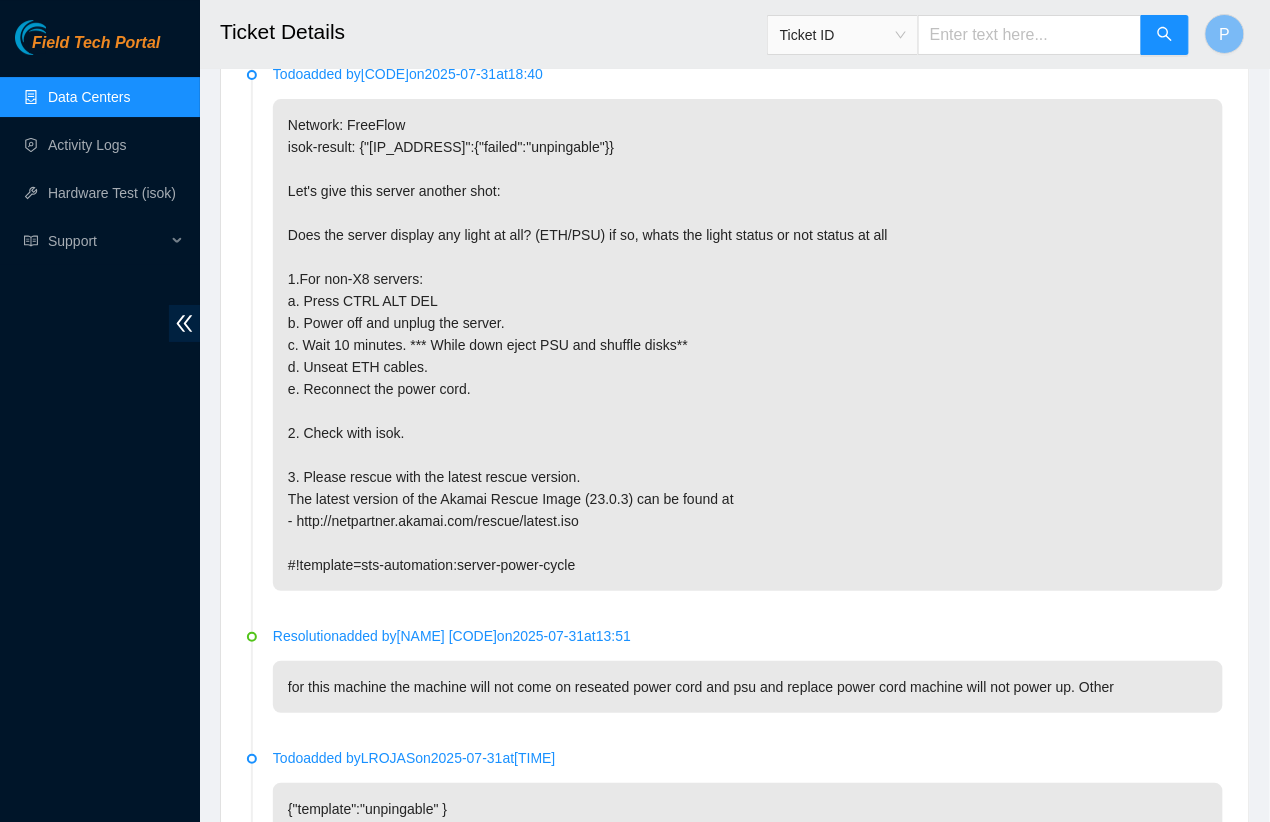 paste on "[CODE]" 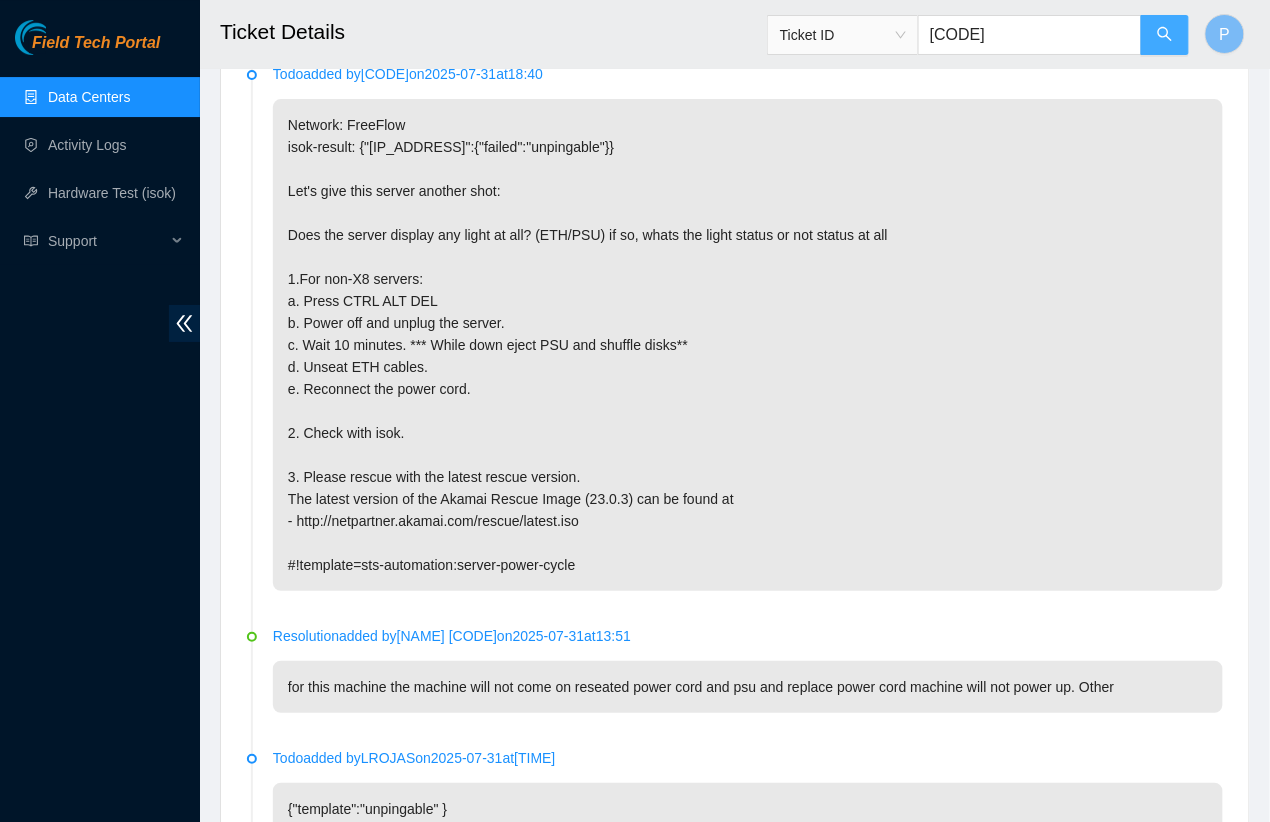 click 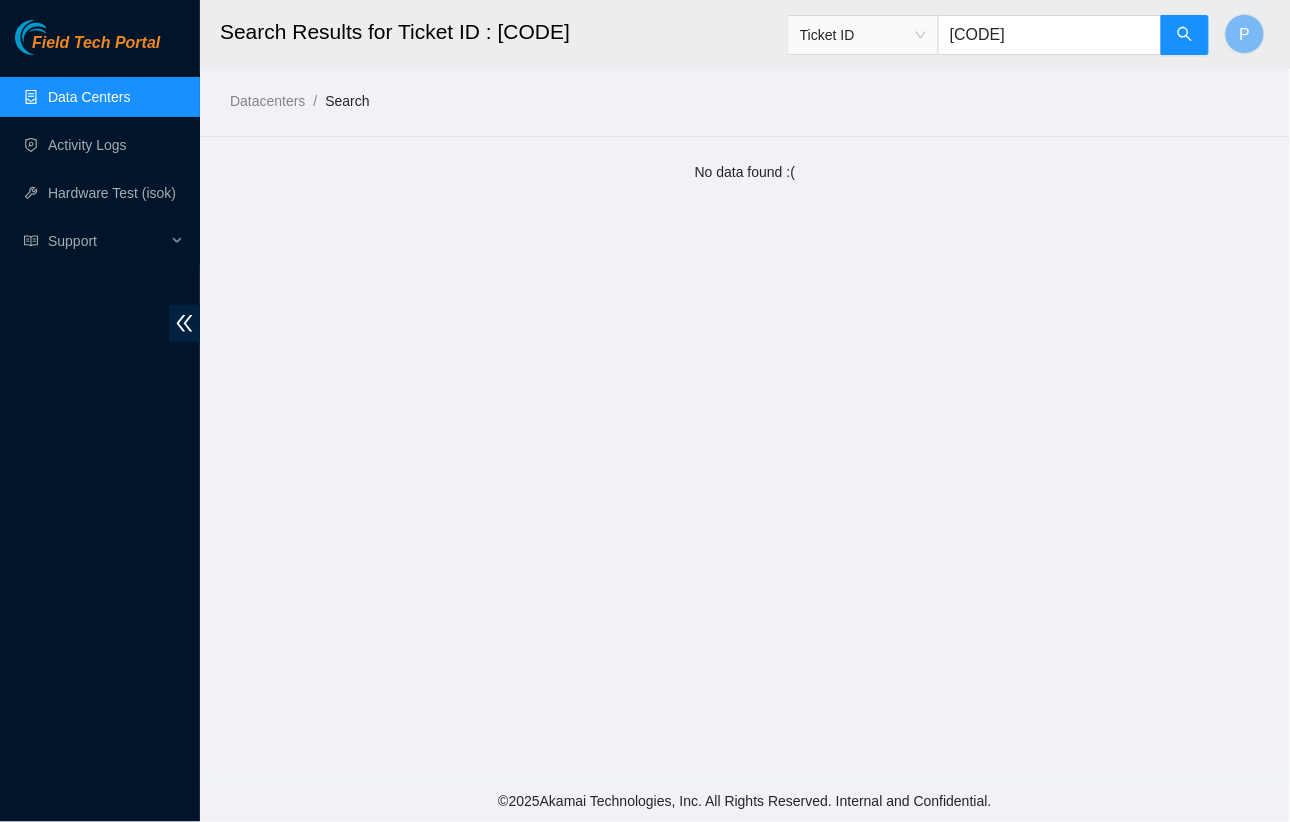 click on "Data Centers" at bounding box center (89, 97) 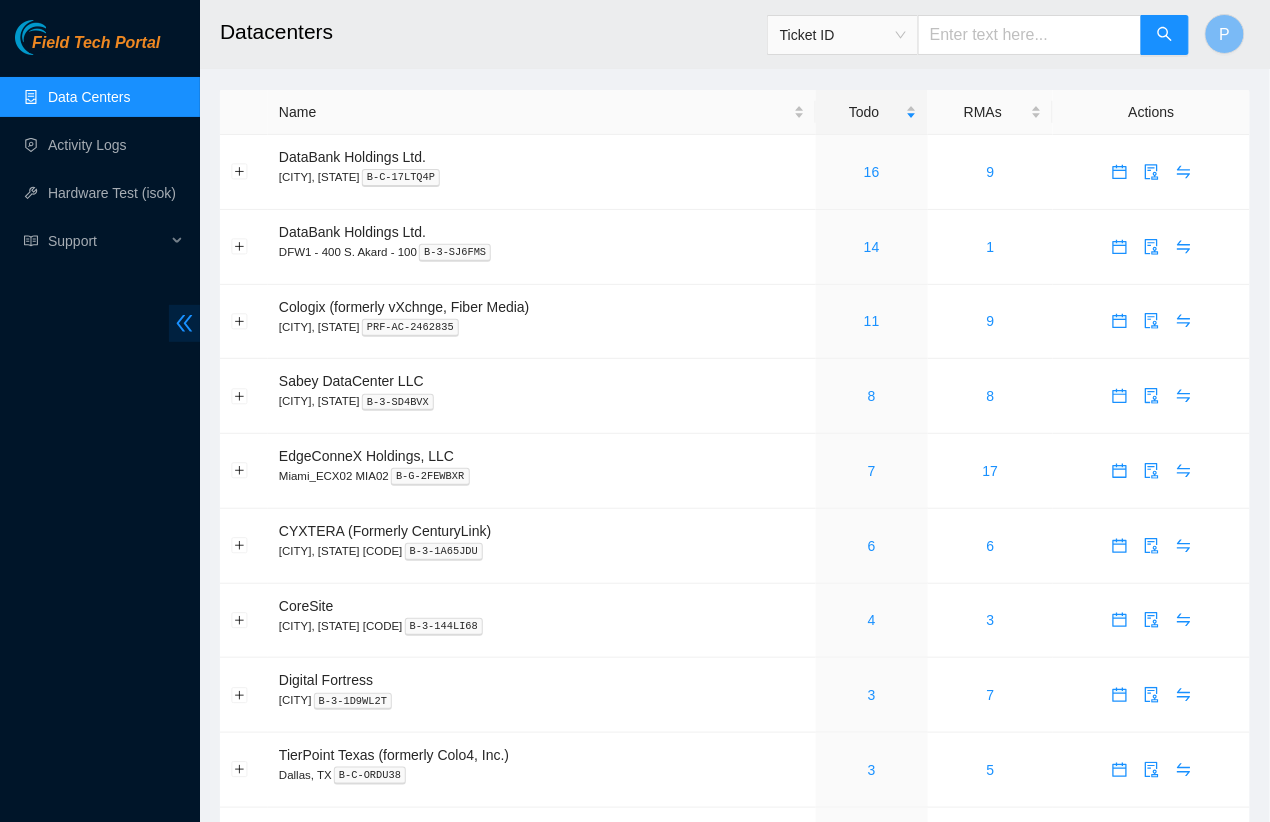 click 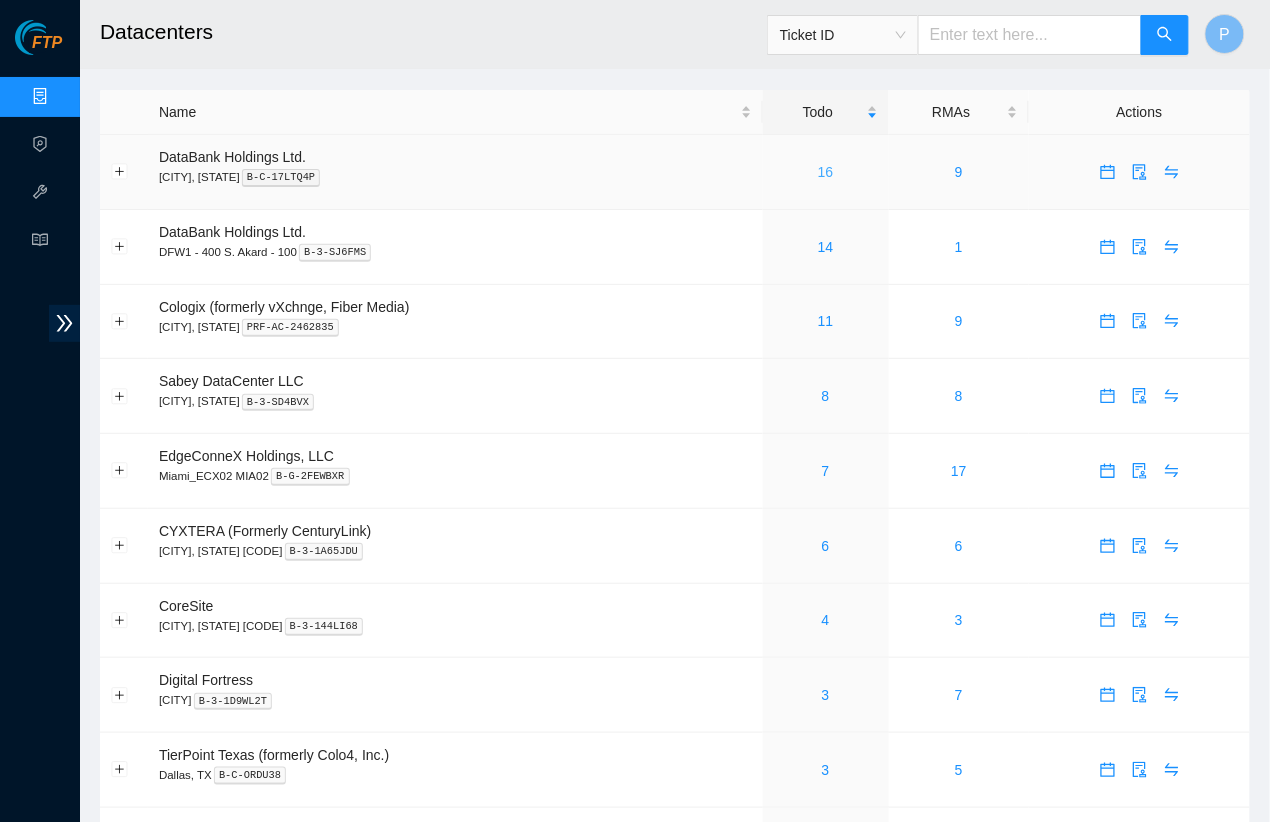 click on "16" at bounding box center (826, 172) 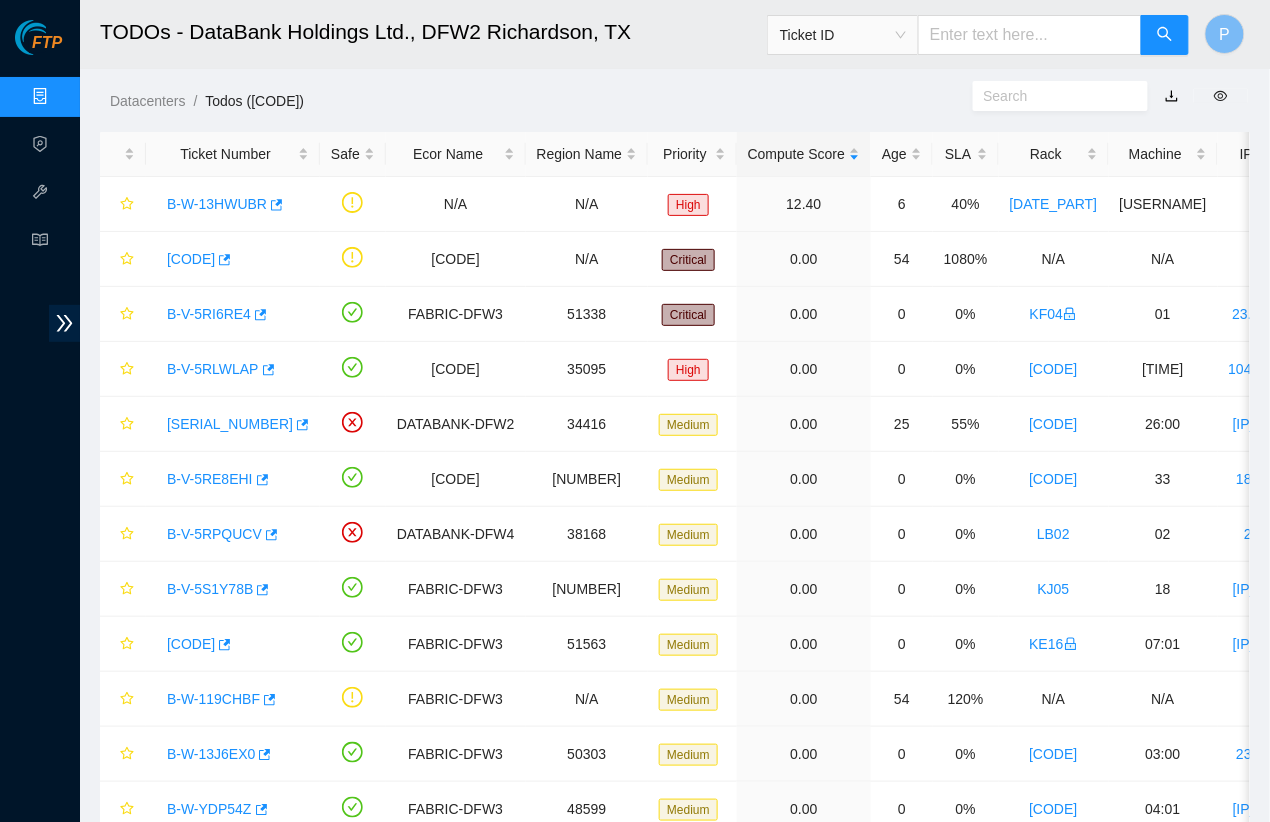 click at bounding box center (1172, 96) 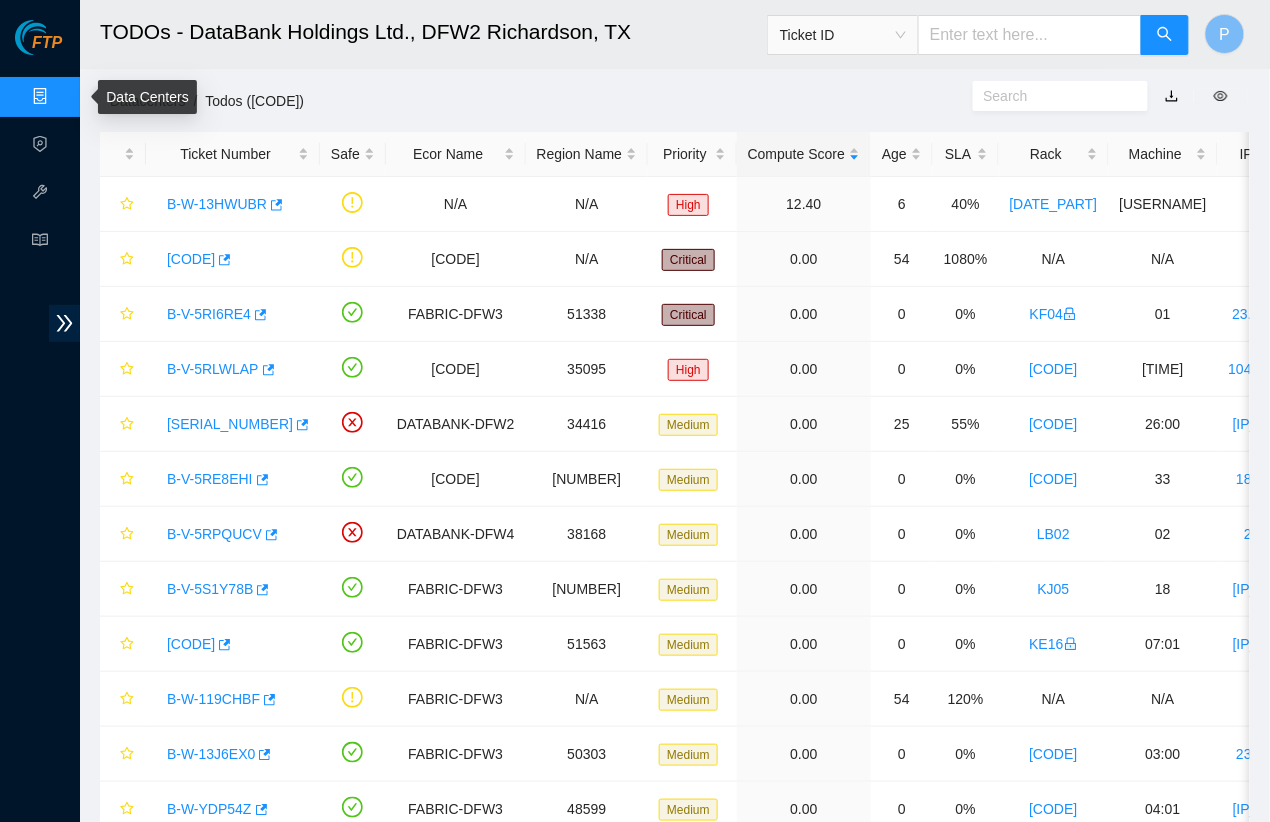 click on "Data Centers" at bounding box center (99, 97) 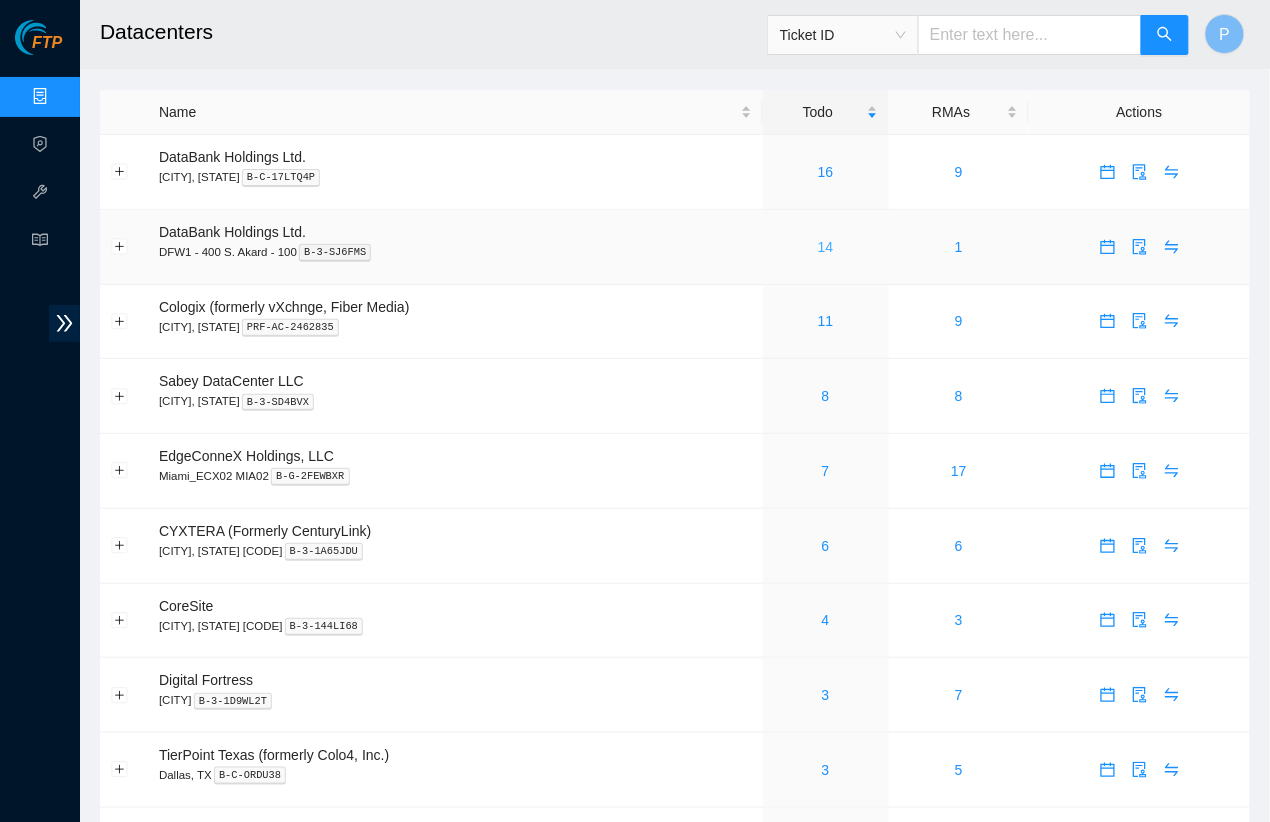 click on "14" at bounding box center (826, 247) 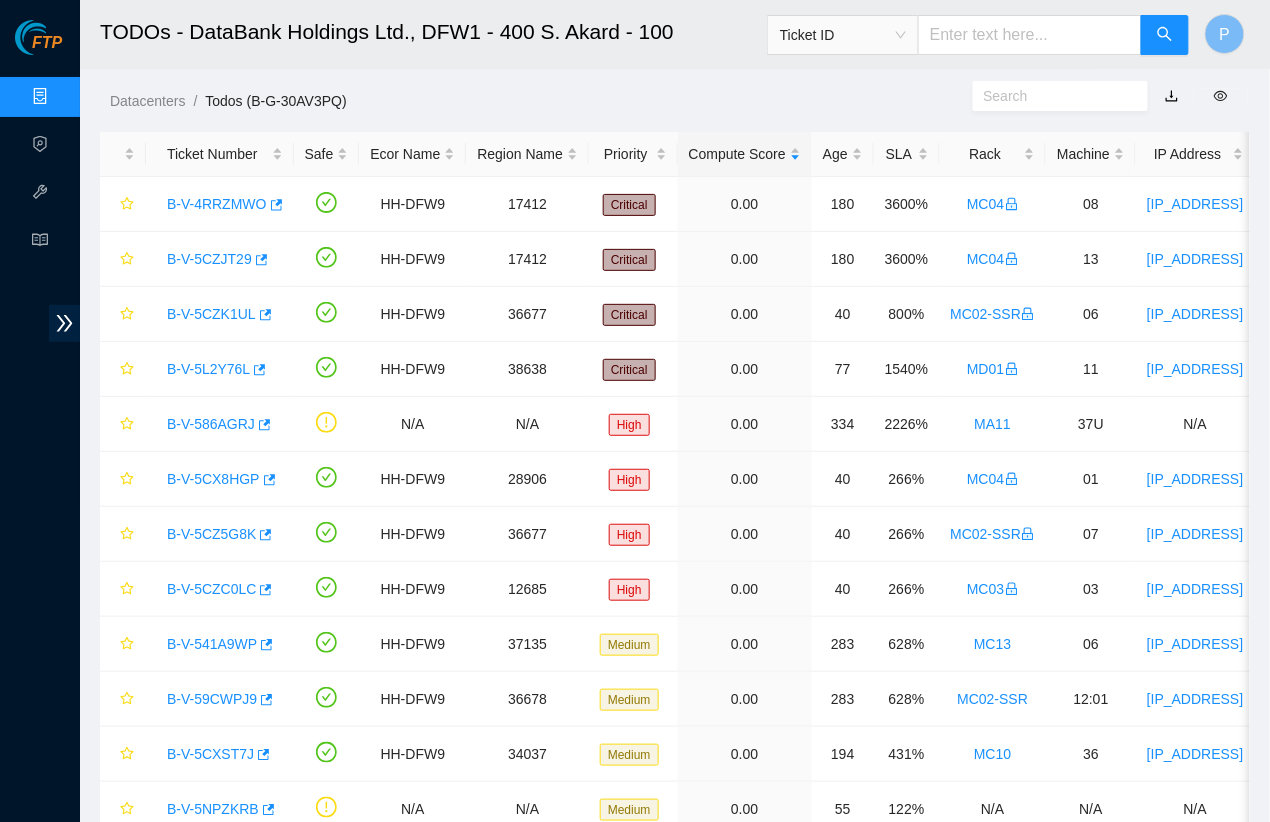 click at bounding box center [1172, 96] 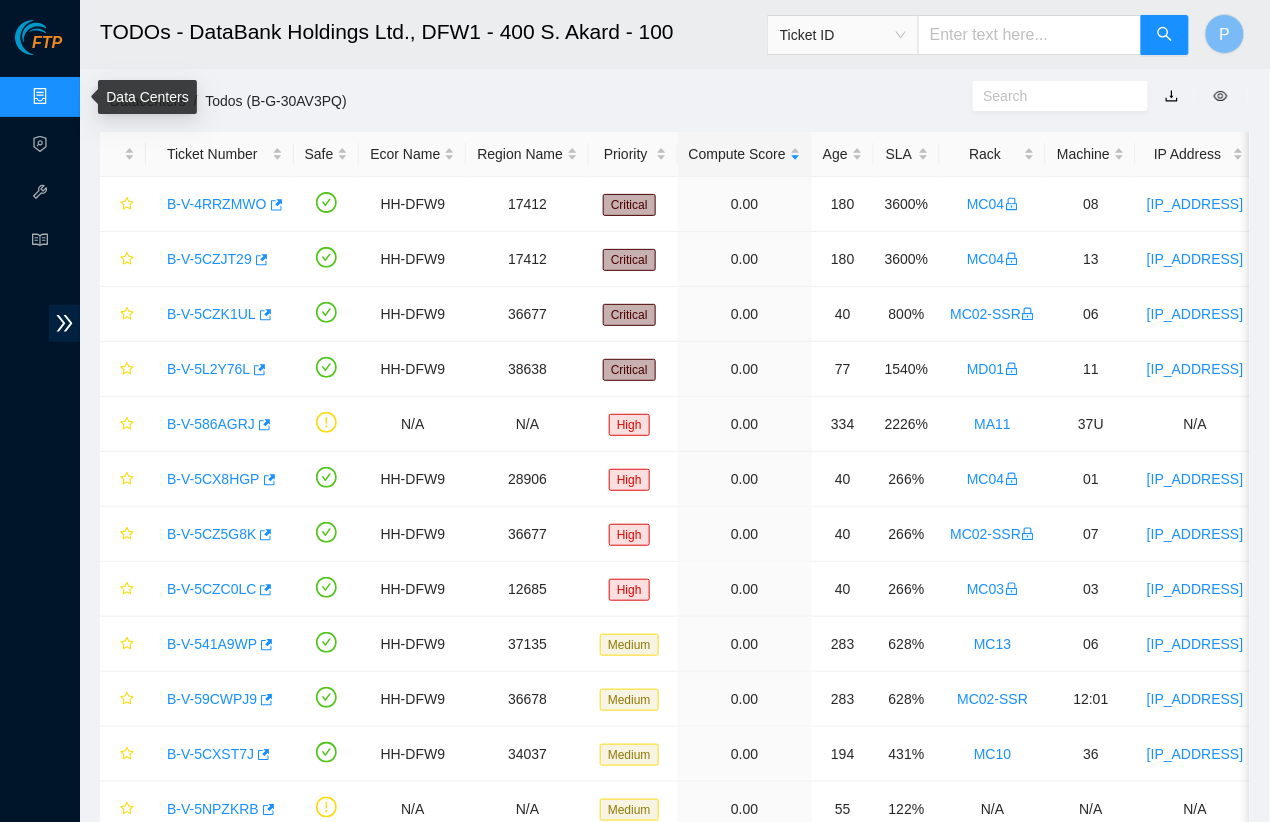 click on "Data Centers" at bounding box center [99, 97] 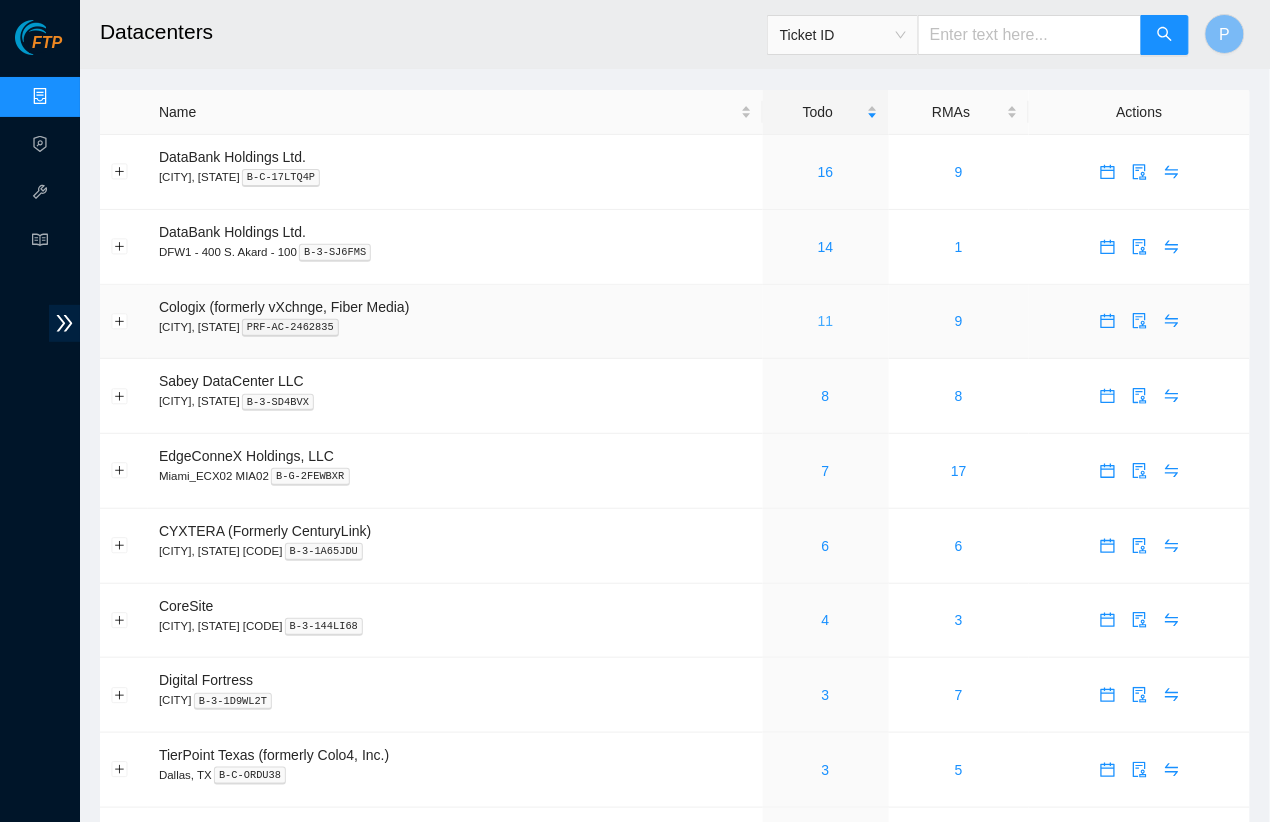 click on "11" at bounding box center [826, 321] 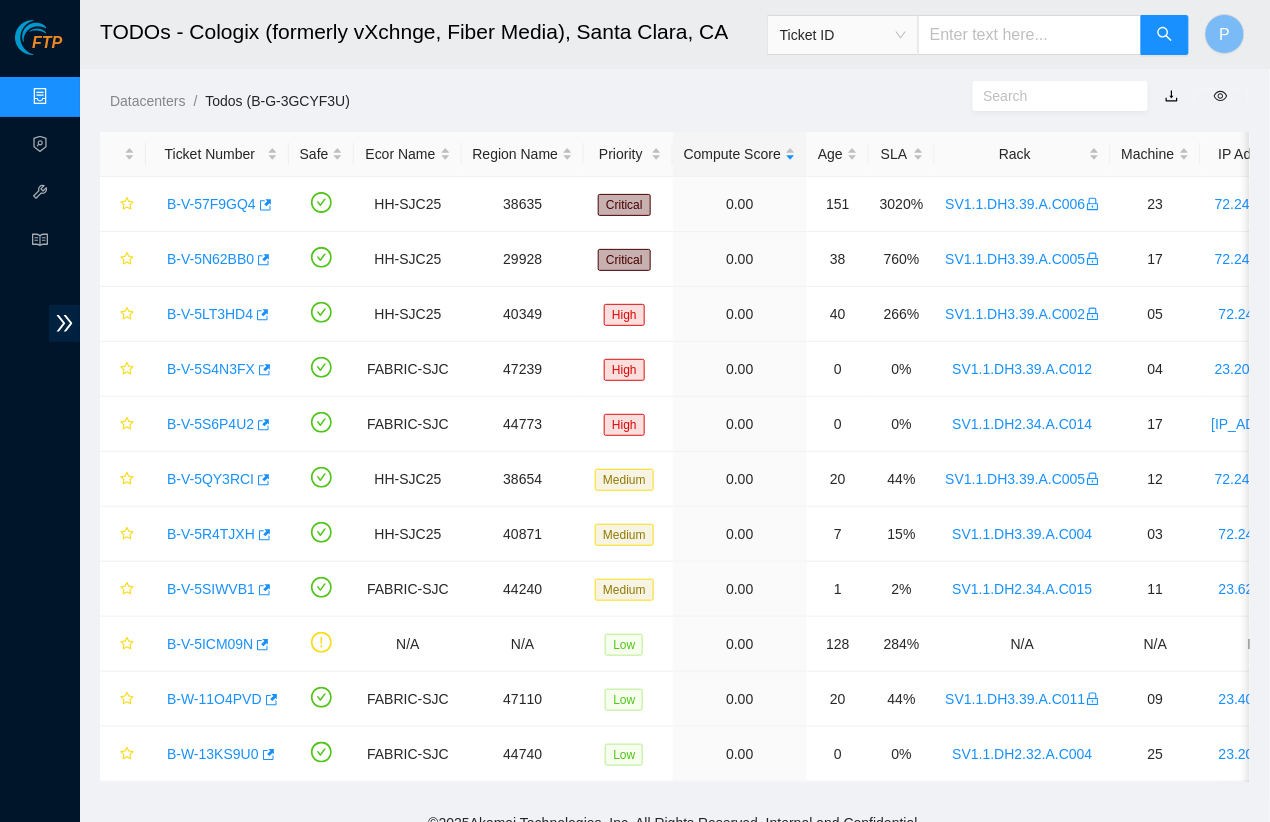click at bounding box center [1172, 96] 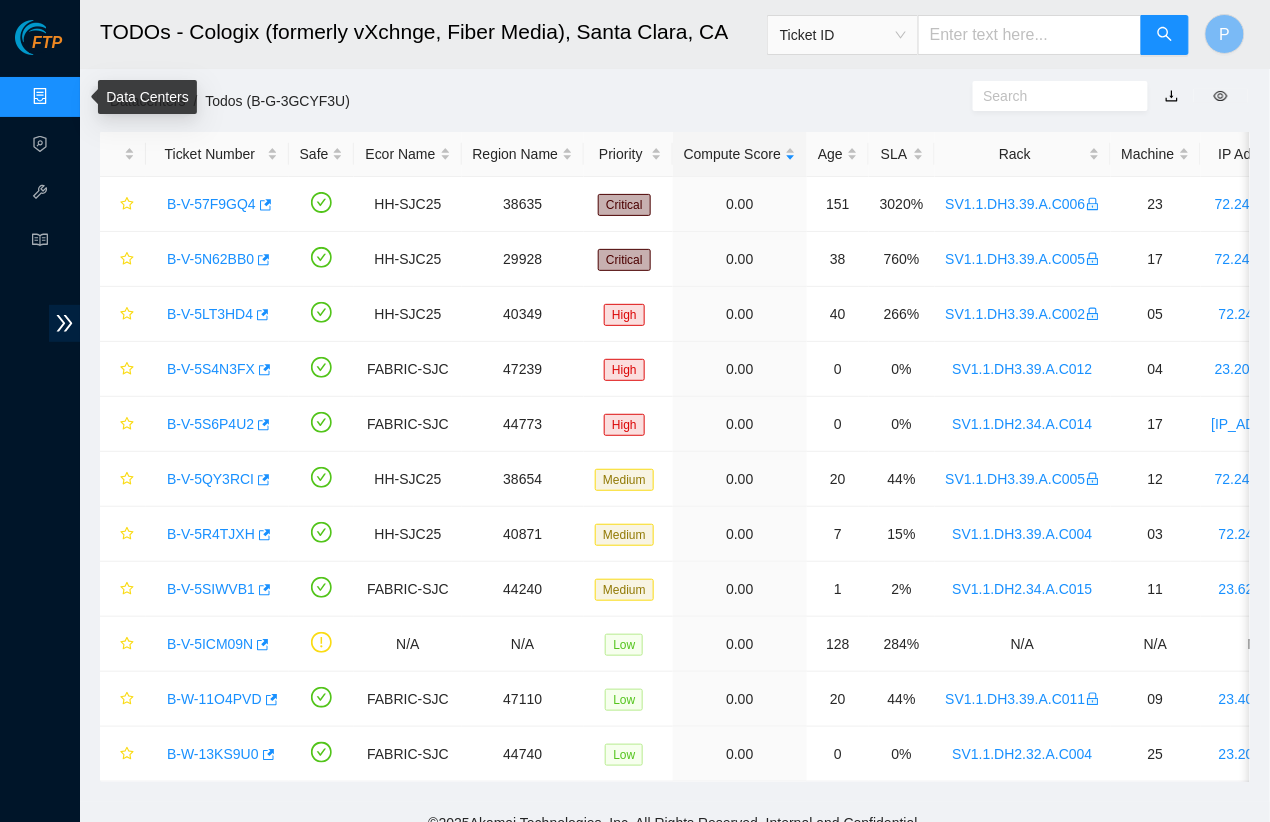 click on "Data Centers" at bounding box center [99, 97] 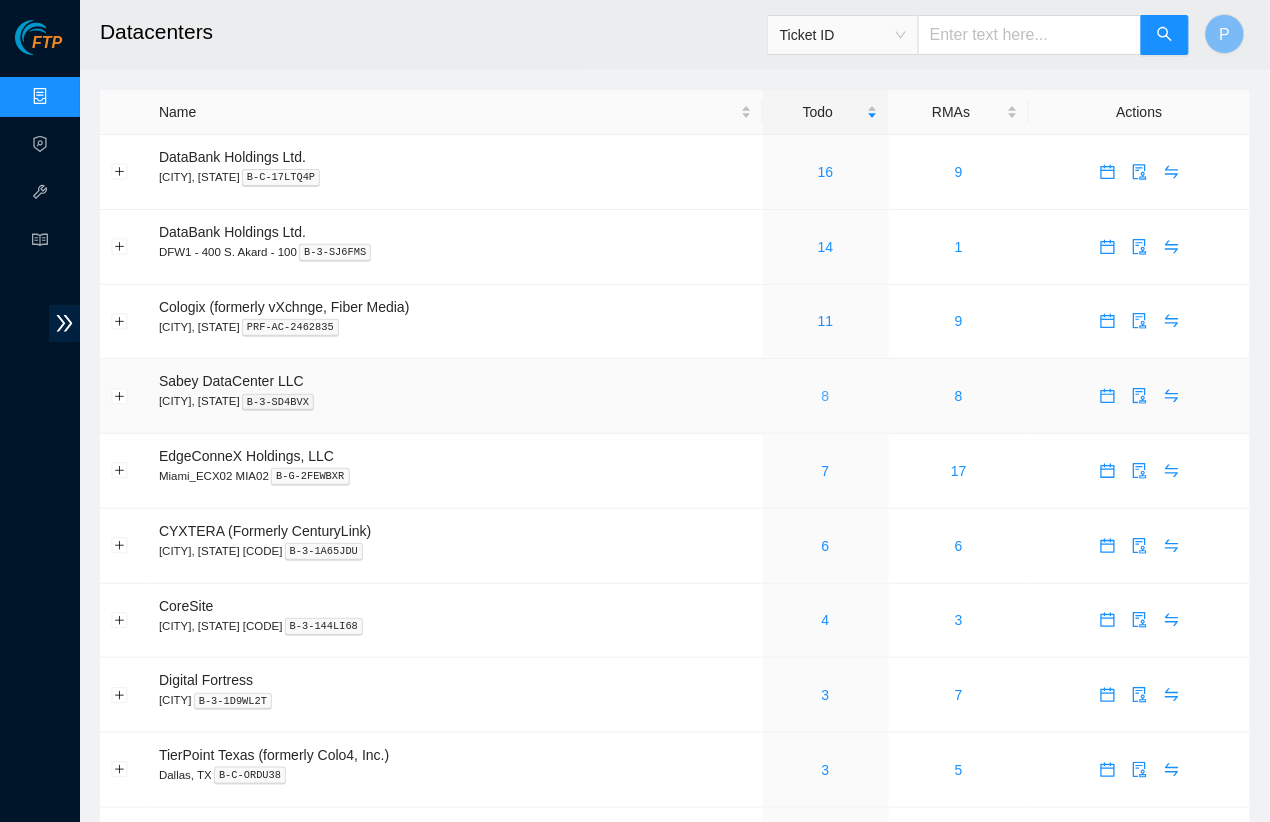 click on "8" at bounding box center [826, 396] 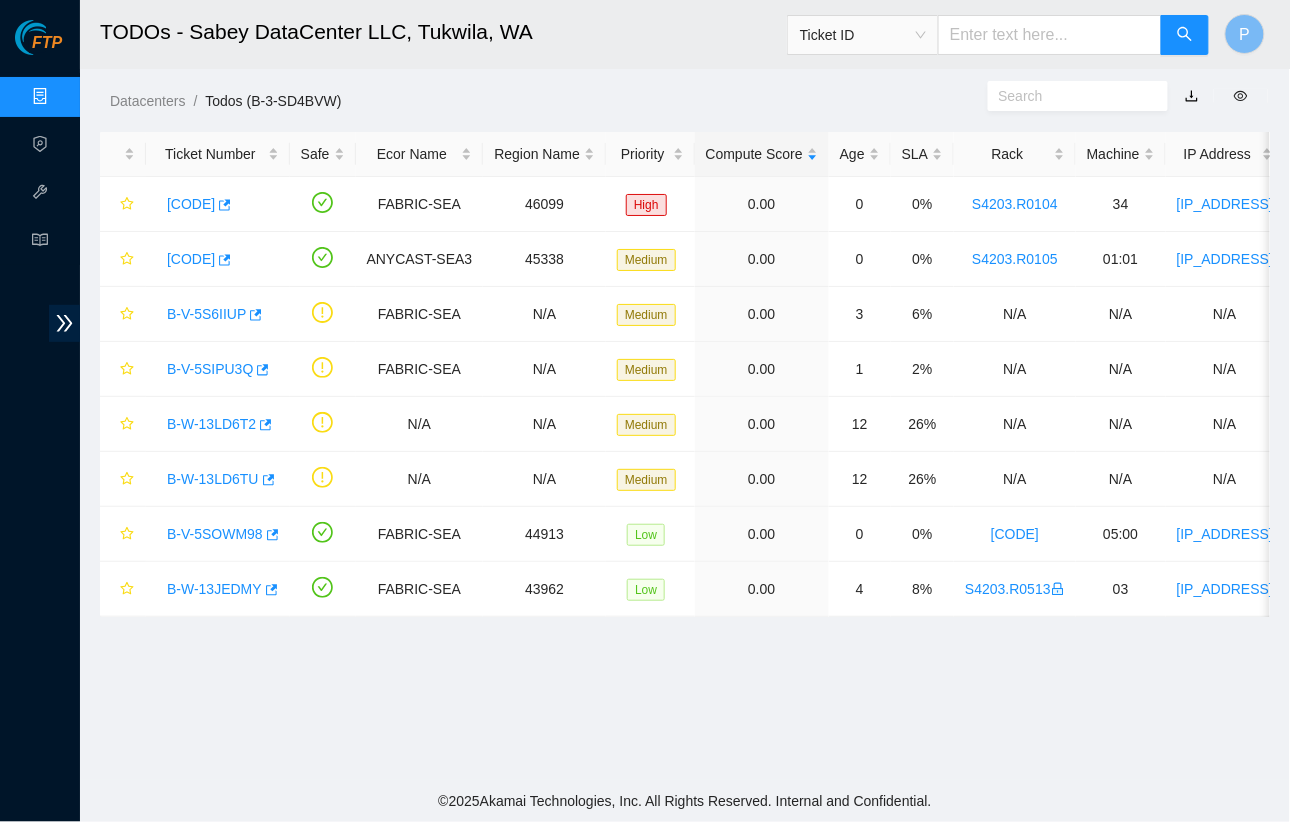 click at bounding box center [1192, 96] 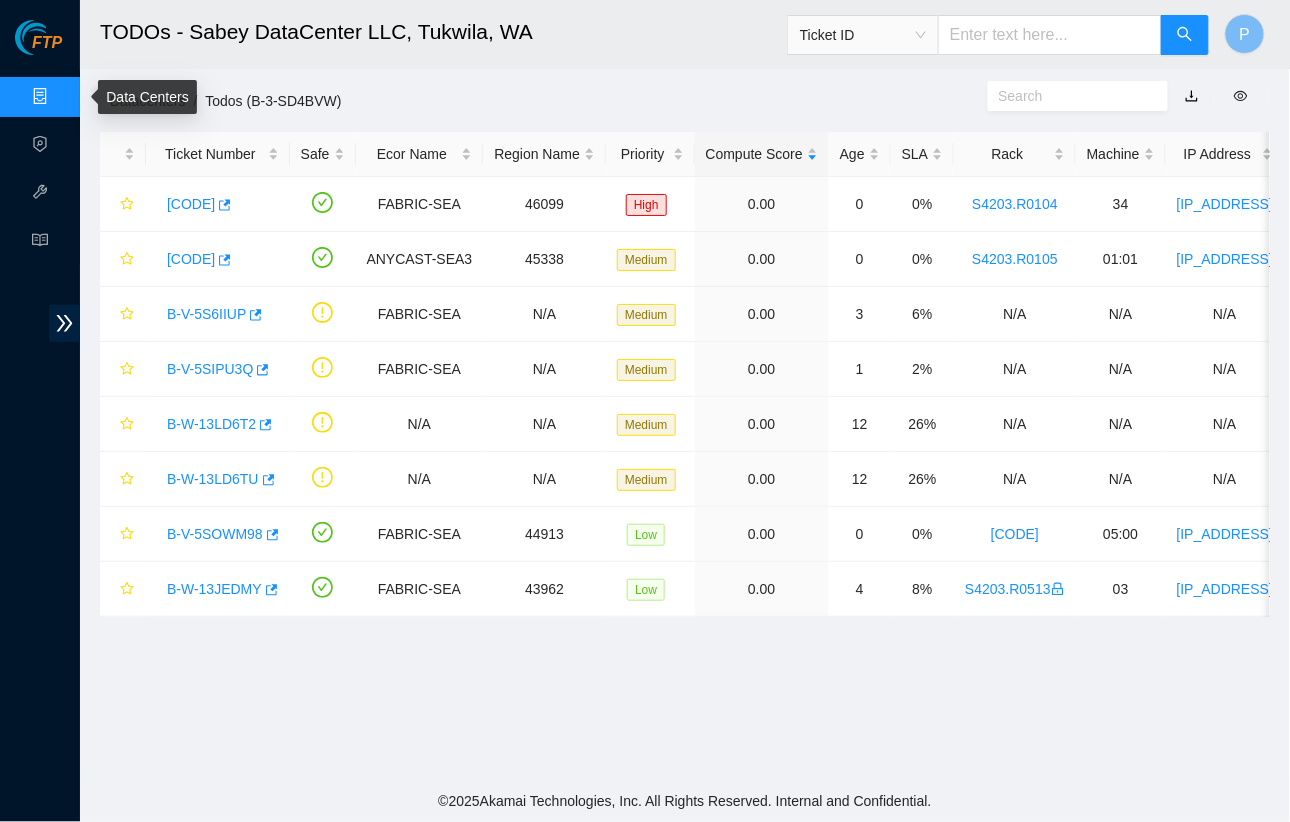 click on "Data Centers" at bounding box center (99, 97) 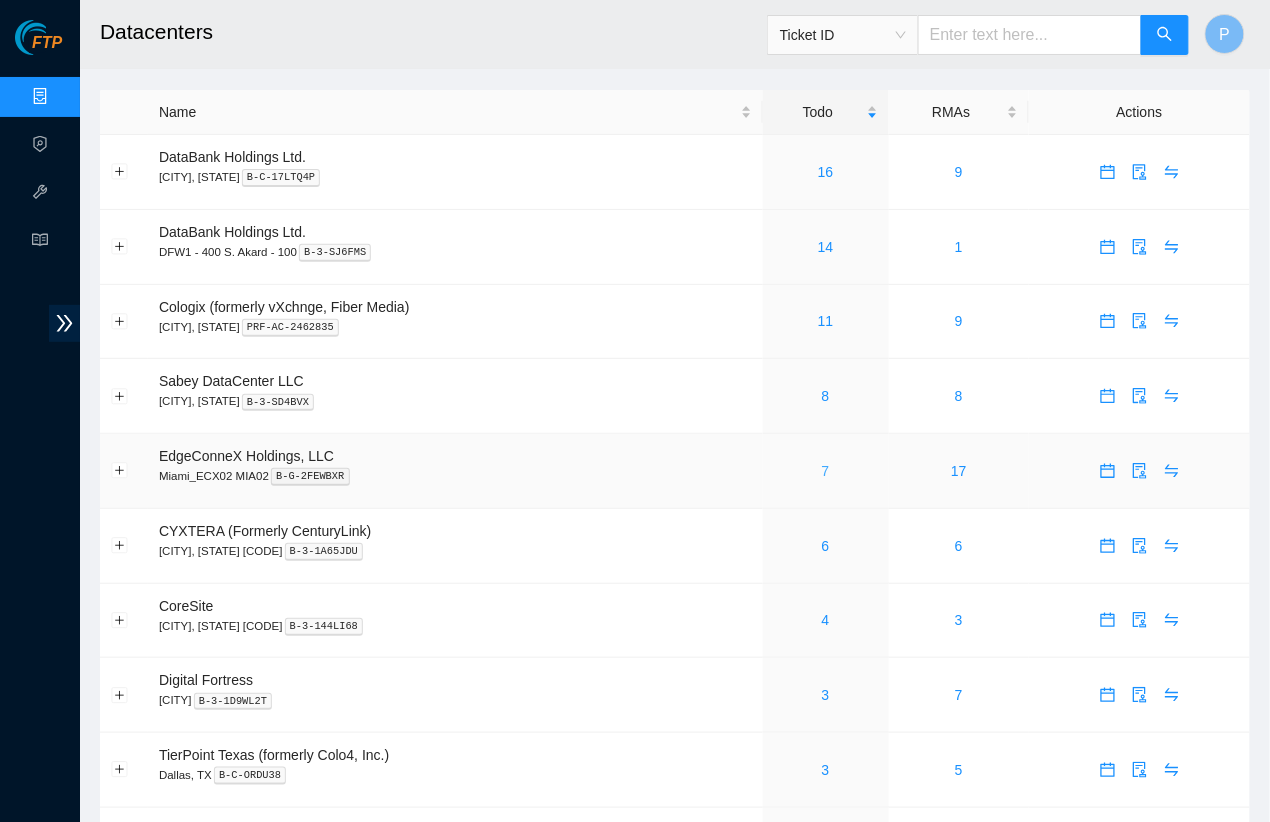 click on "7" at bounding box center [826, 471] 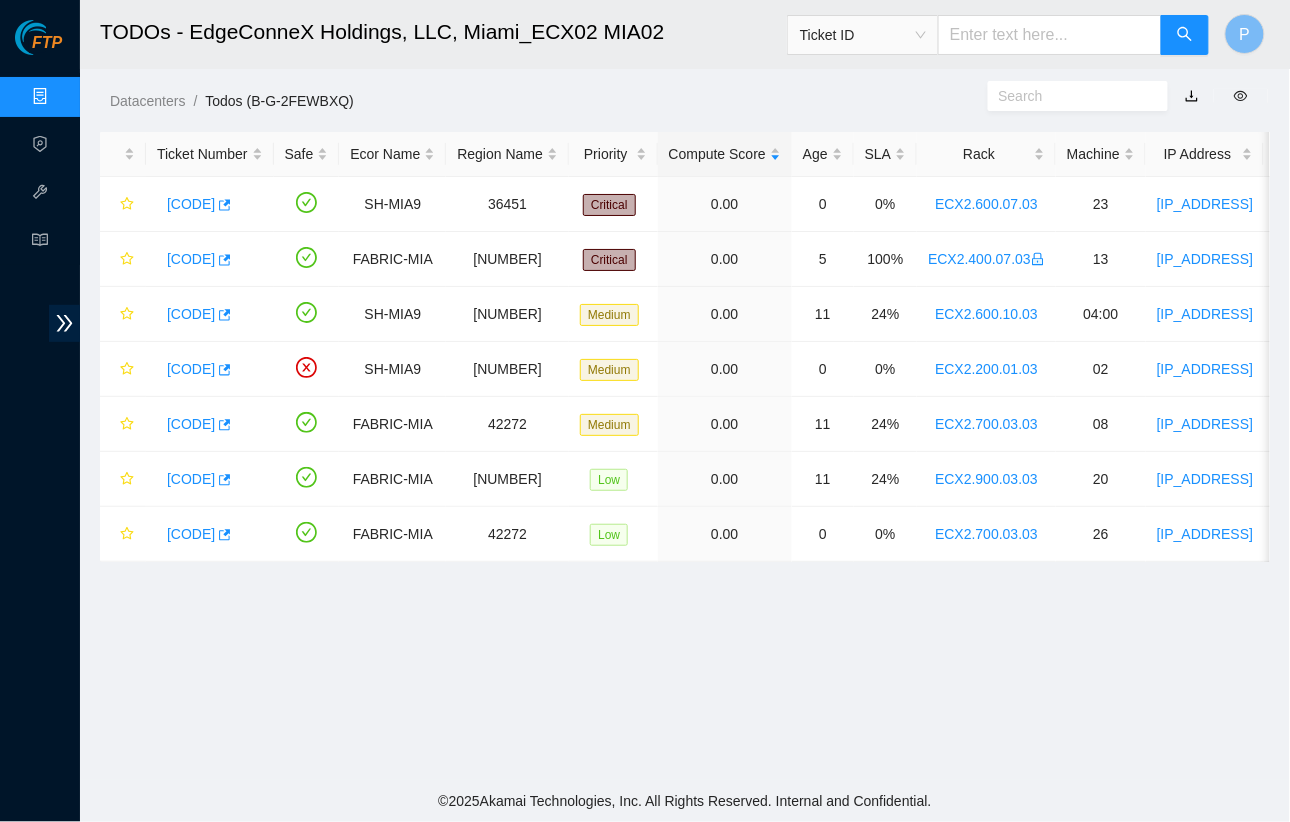 click at bounding box center (1192, 96) 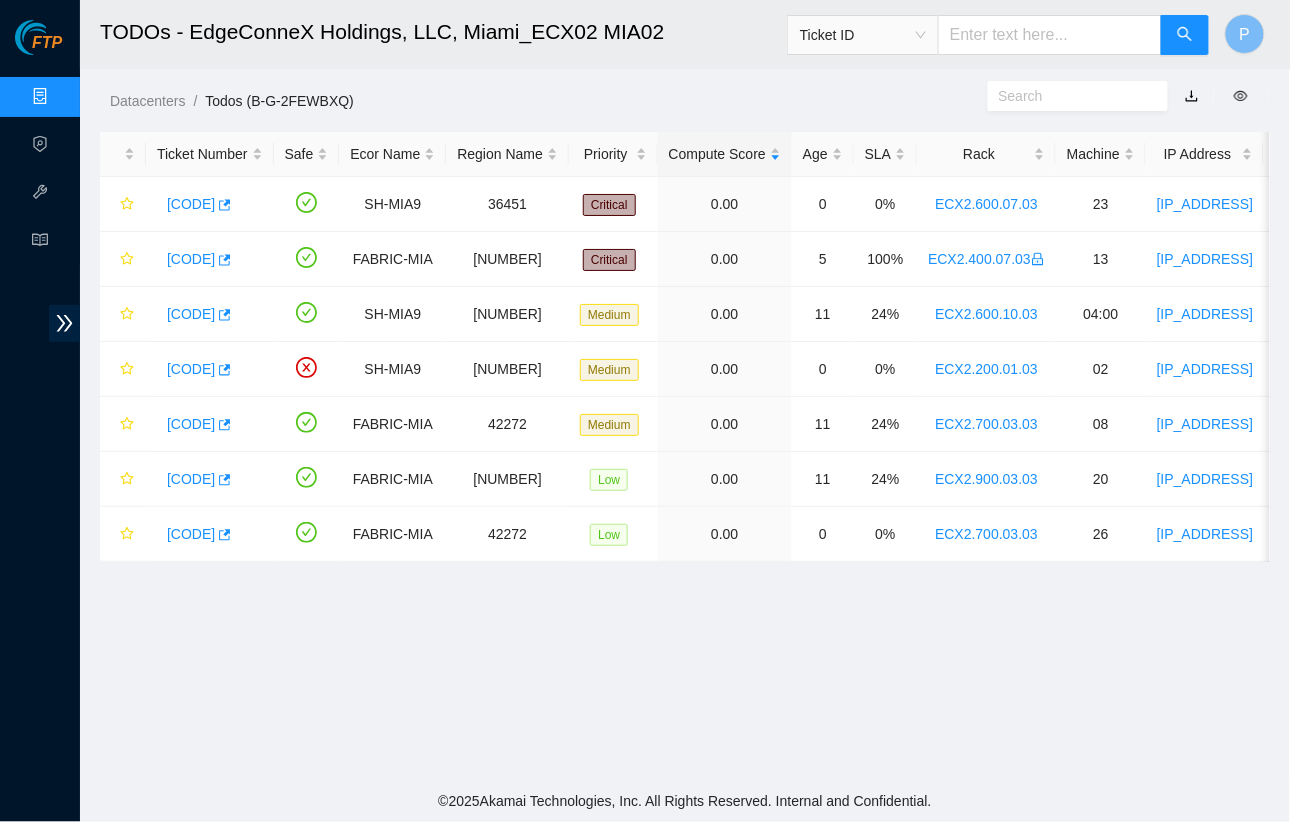click on "Data Centers" at bounding box center [99, 97] 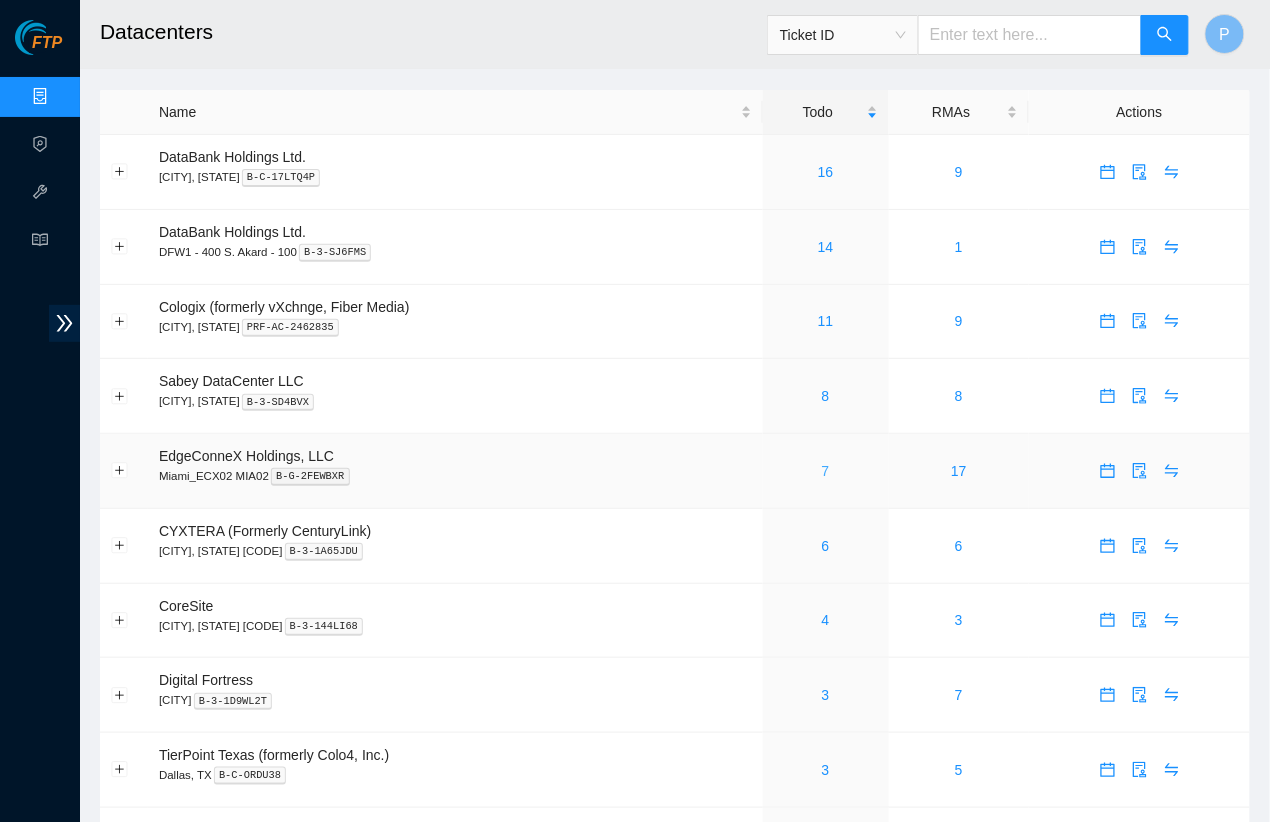 click on "7" at bounding box center (826, 471) 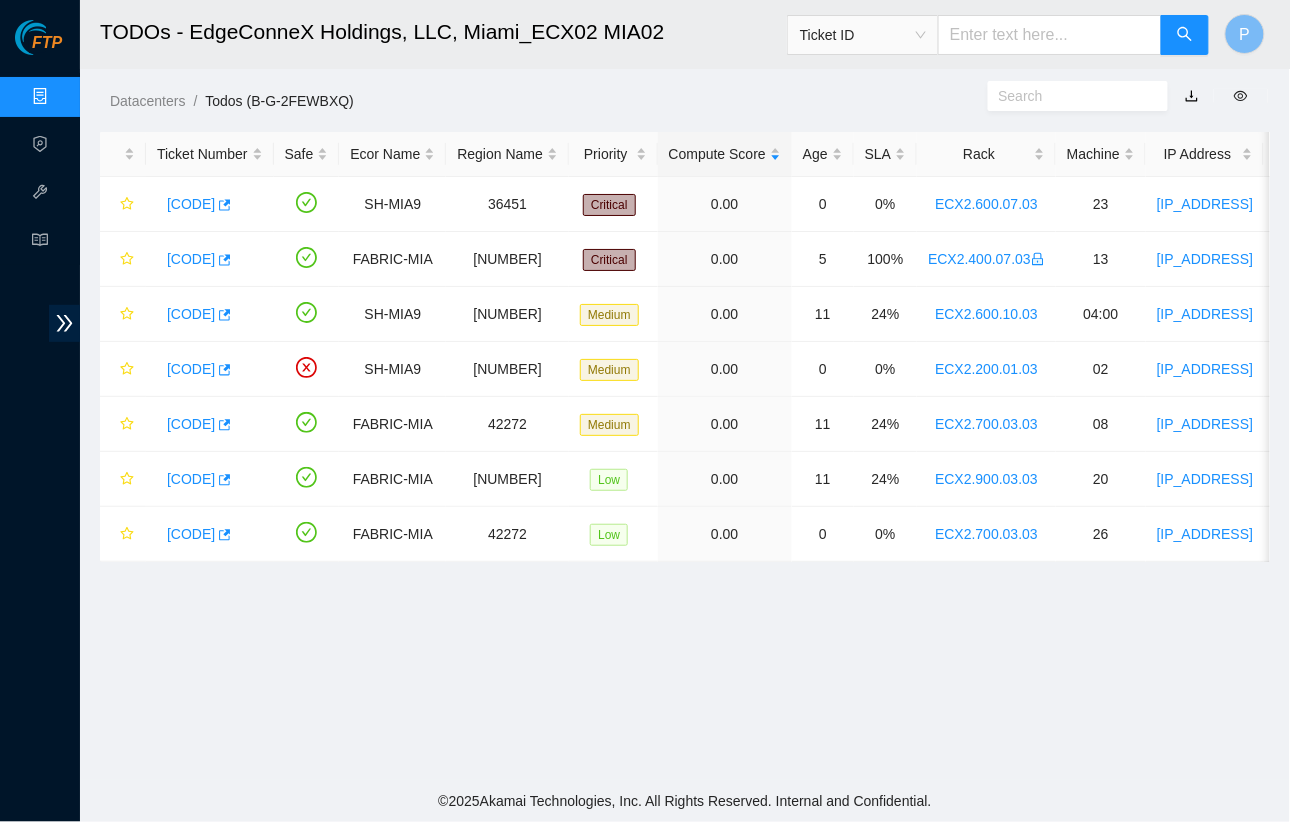 click at bounding box center (1192, 96) 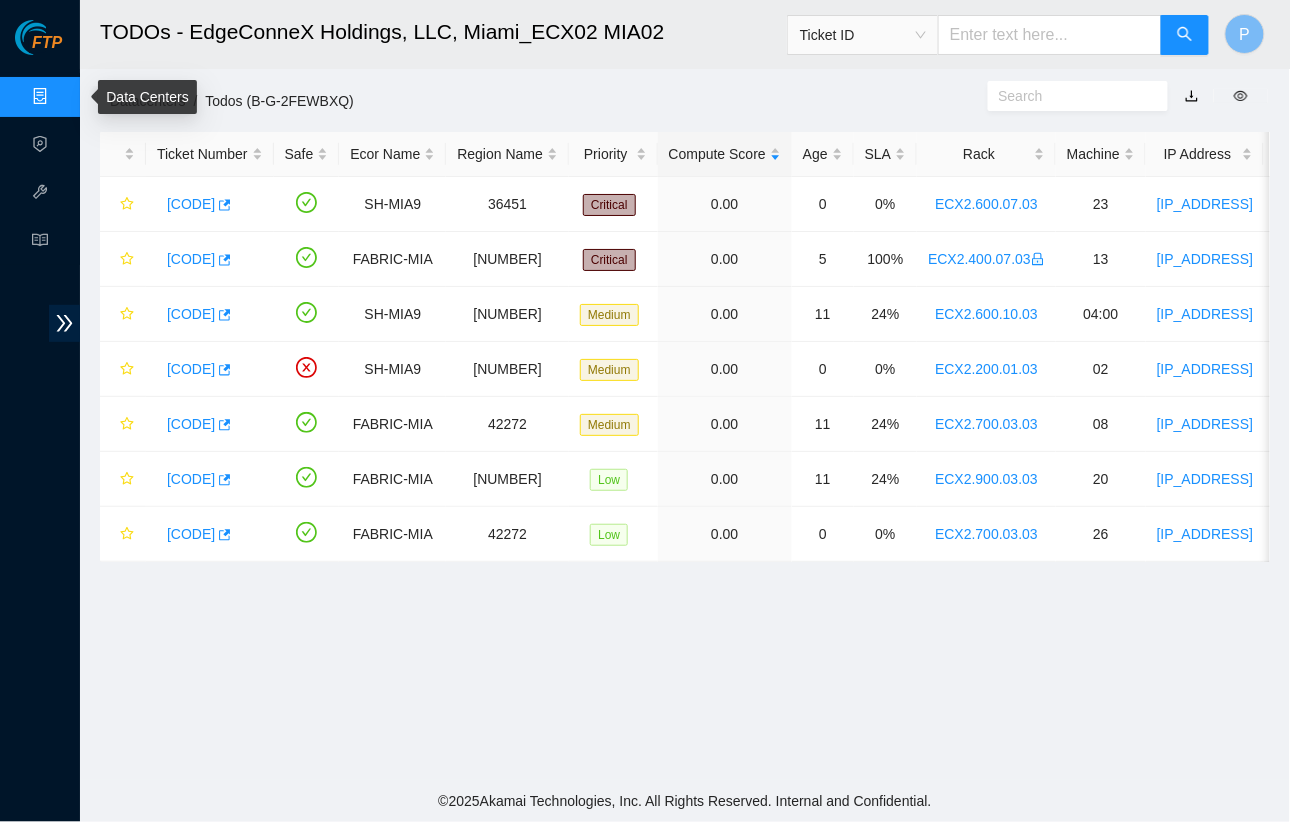 click on "Data Centers" at bounding box center (99, 97) 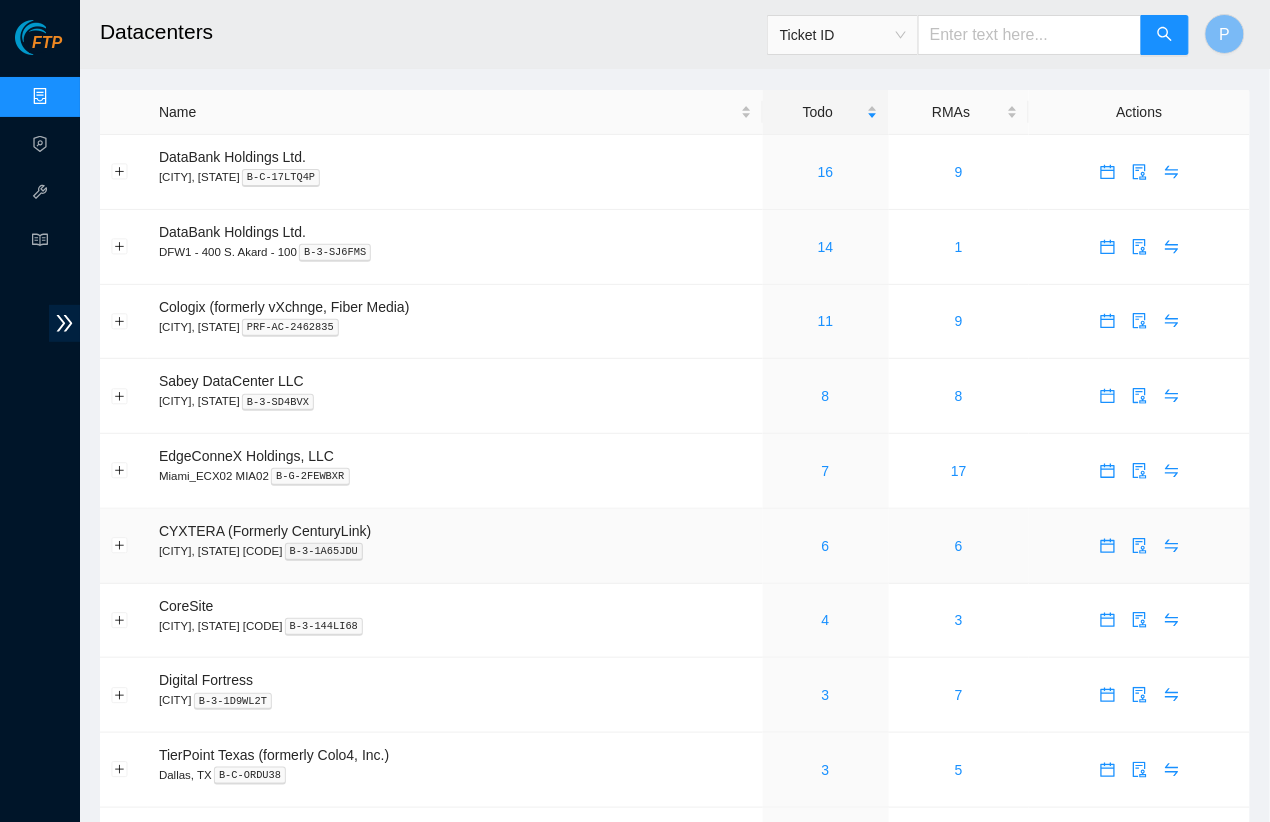 click on "6" at bounding box center (826, 546) 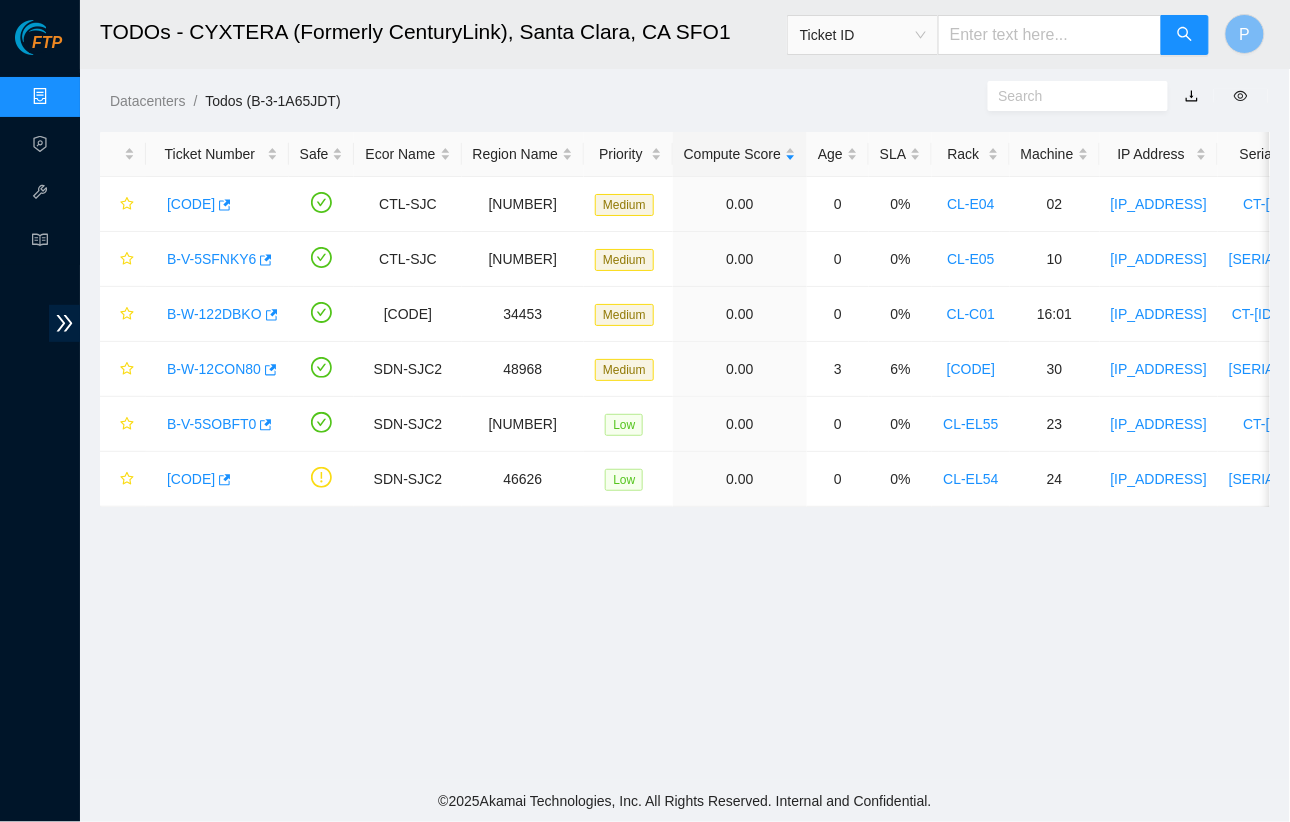 click at bounding box center [1192, 96] 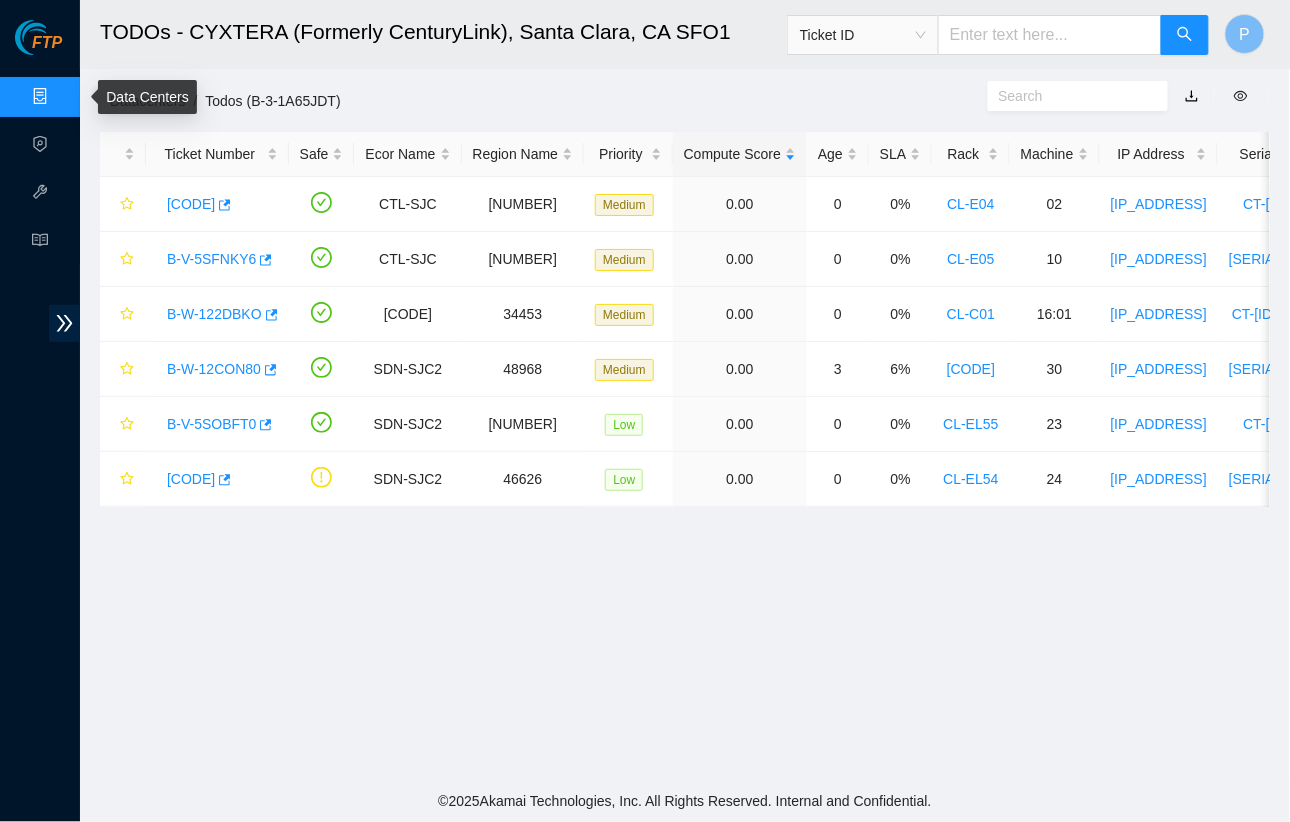 click on "Data Centers" at bounding box center (99, 97) 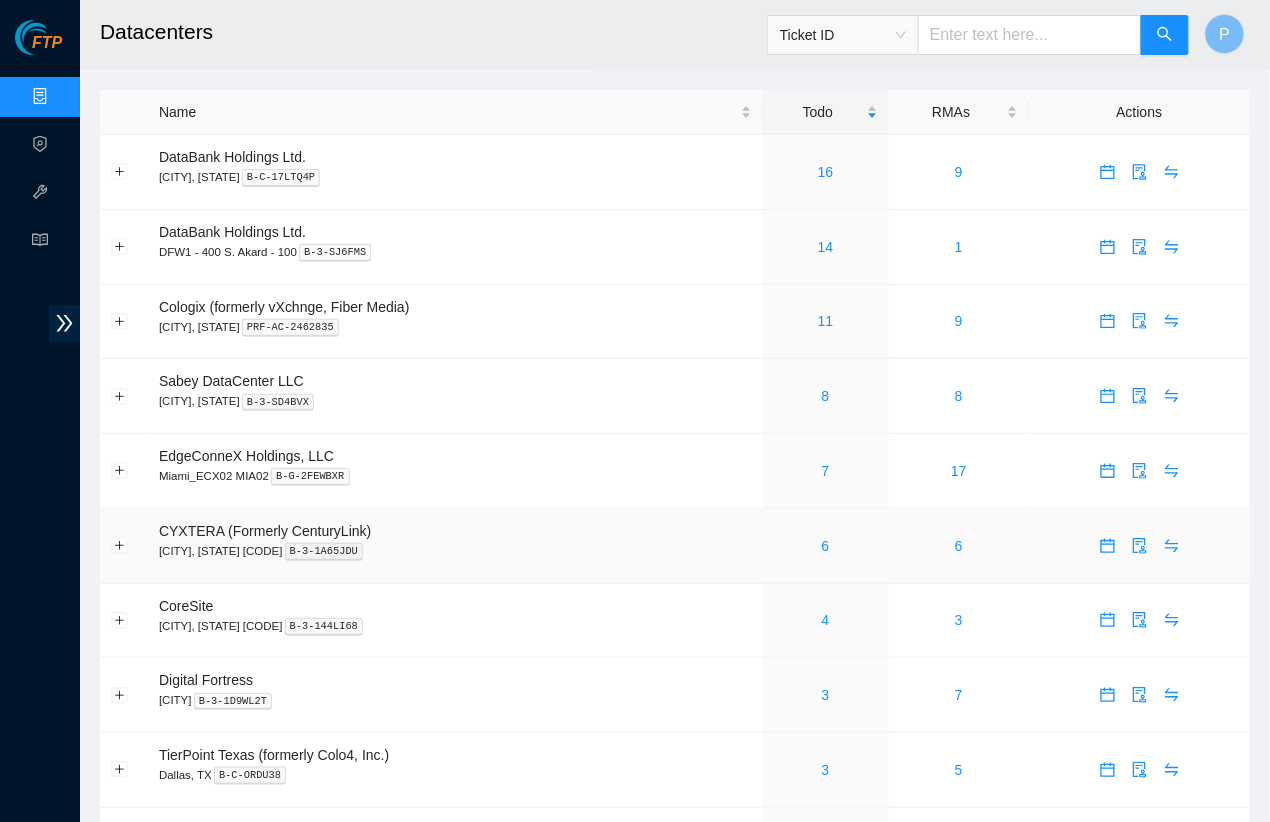 scroll, scrollTop: 176, scrollLeft: 0, axis: vertical 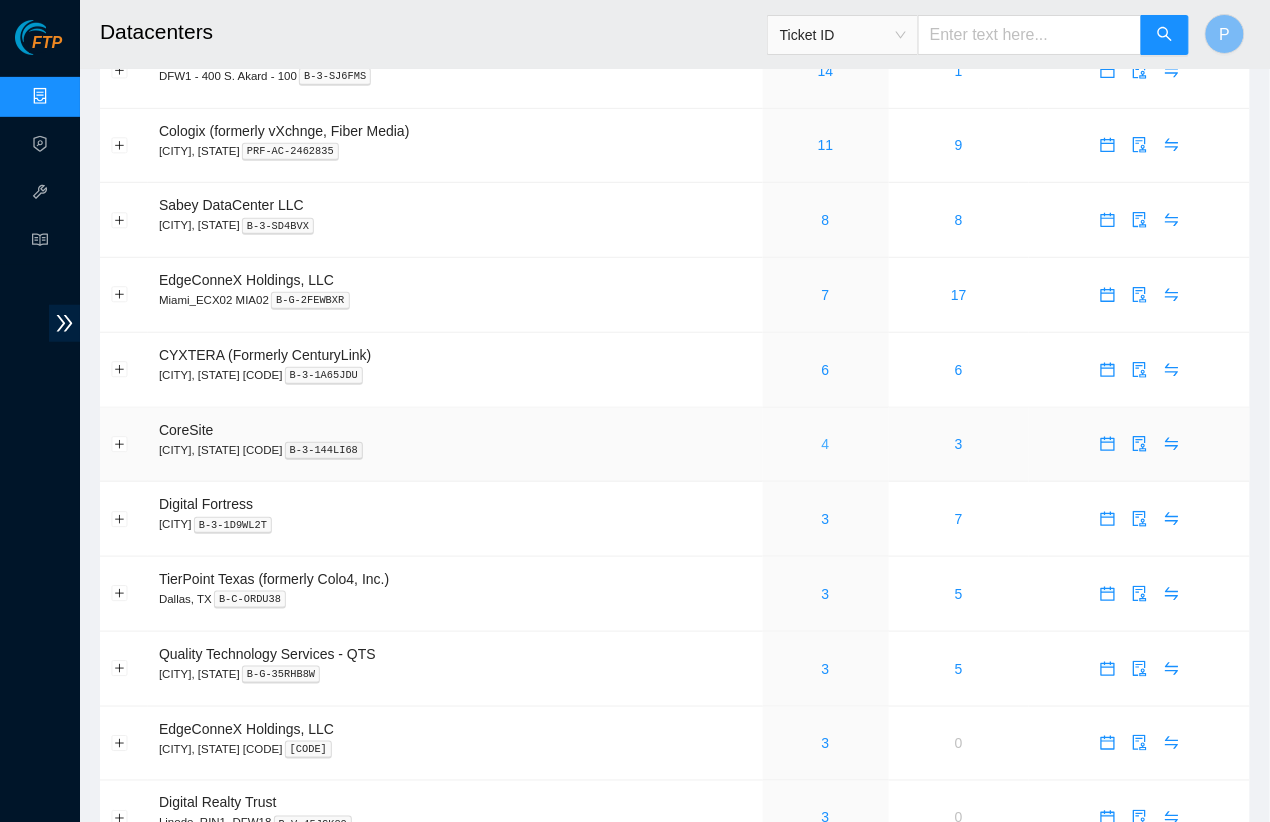 click on "4" at bounding box center [826, 444] 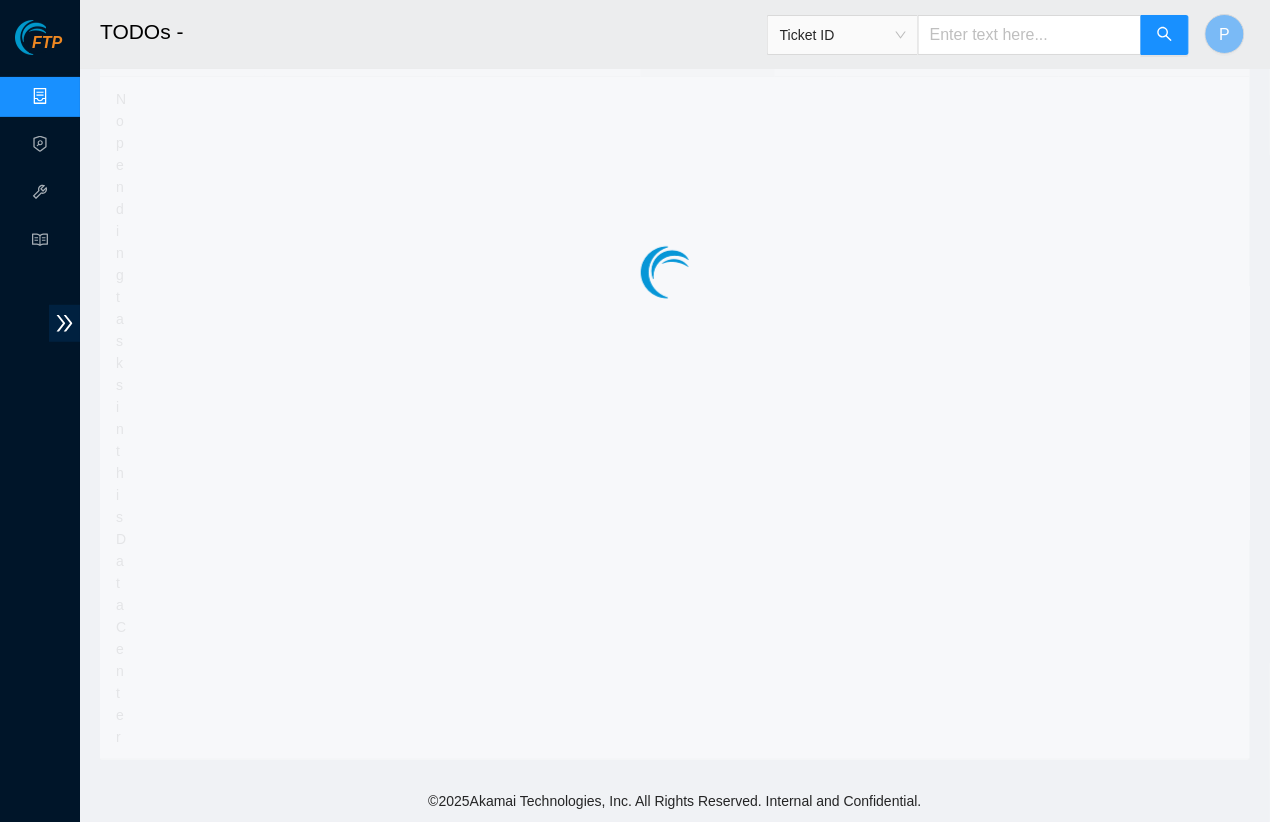 scroll, scrollTop: 0, scrollLeft: 0, axis: both 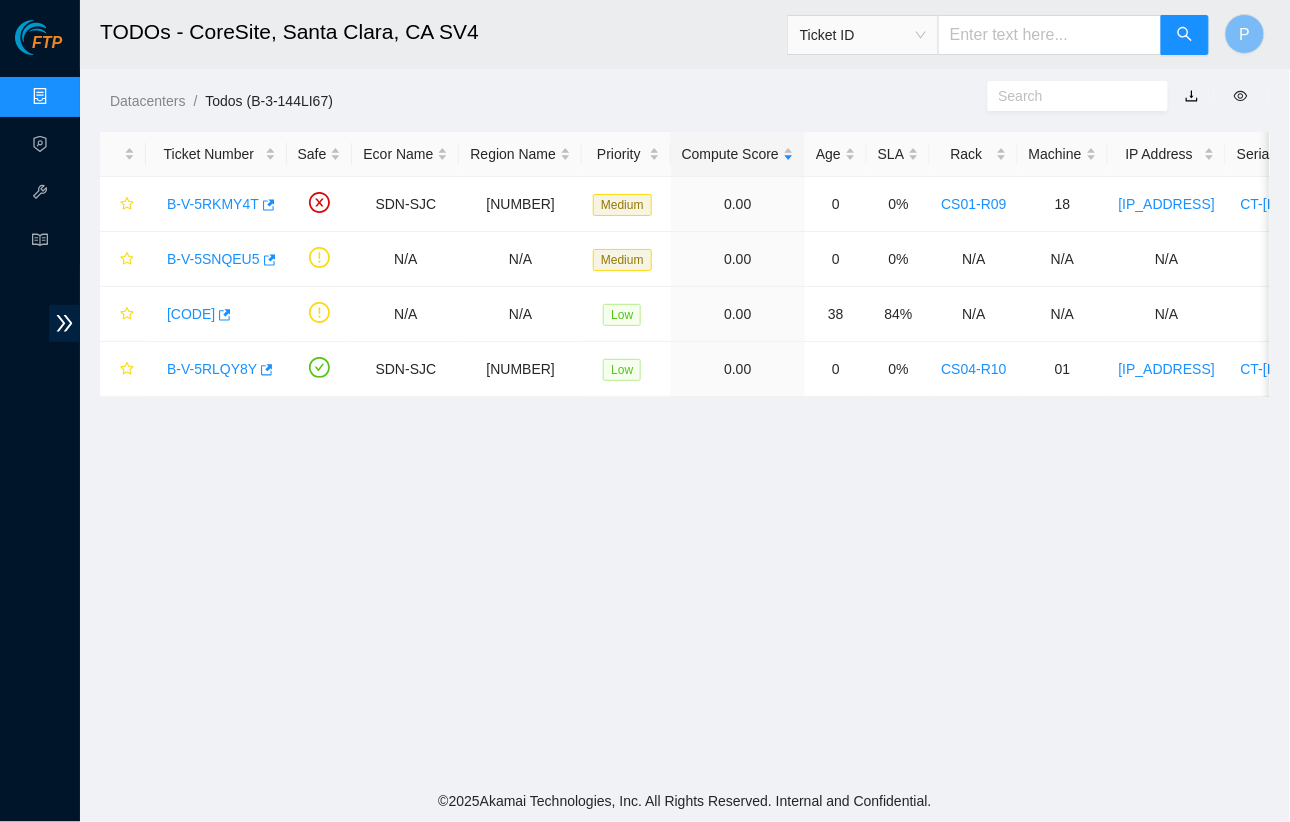 click at bounding box center [1192, 96] 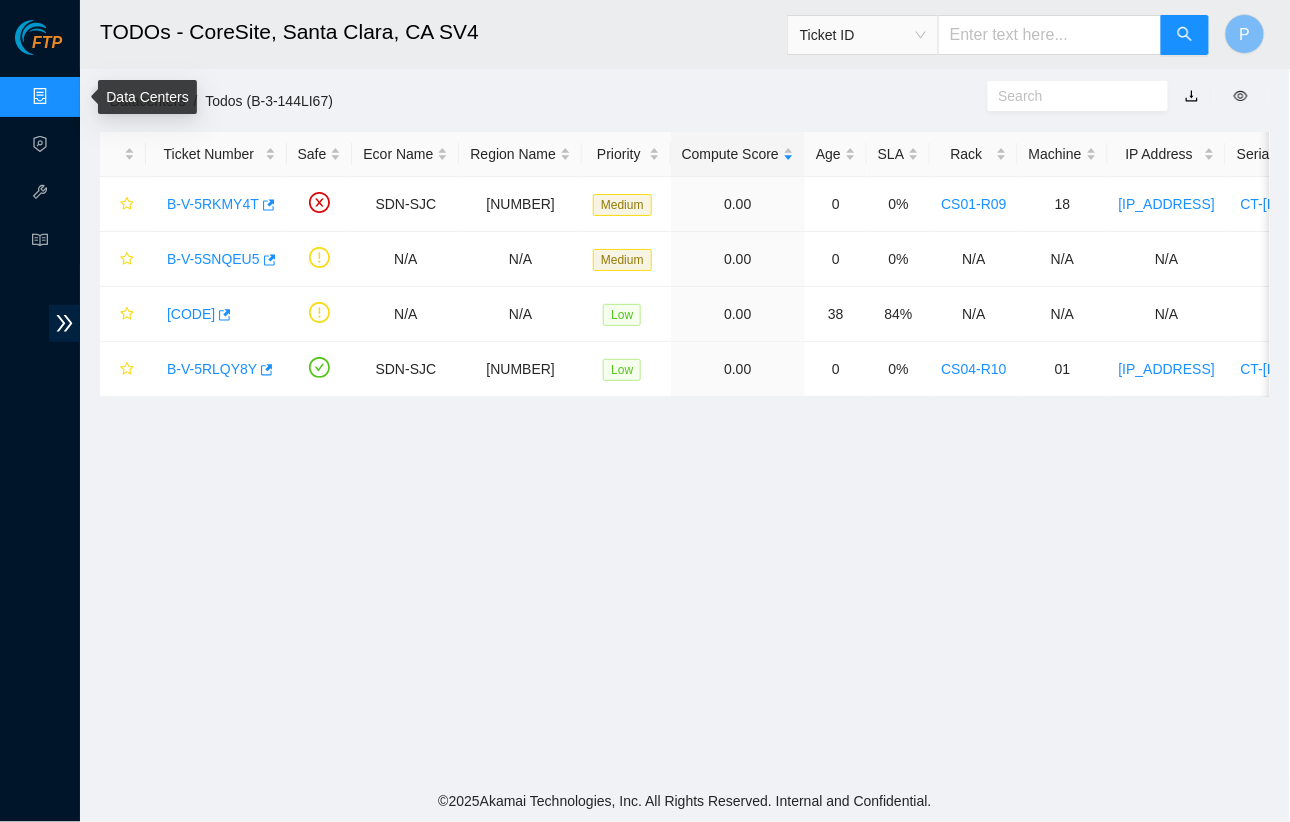 click on "Data Centers" at bounding box center [99, 97] 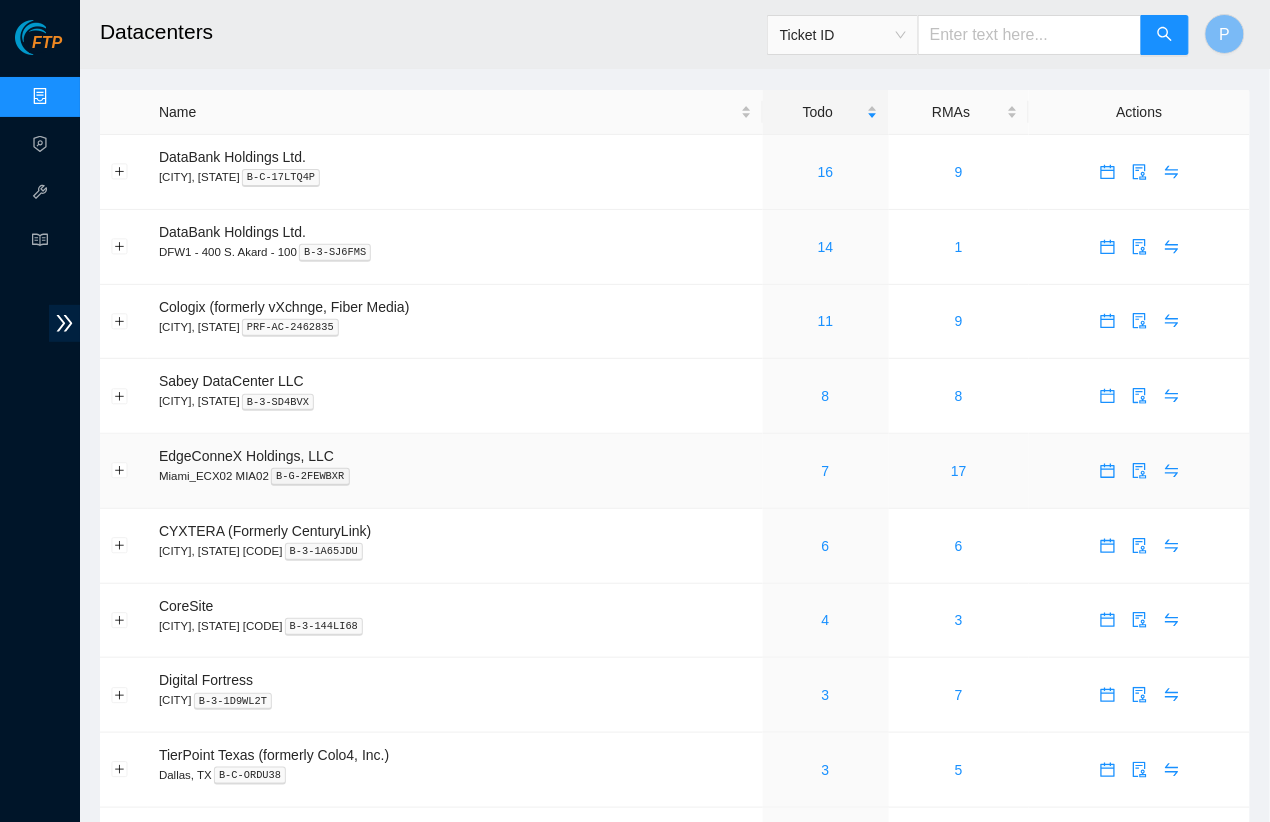 scroll, scrollTop: 172, scrollLeft: 0, axis: vertical 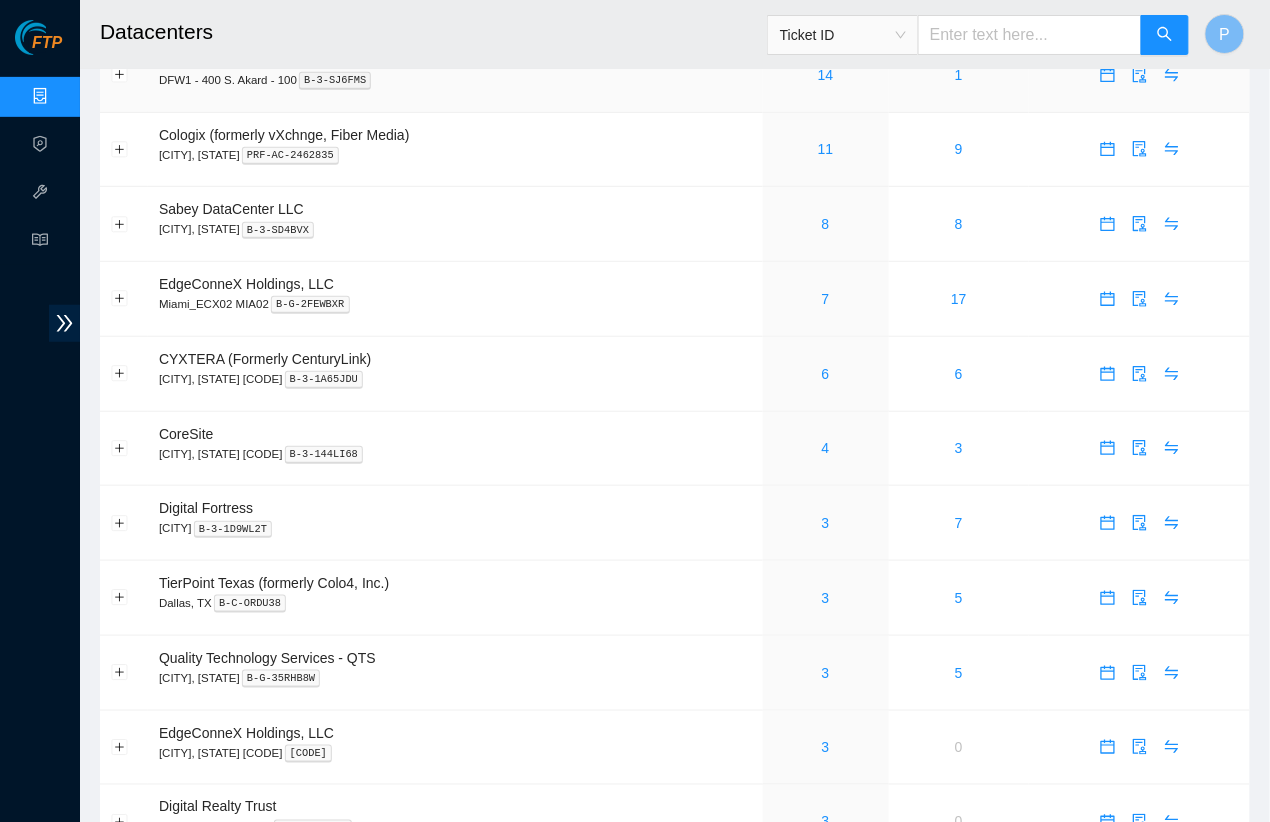 click on "DataBank Holdings Ltd. DFW1 - 400 S. Akard - 100 [CODE]" at bounding box center [455, 75] 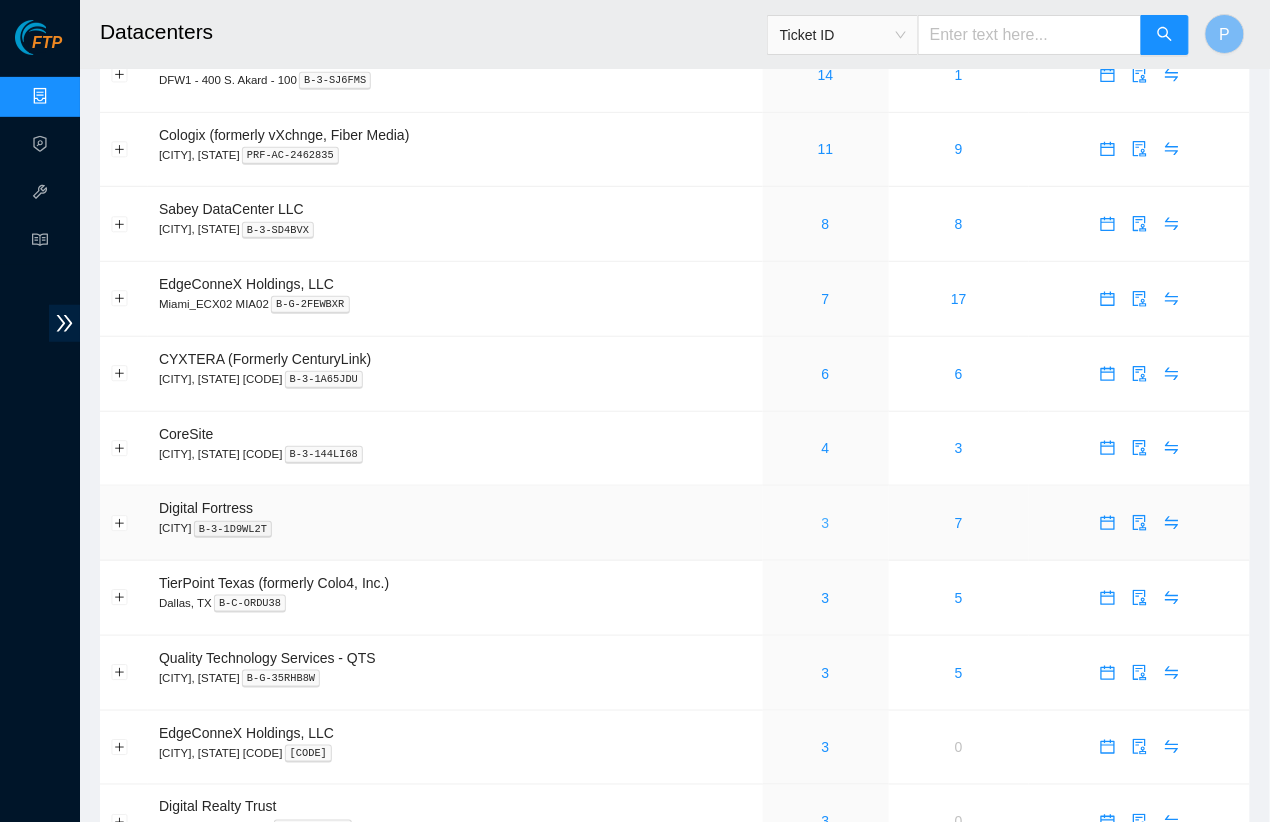 click on "3" at bounding box center [826, 523] 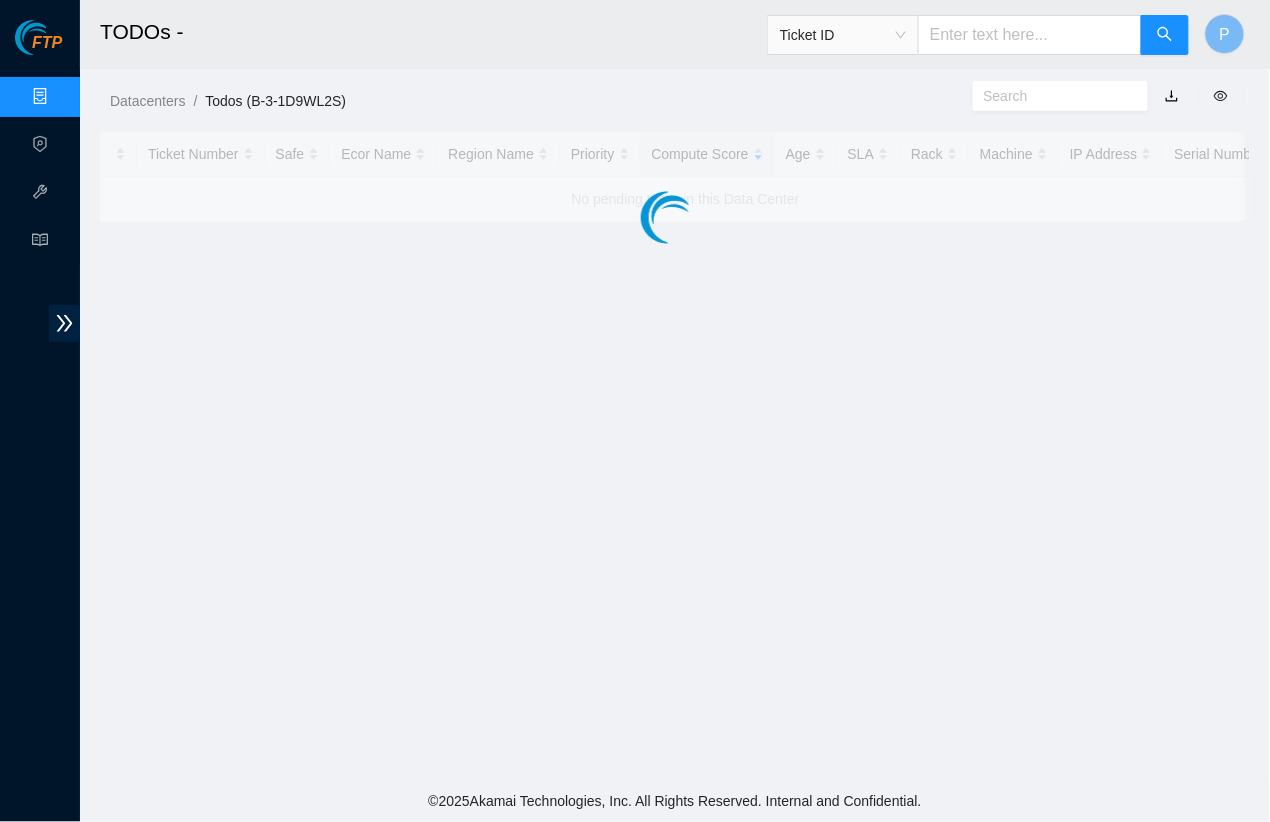 scroll, scrollTop: 0, scrollLeft: 0, axis: both 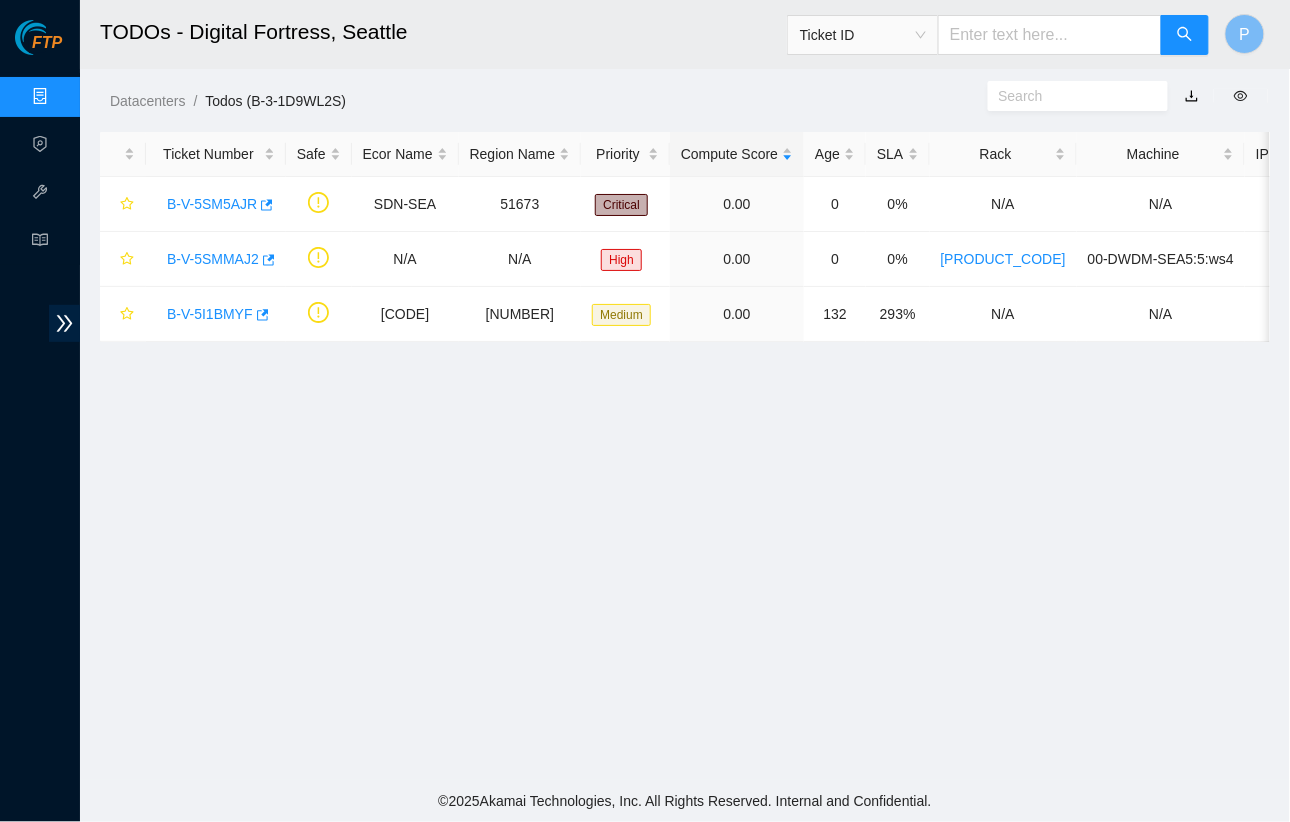 click at bounding box center [1192, 96] 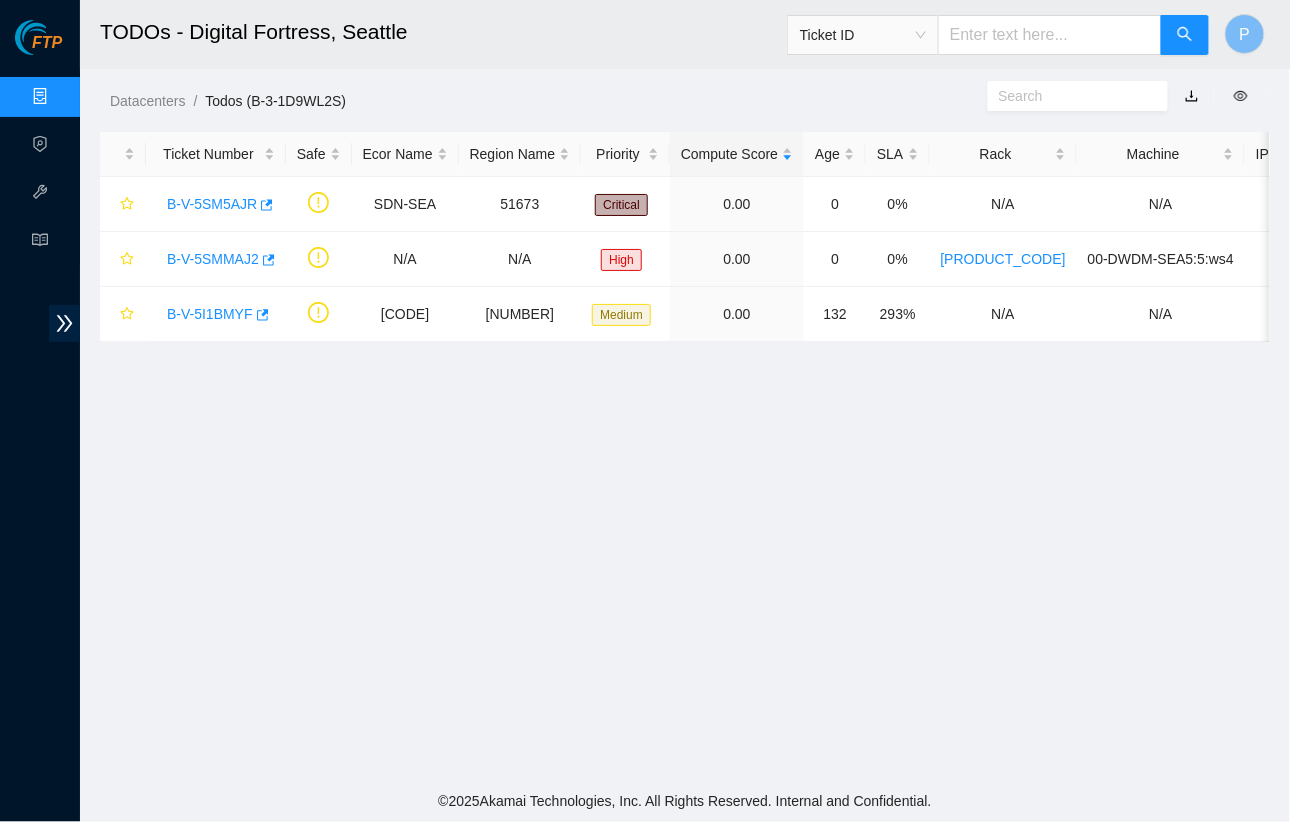 click on "Data Centers" at bounding box center (99, 97) 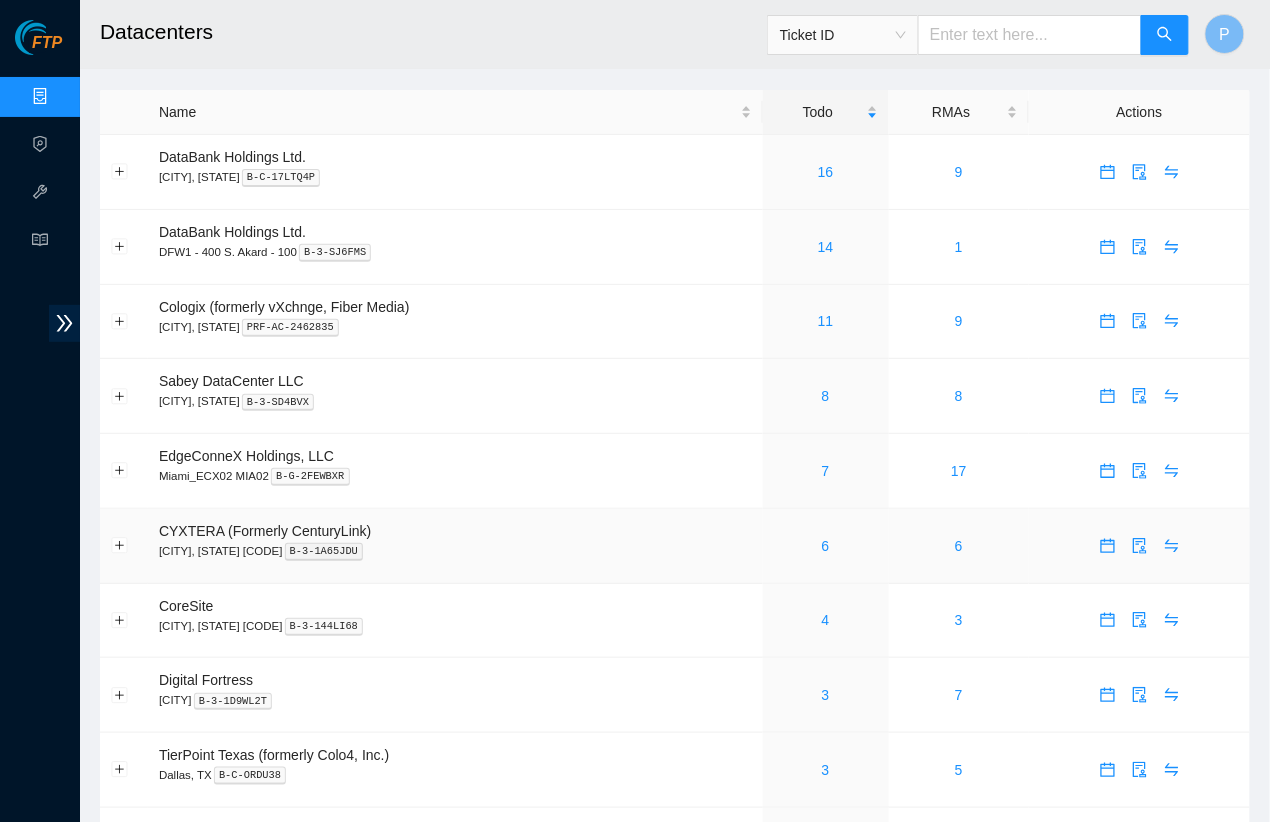 scroll, scrollTop: 200, scrollLeft: 0, axis: vertical 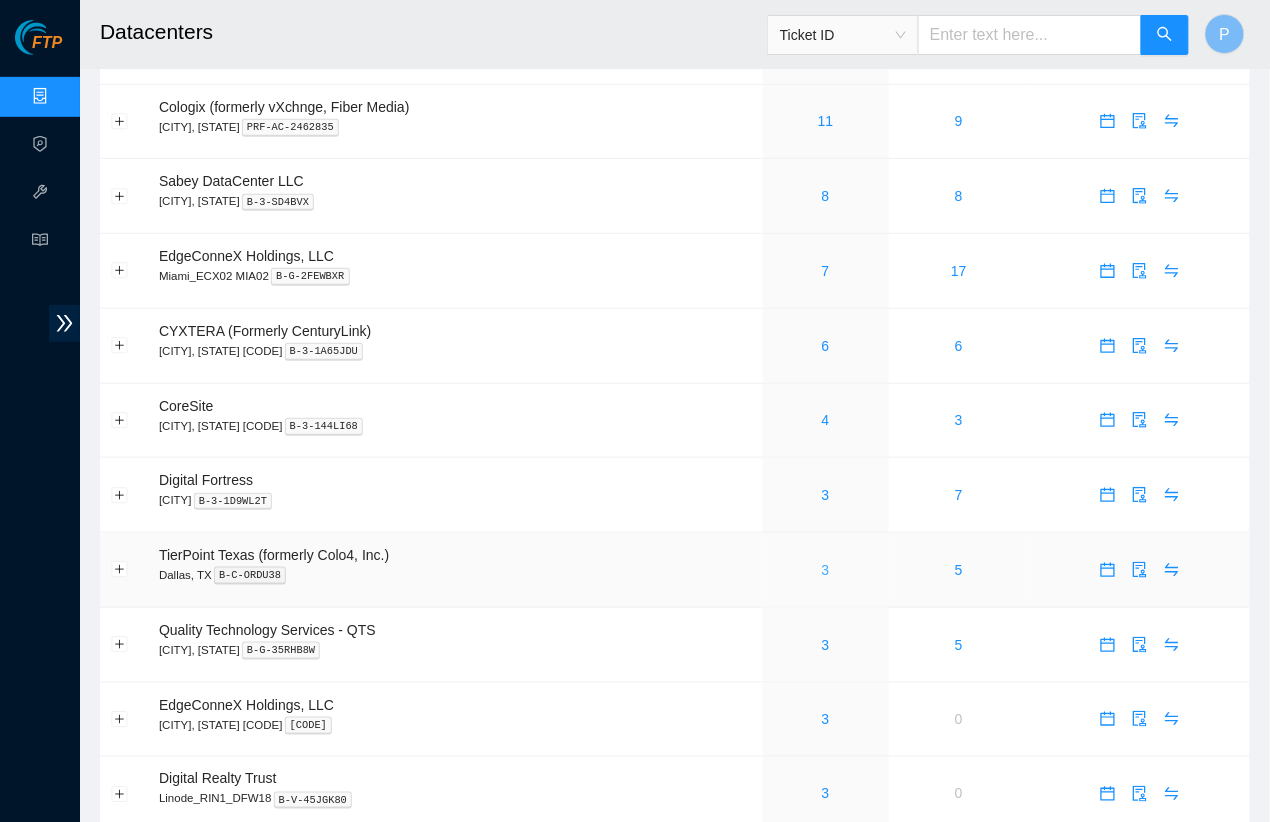 click on "3" at bounding box center (826, 570) 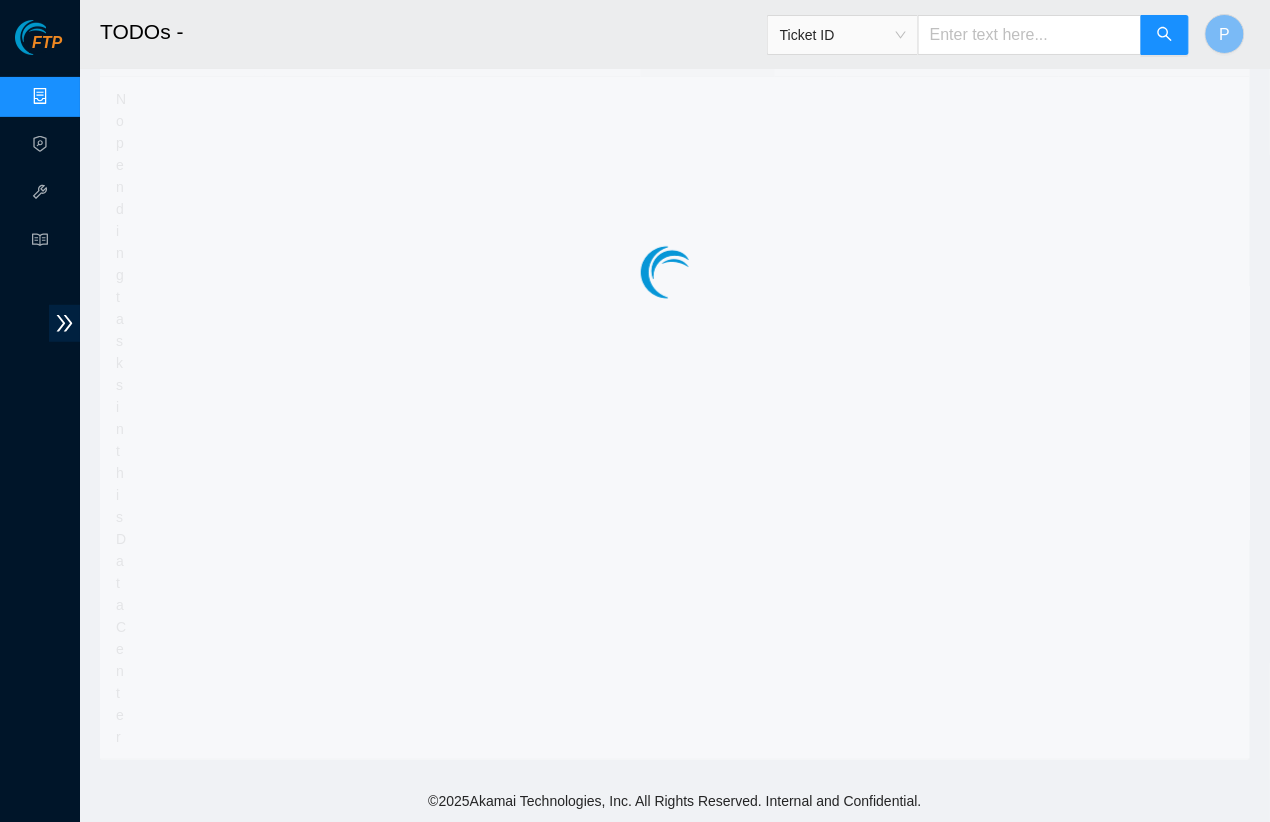 scroll, scrollTop: 0, scrollLeft: 0, axis: both 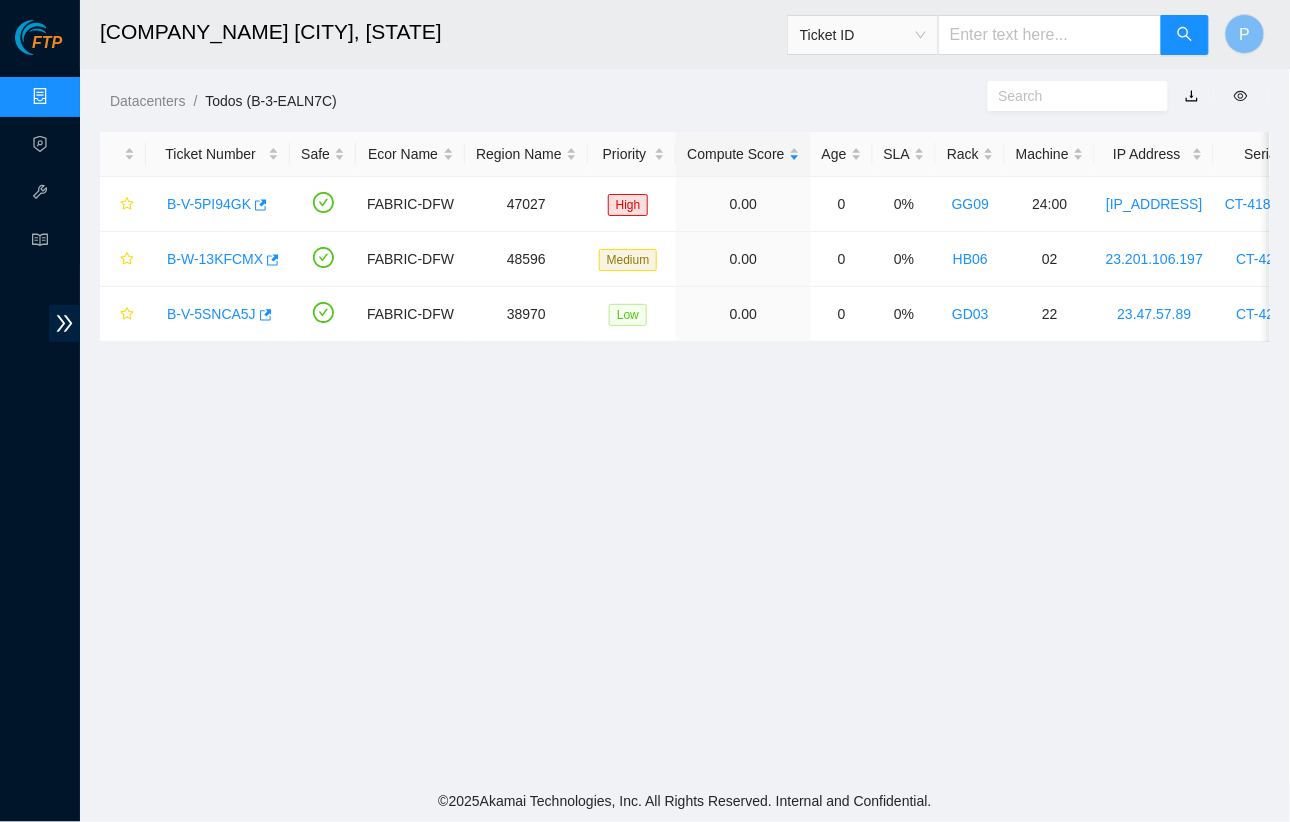click at bounding box center (1192, 96) 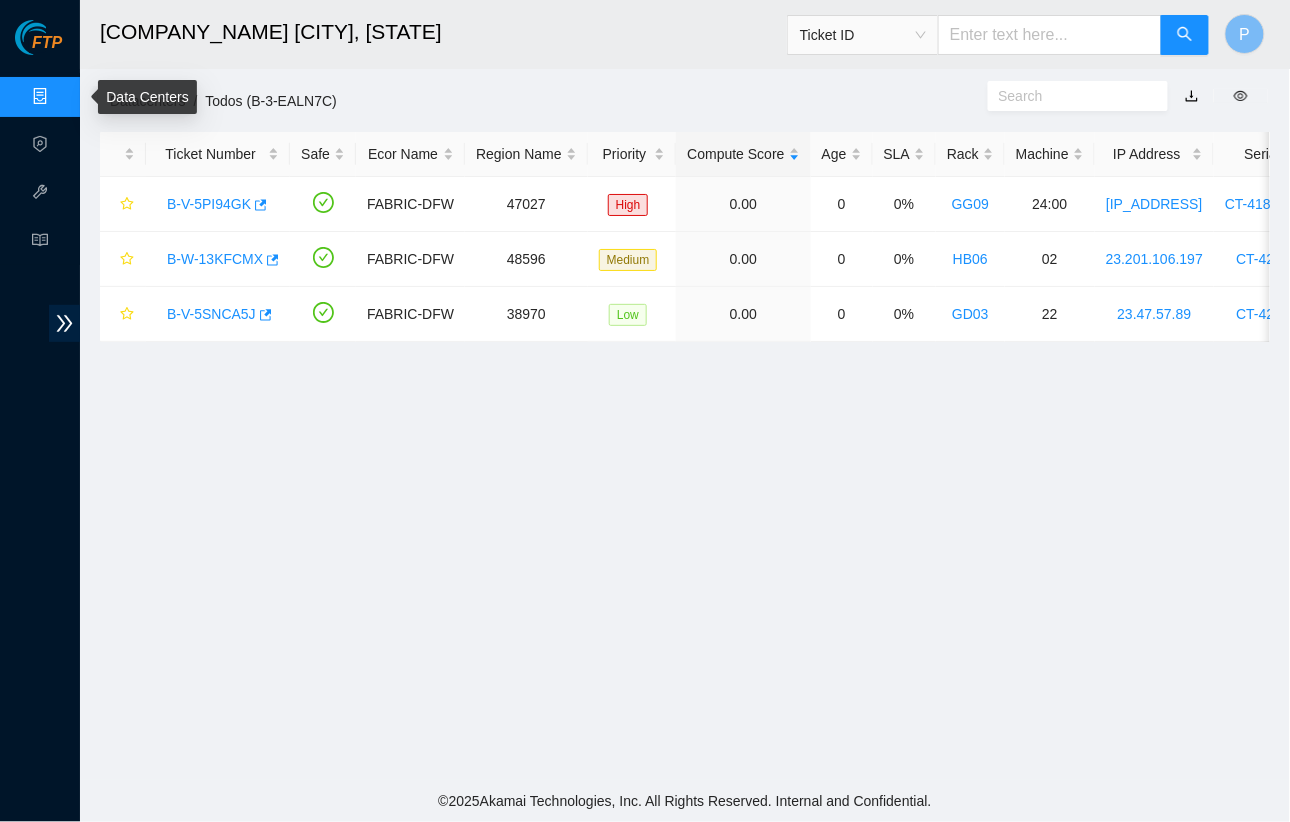 click on "Data Centers" at bounding box center (99, 97) 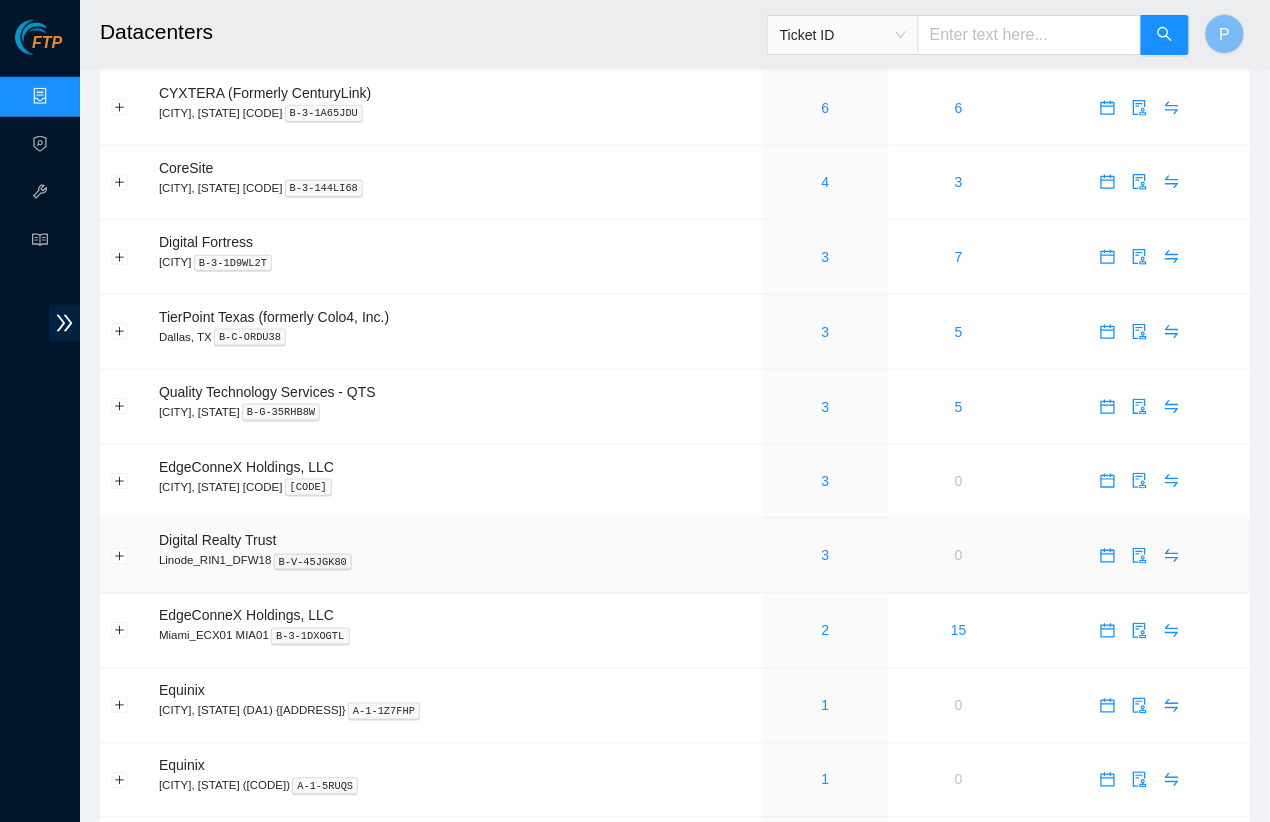 scroll, scrollTop: 657, scrollLeft: 0, axis: vertical 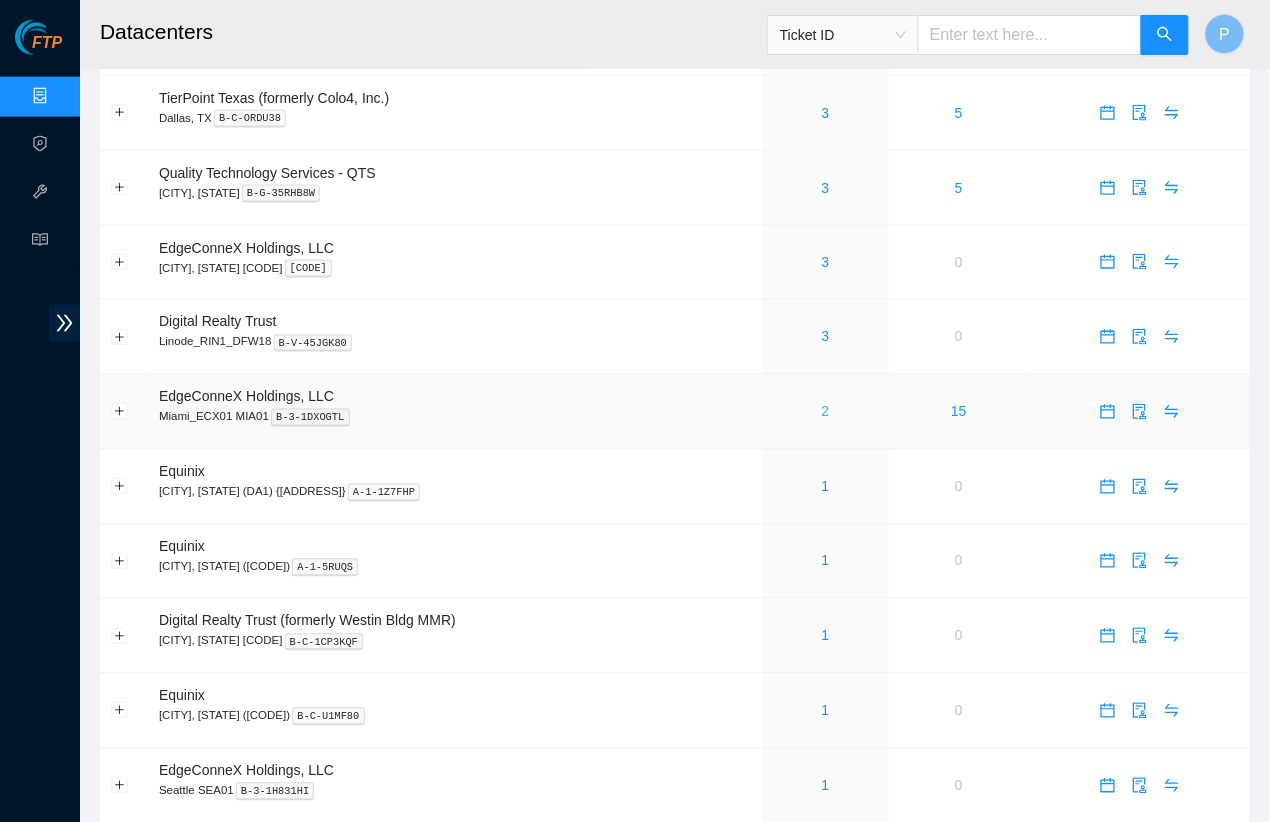 click on "2" at bounding box center [826, 412] 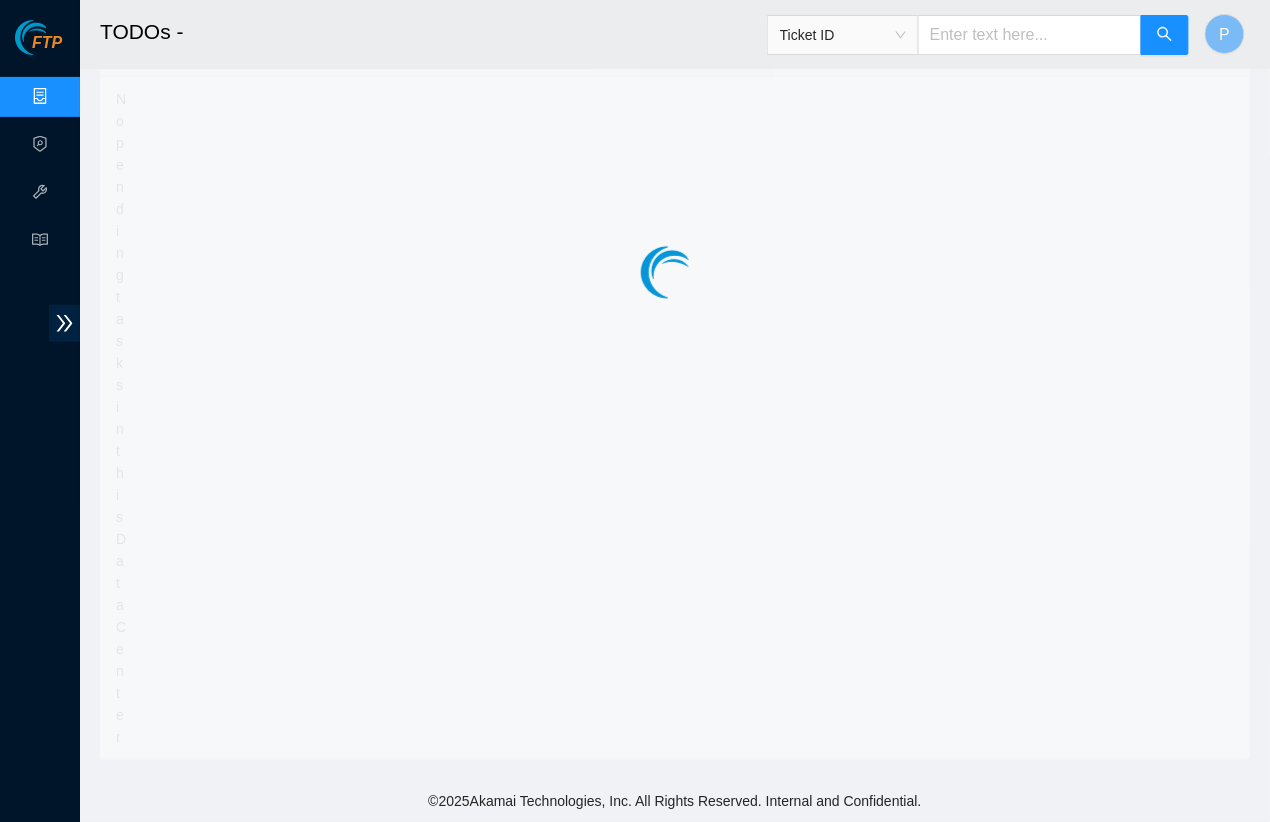 scroll, scrollTop: 0, scrollLeft: 0, axis: both 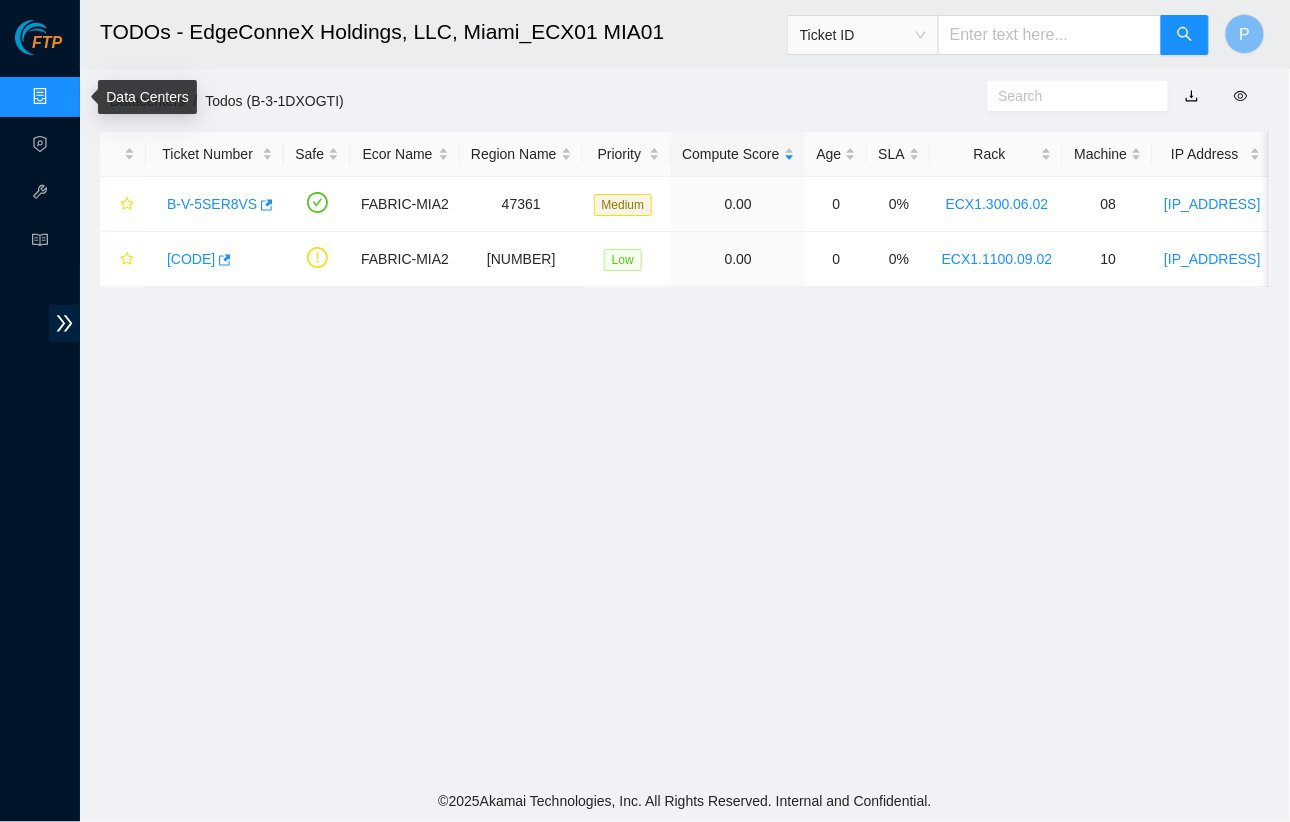 click on "Data Centers" at bounding box center [99, 97] 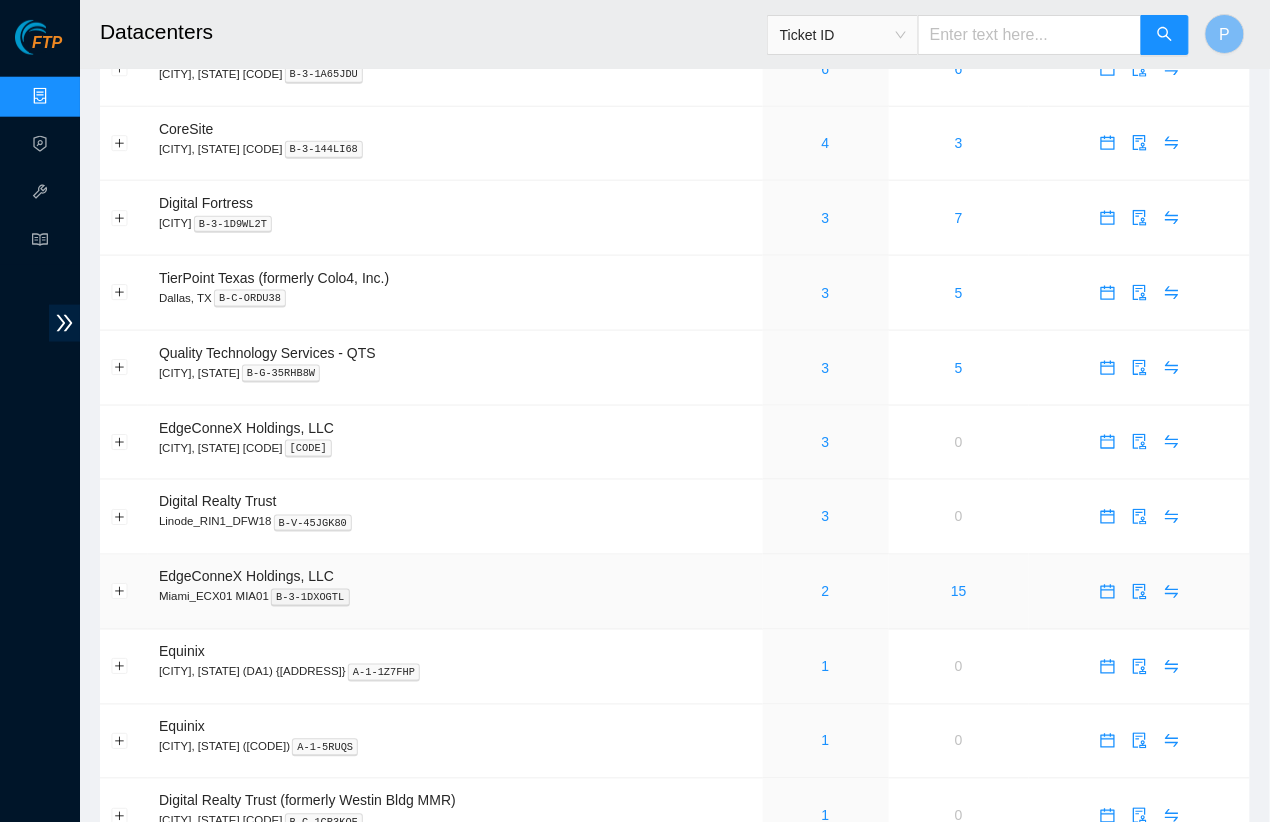 scroll, scrollTop: 677, scrollLeft: 0, axis: vertical 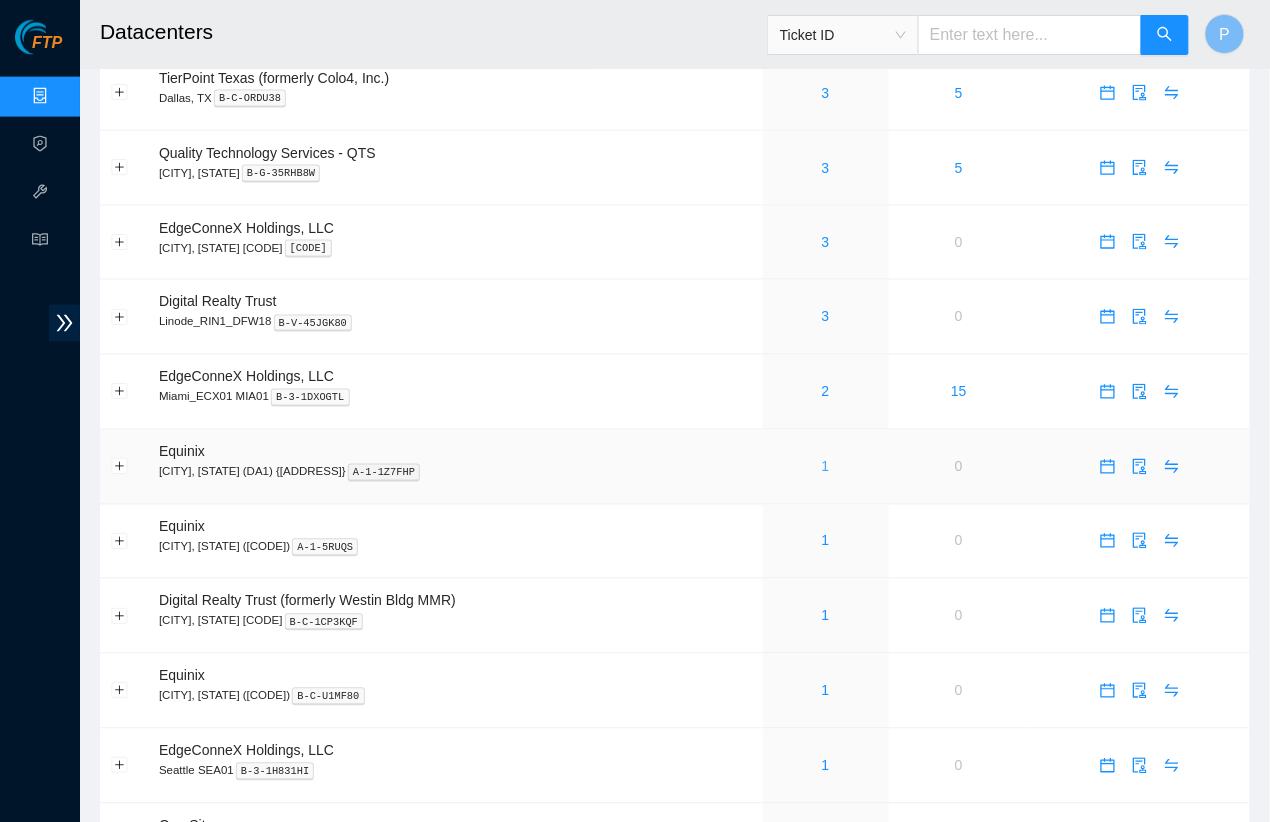 click on "1" at bounding box center [826, 467] 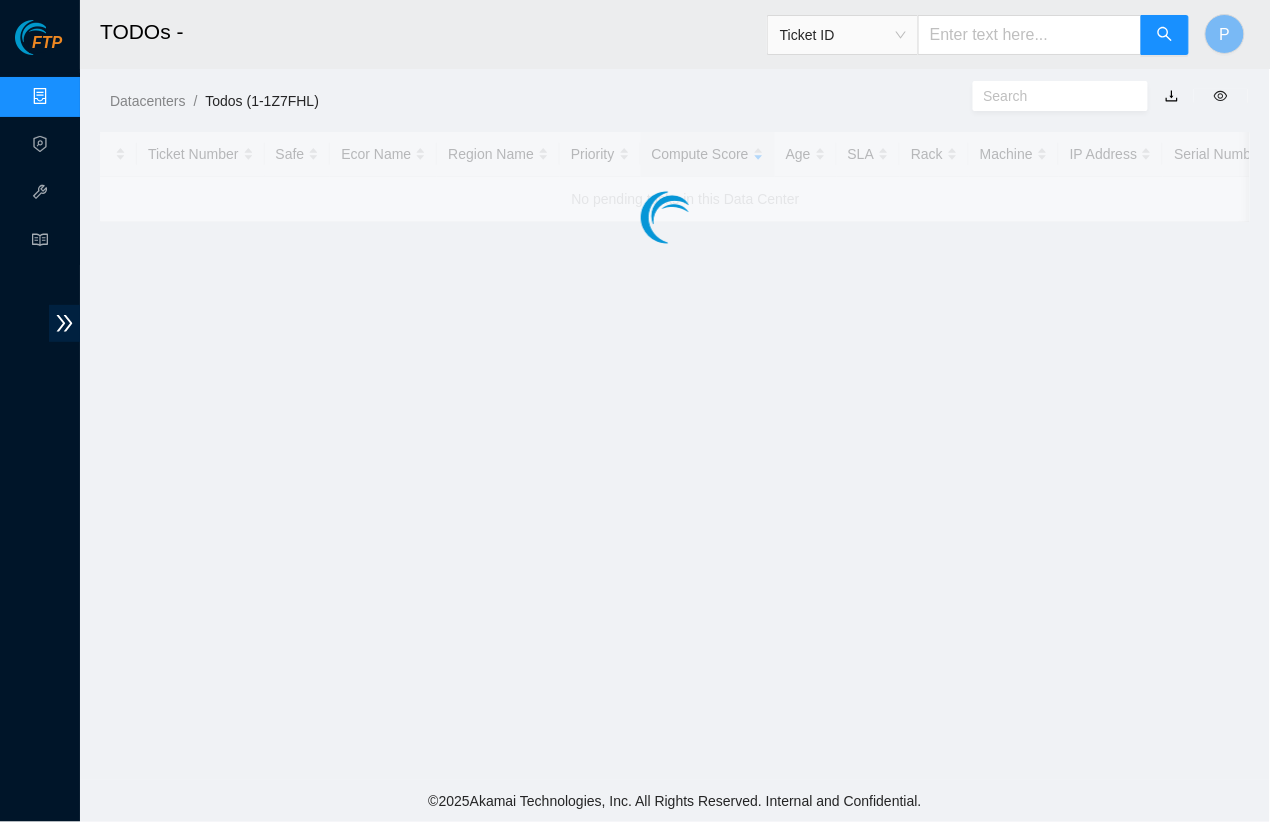 scroll, scrollTop: 0, scrollLeft: 0, axis: both 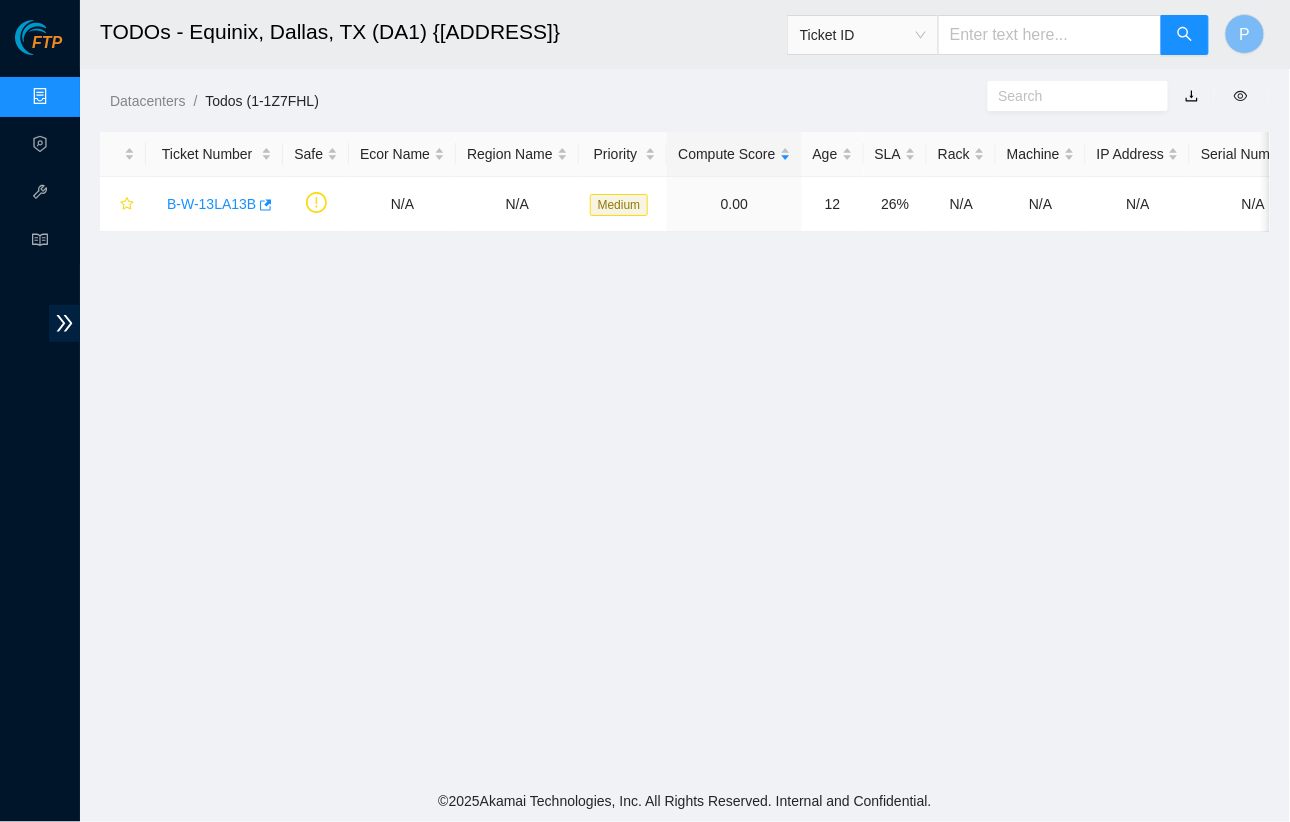 click at bounding box center [1192, 96] 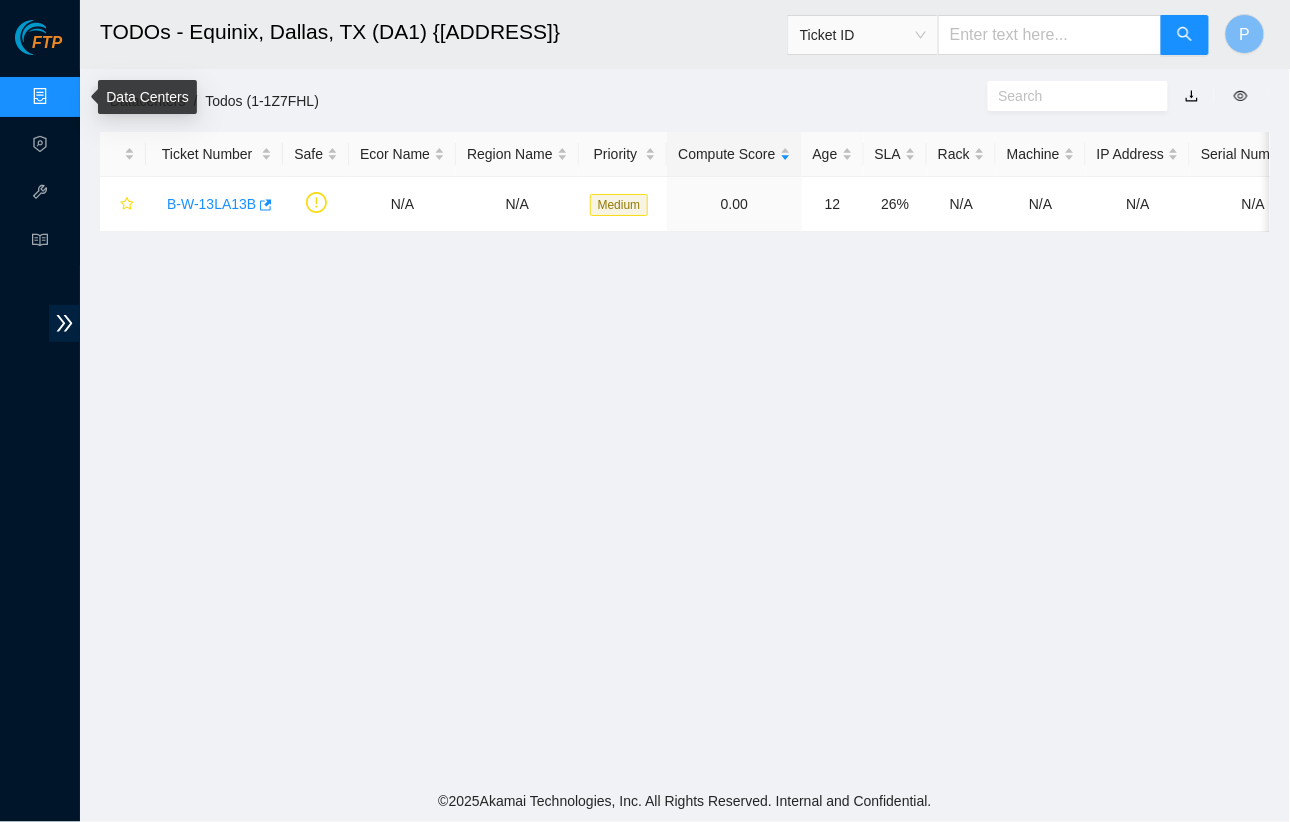 click on "Data Centers" at bounding box center (99, 97) 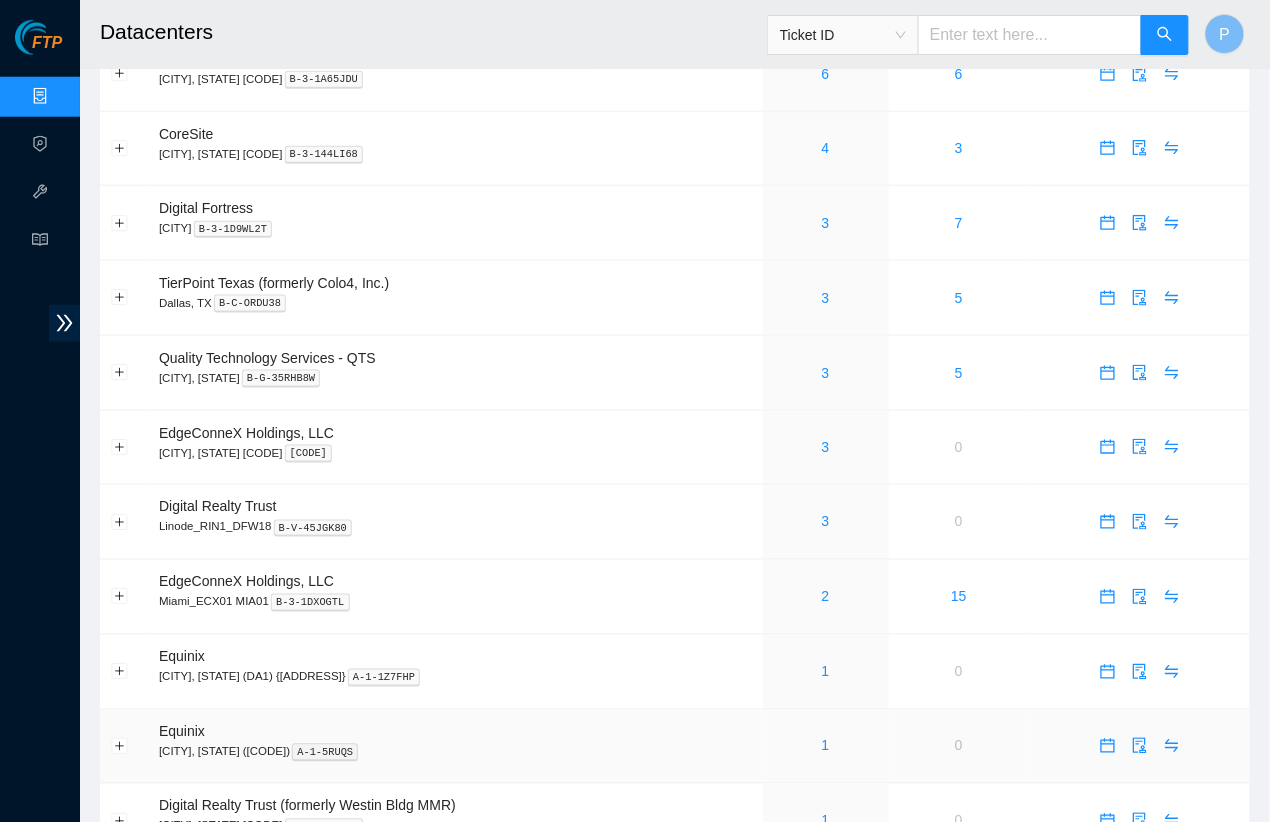 scroll, scrollTop: 681, scrollLeft: 0, axis: vertical 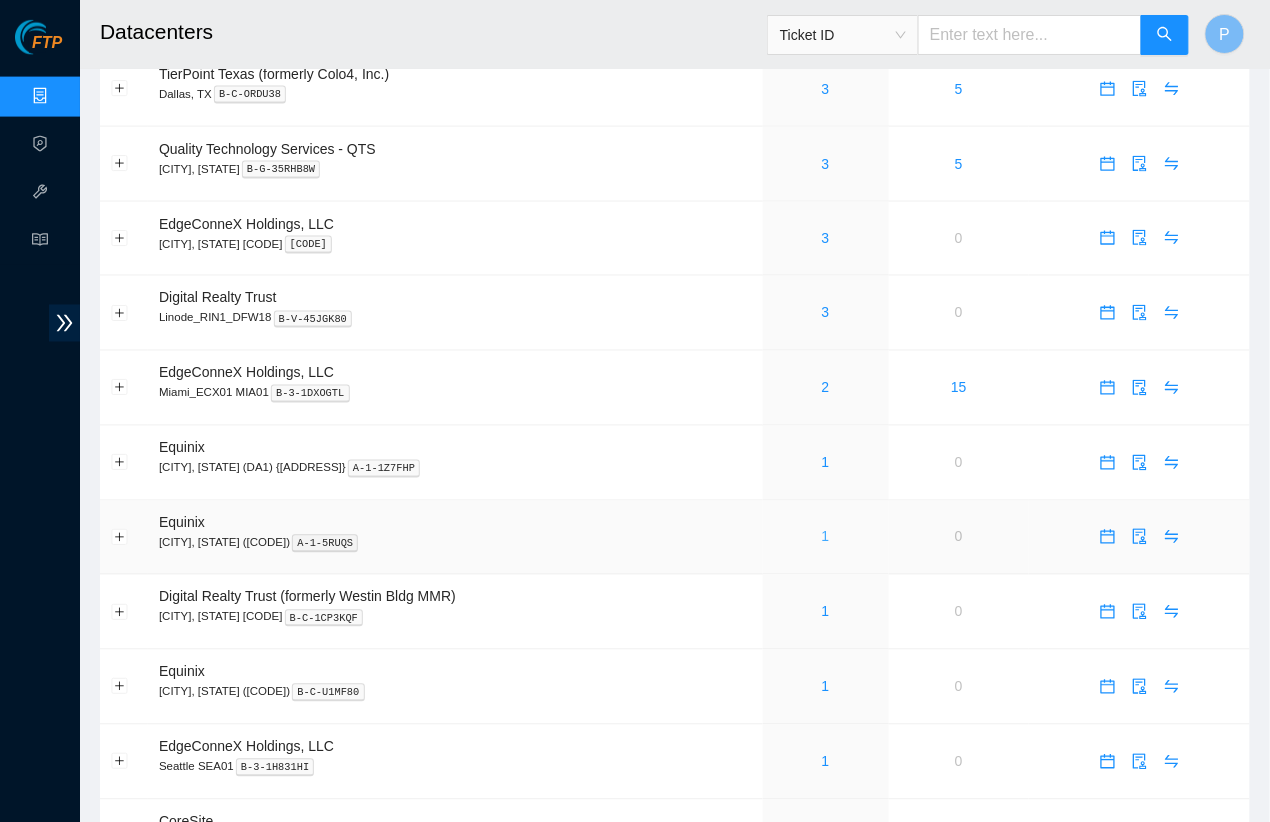 click on "1" at bounding box center [826, 537] 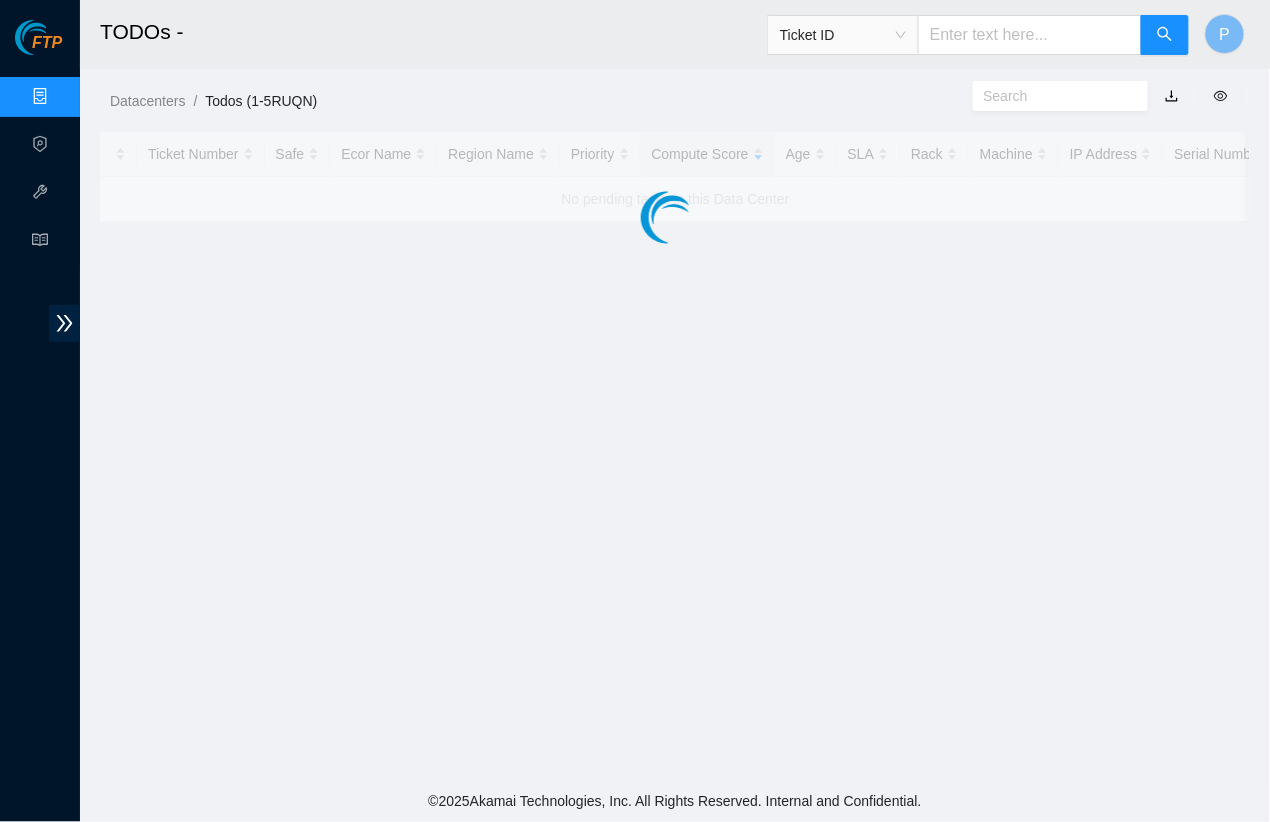 scroll, scrollTop: 0, scrollLeft: 0, axis: both 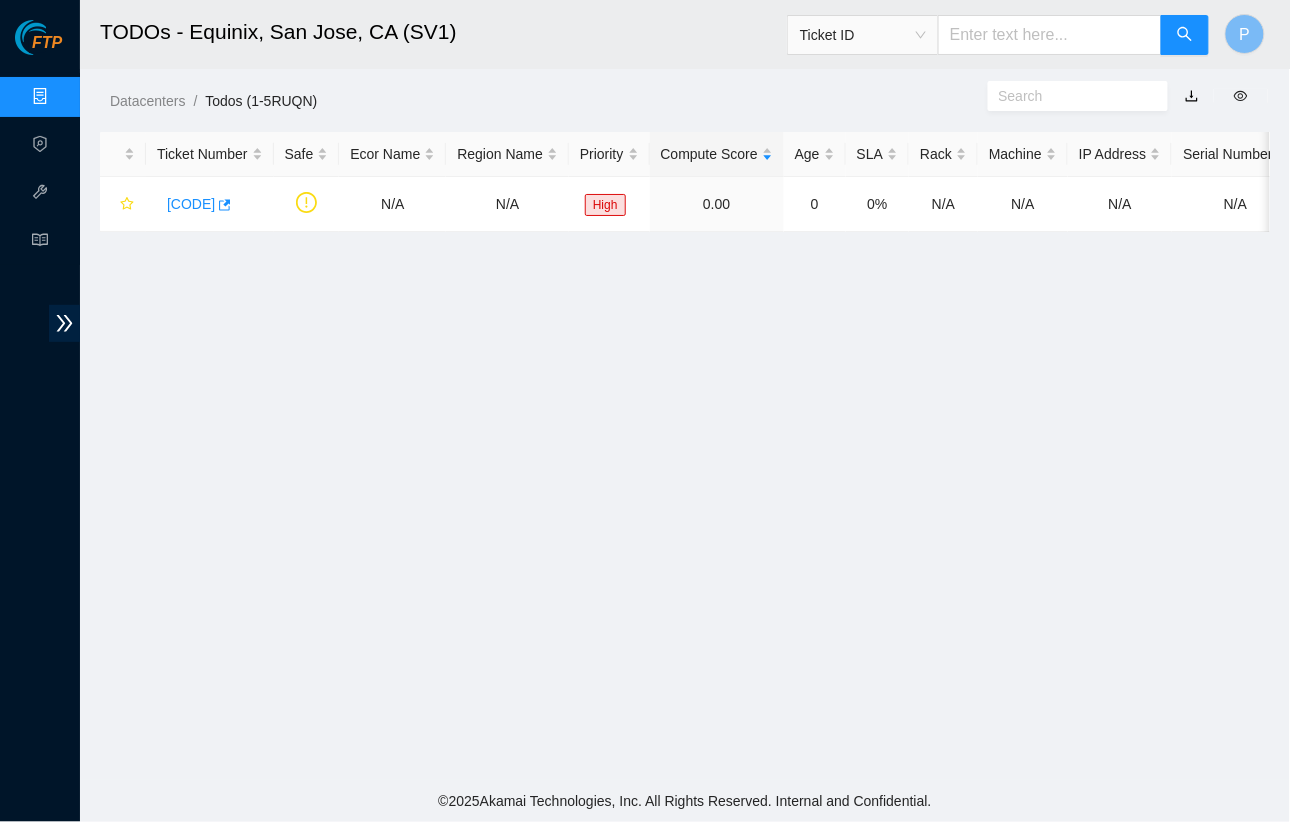 click at bounding box center (1192, 96) 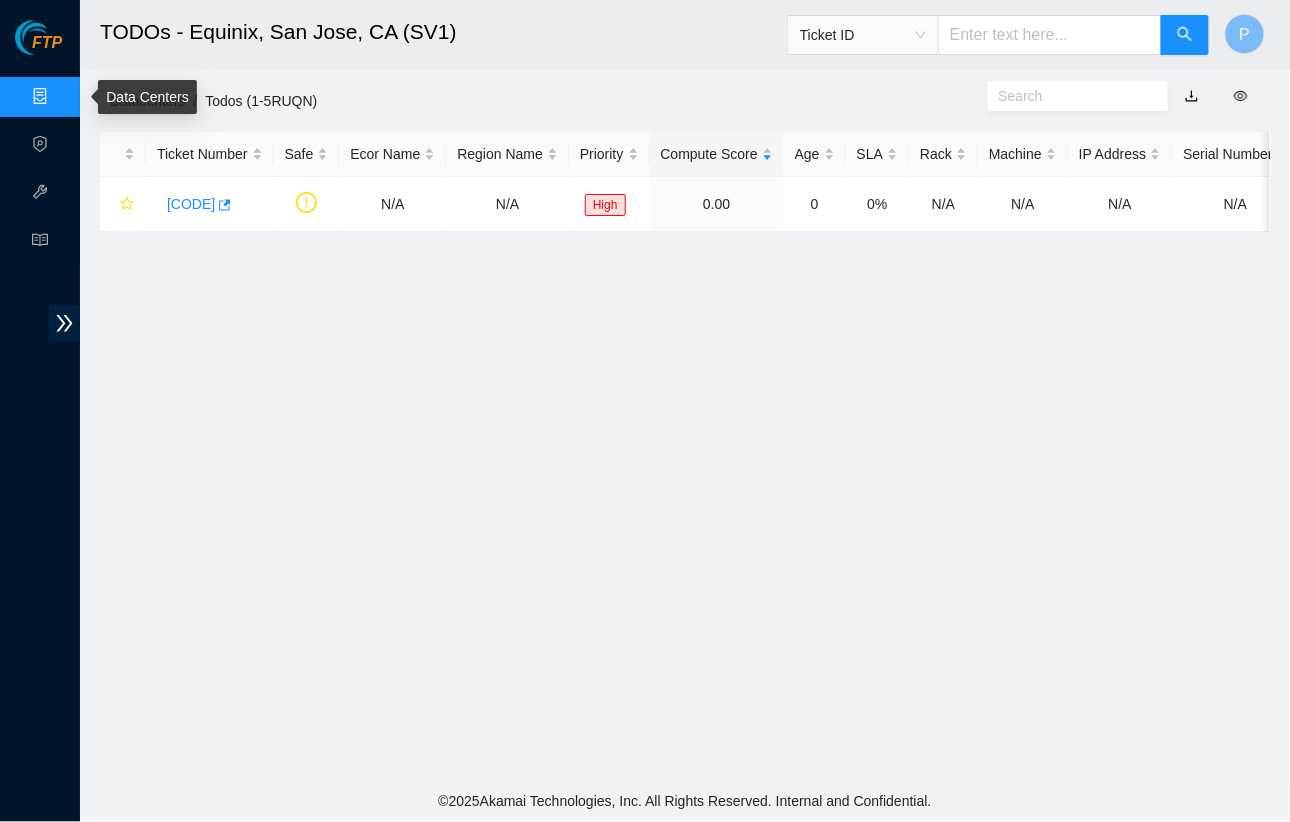 click on "Data Centers" at bounding box center [99, 97] 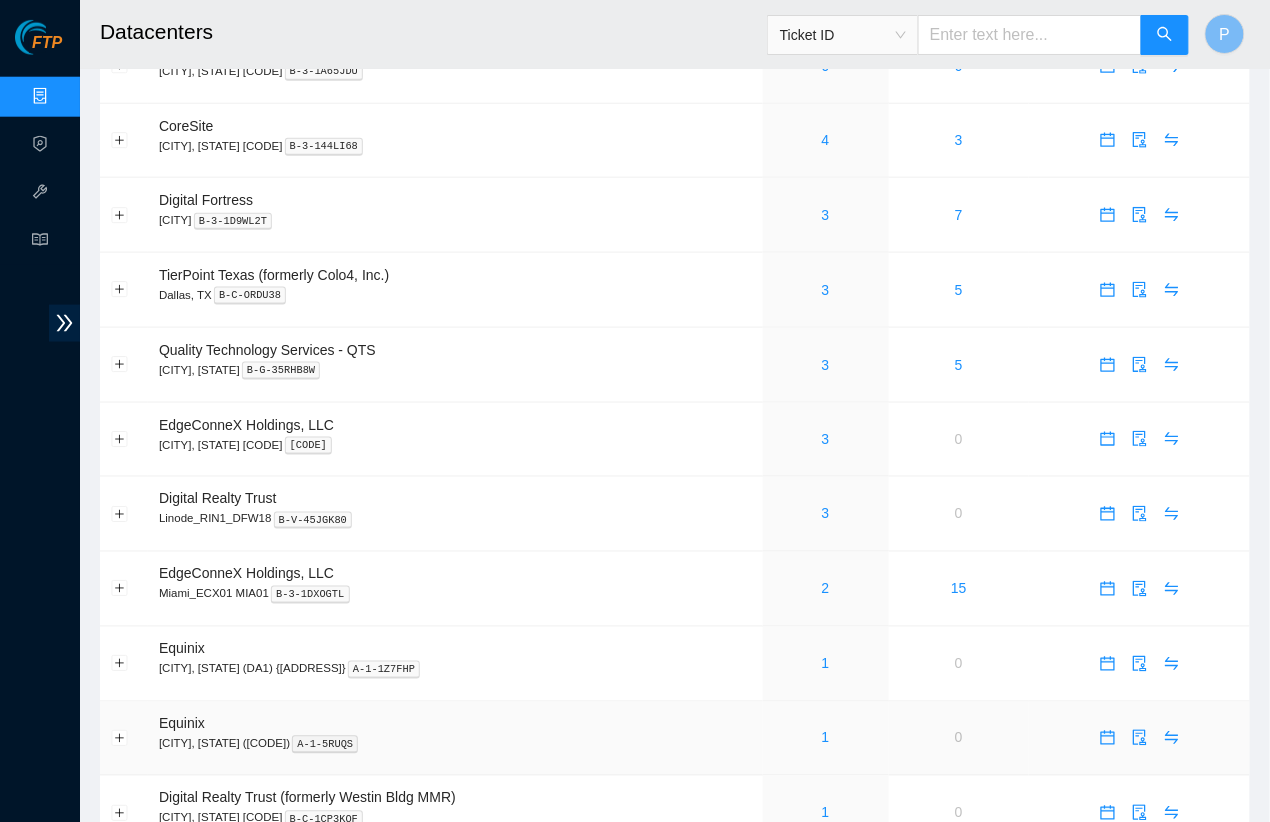 scroll, scrollTop: 714, scrollLeft: 0, axis: vertical 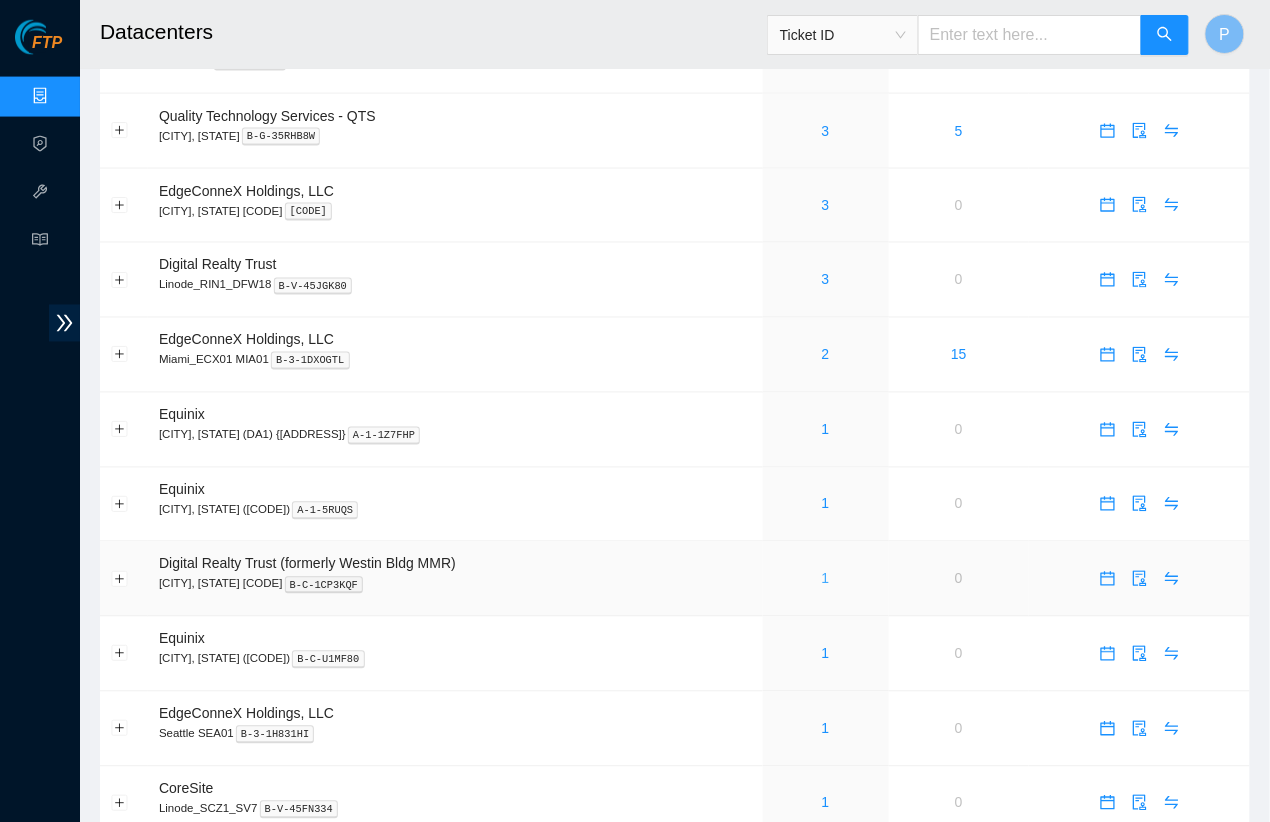 click on "1" at bounding box center (826, 579) 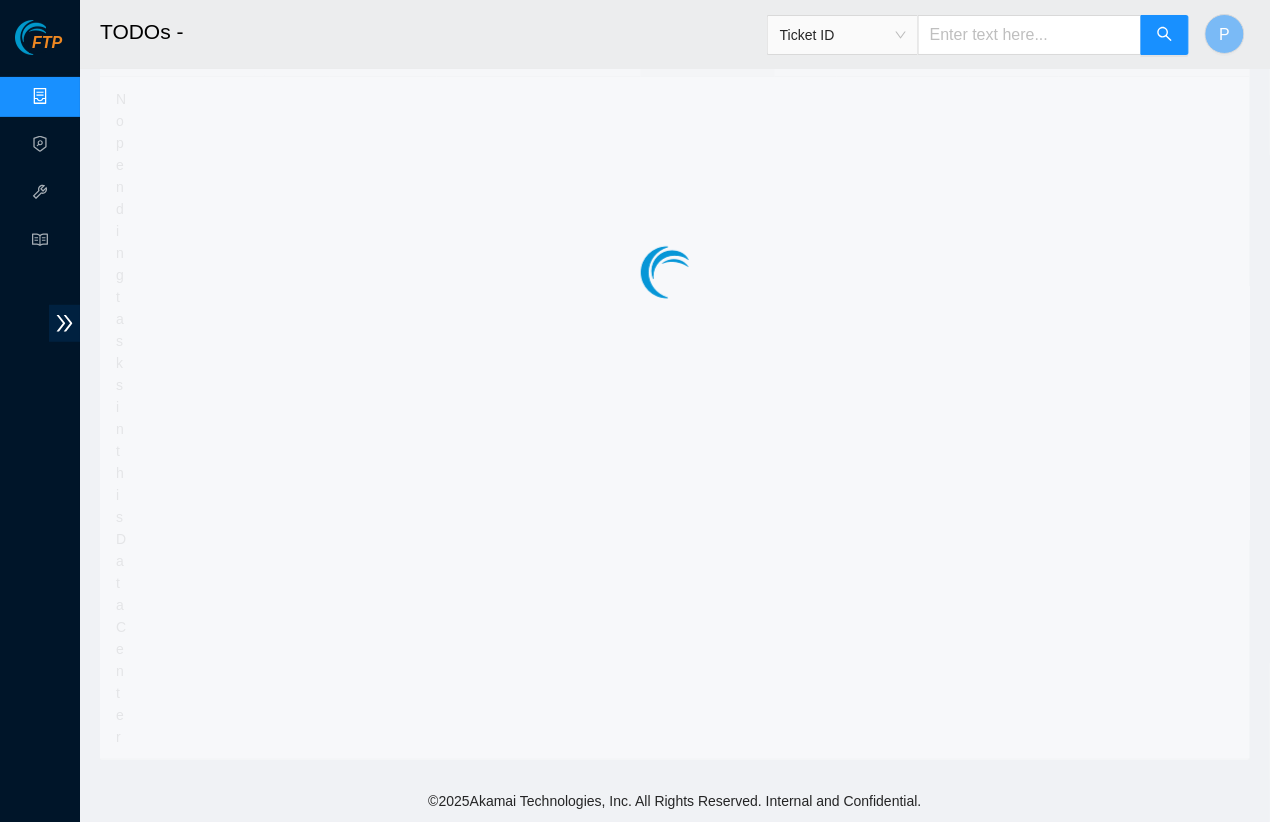 scroll, scrollTop: 0, scrollLeft: 0, axis: both 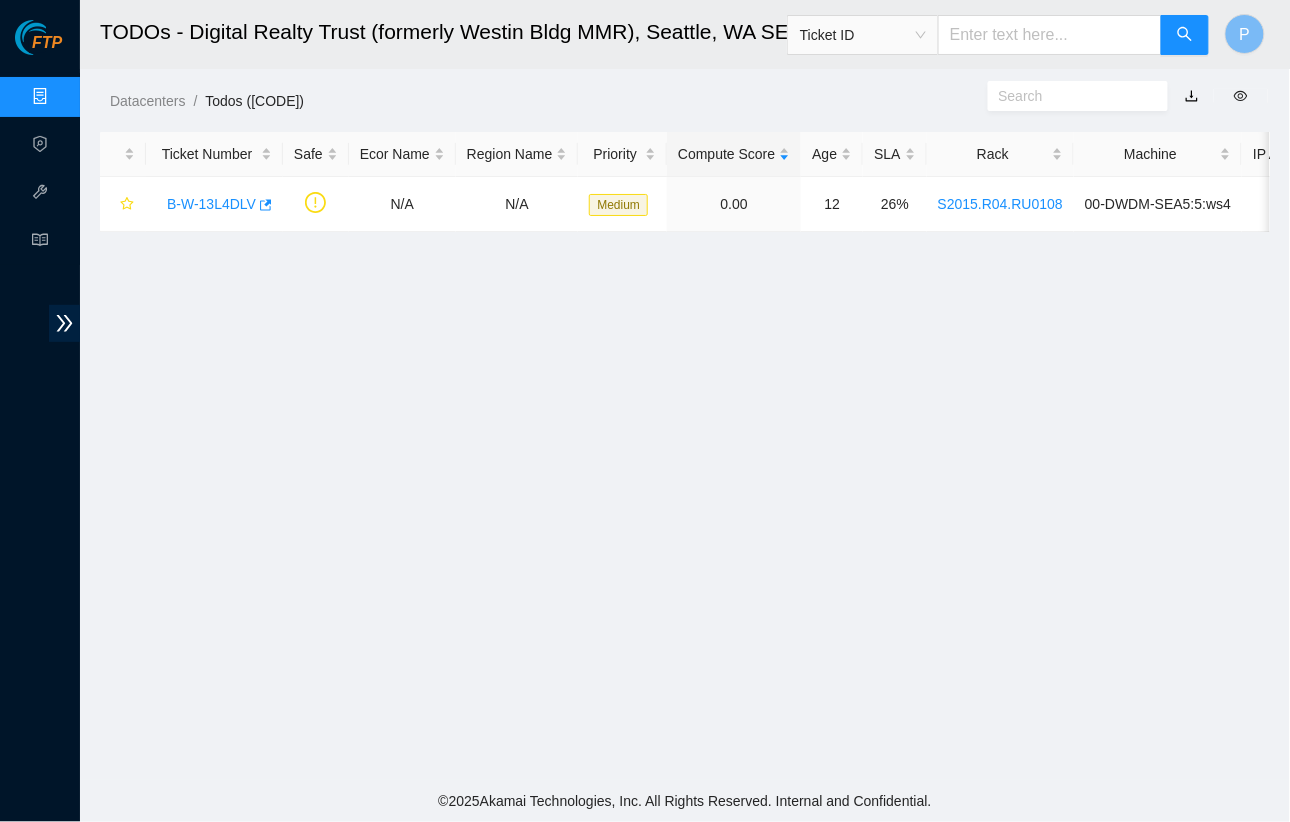 click at bounding box center [1192, 96] 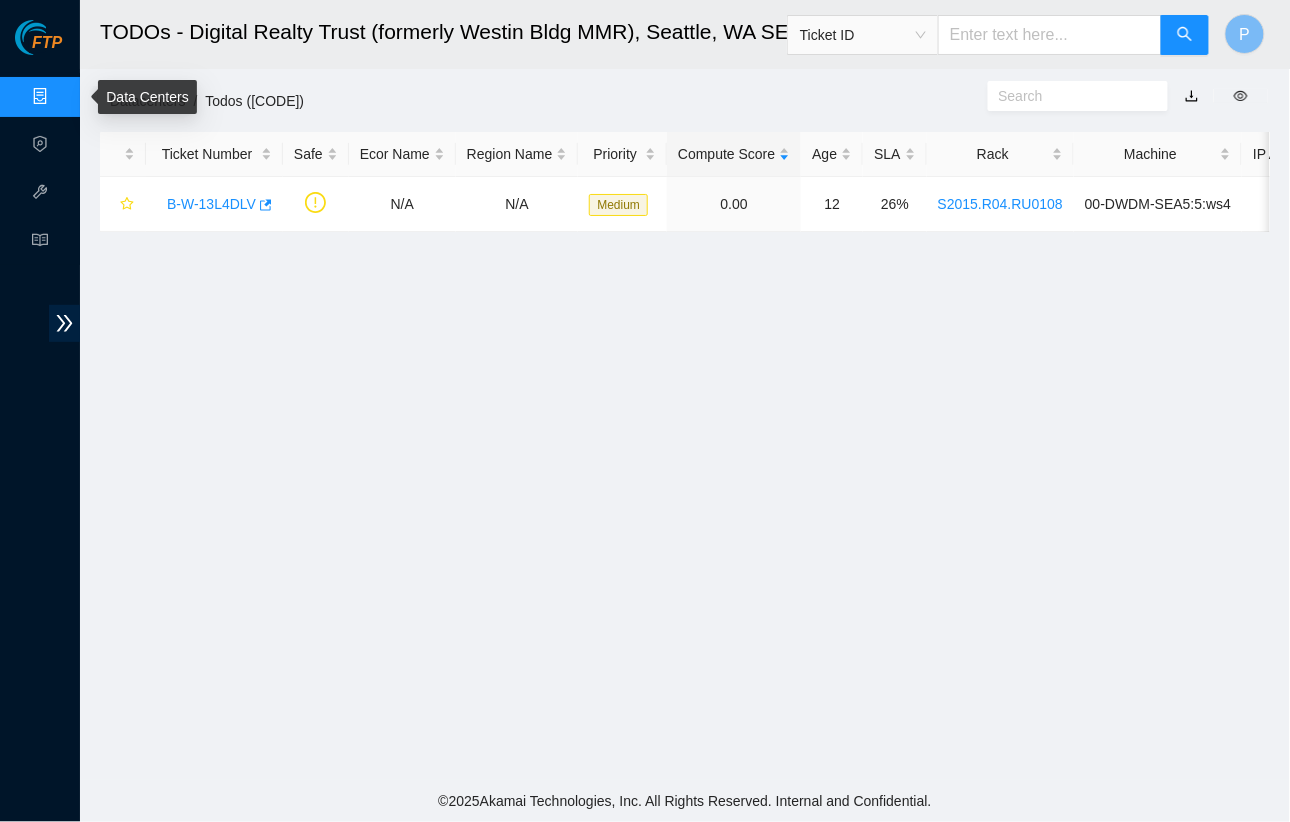click on "Data Centers" at bounding box center [99, 97] 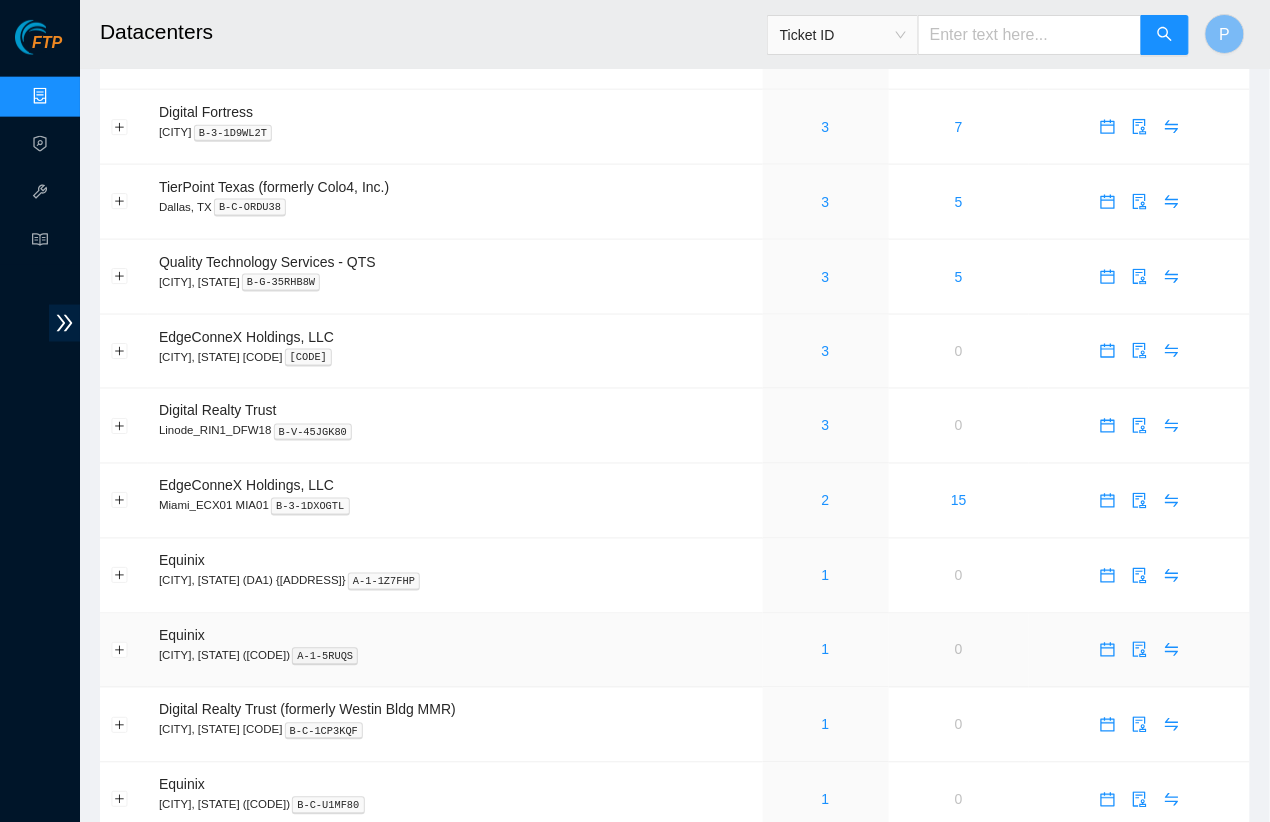 scroll, scrollTop: 810, scrollLeft: 0, axis: vertical 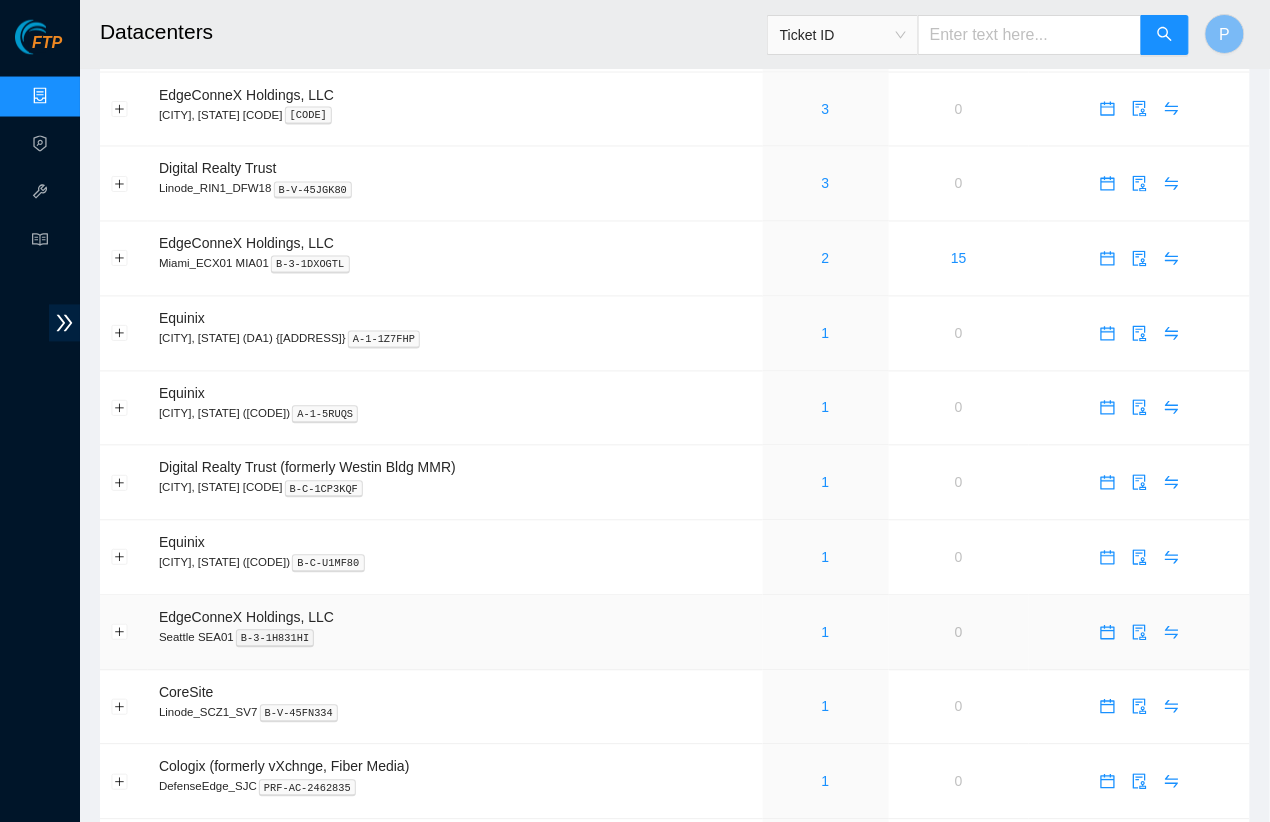 click on "1" at bounding box center (826, 633) 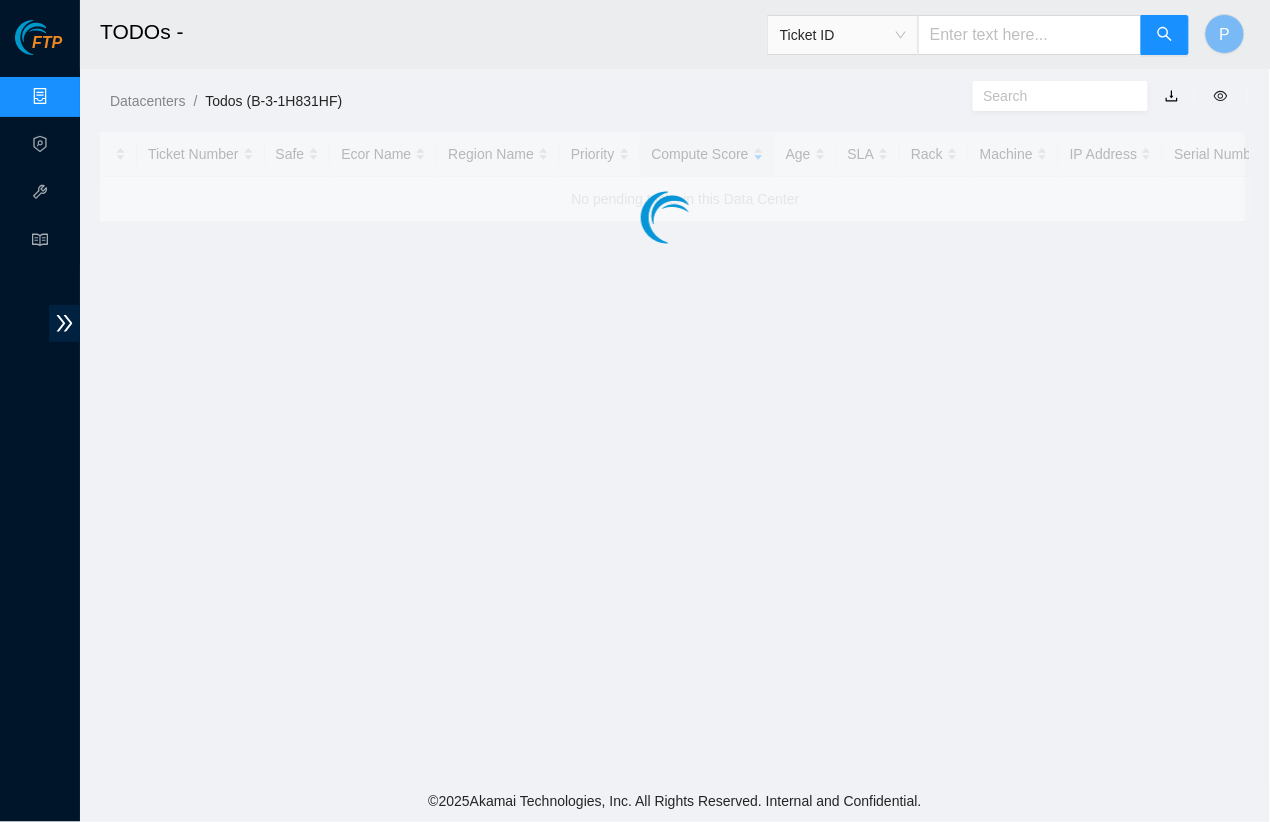 scroll, scrollTop: 0, scrollLeft: 0, axis: both 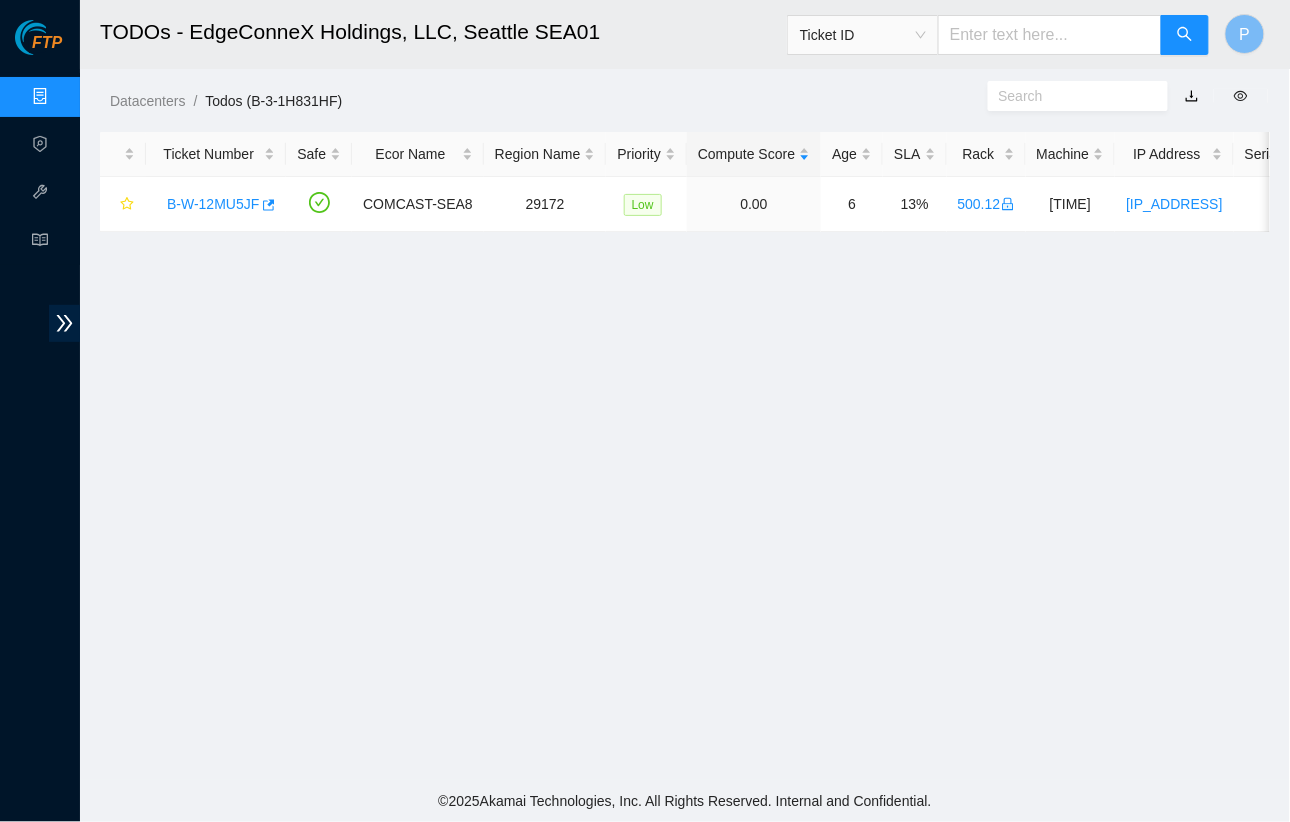 click at bounding box center (1192, 96) 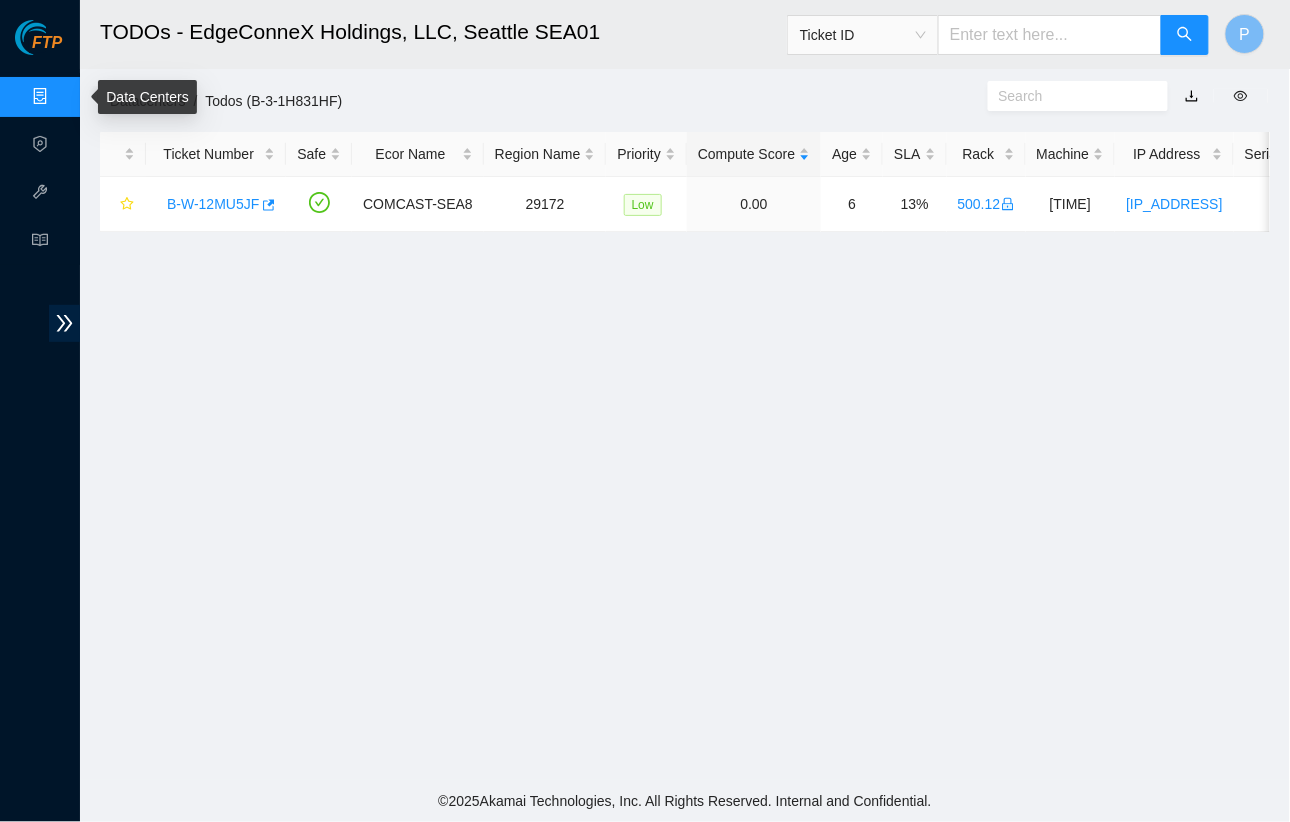 click on "Data Centers" at bounding box center [99, 97] 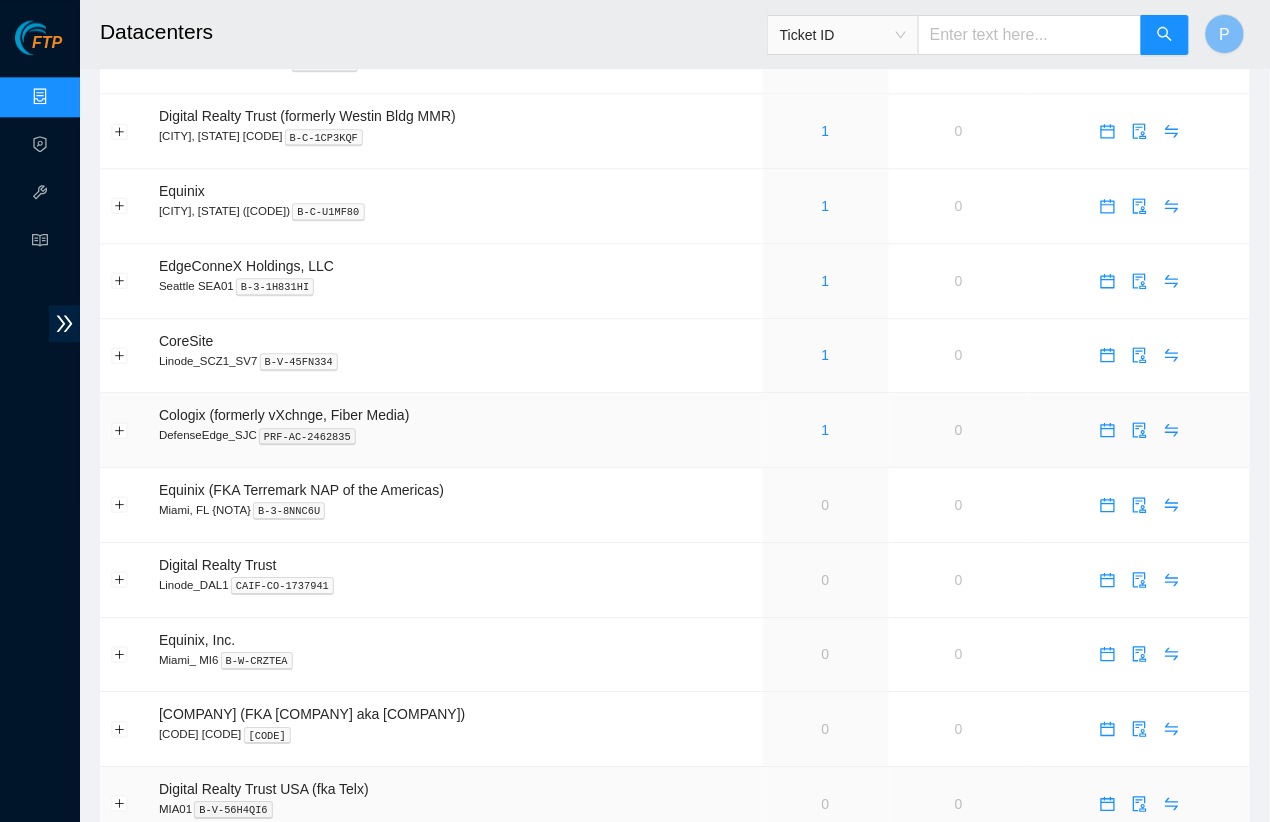 scroll, scrollTop: 1257, scrollLeft: 0, axis: vertical 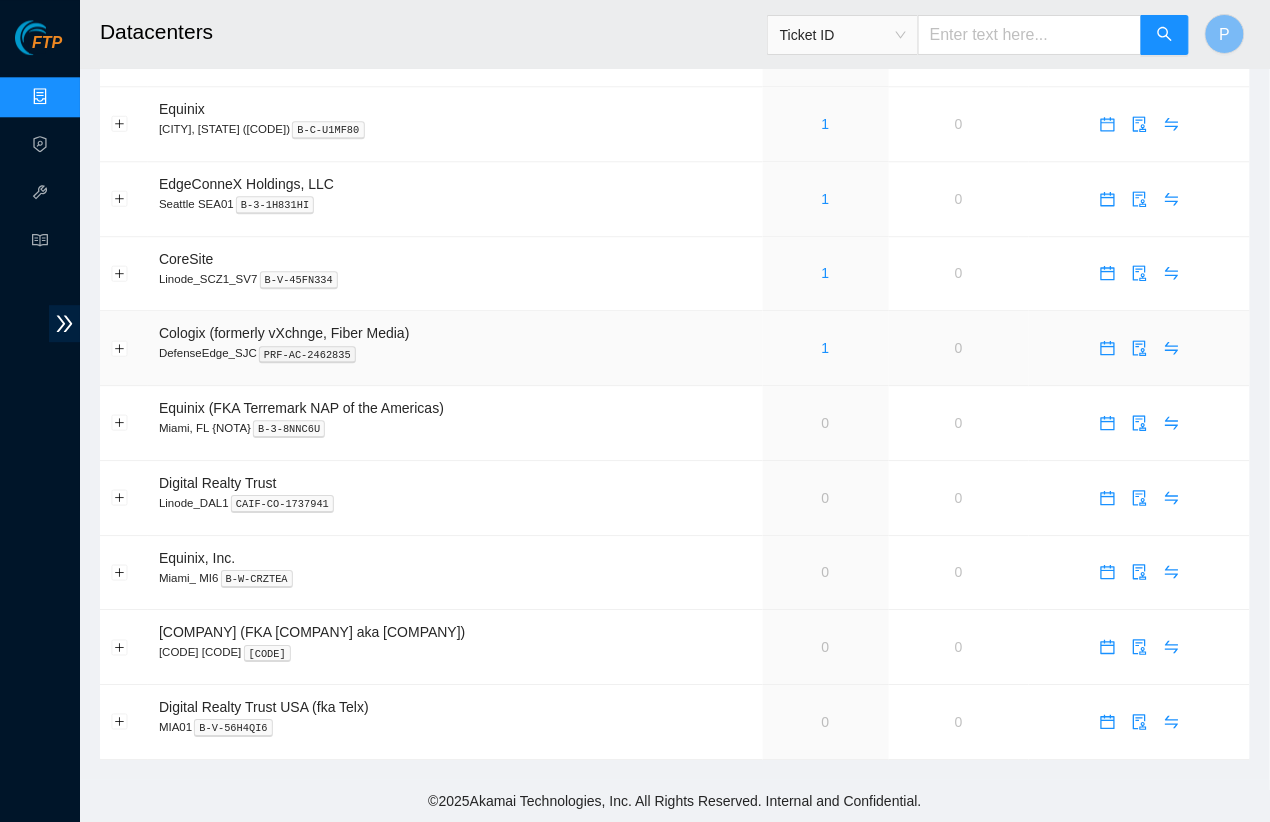 click on "[COMPANY] [CODE]" at bounding box center [455, 353] 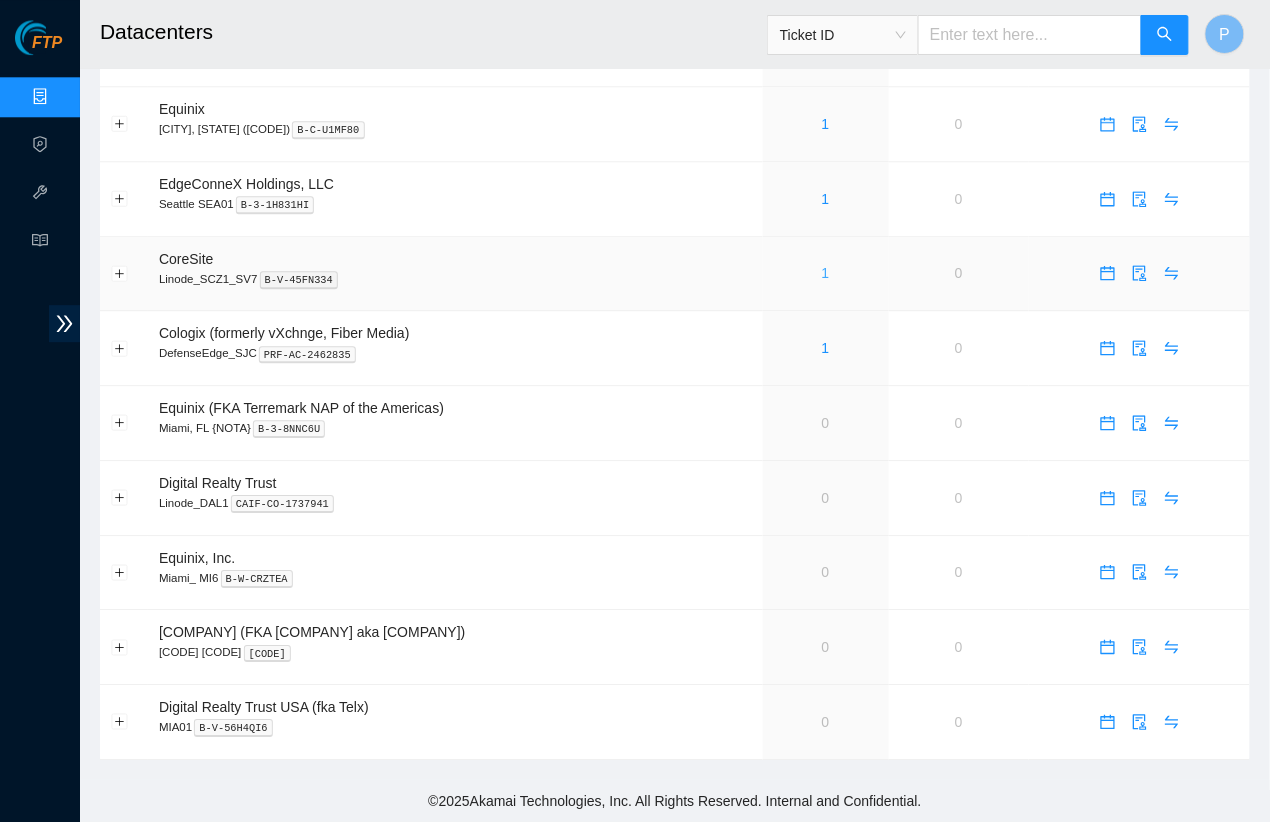 click on "1" at bounding box center (826, 273) 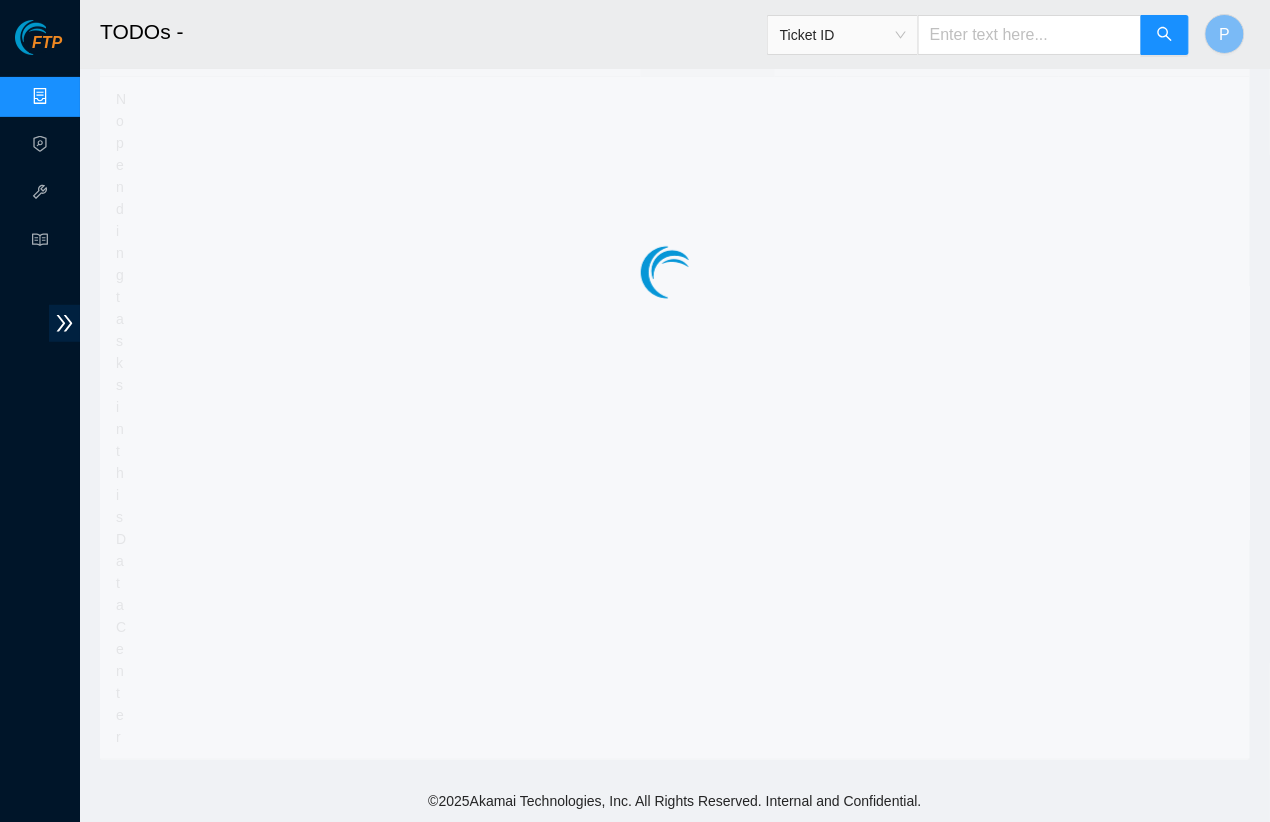 scroll, scrollTop: 0, scrollLeft: 0, axis: both 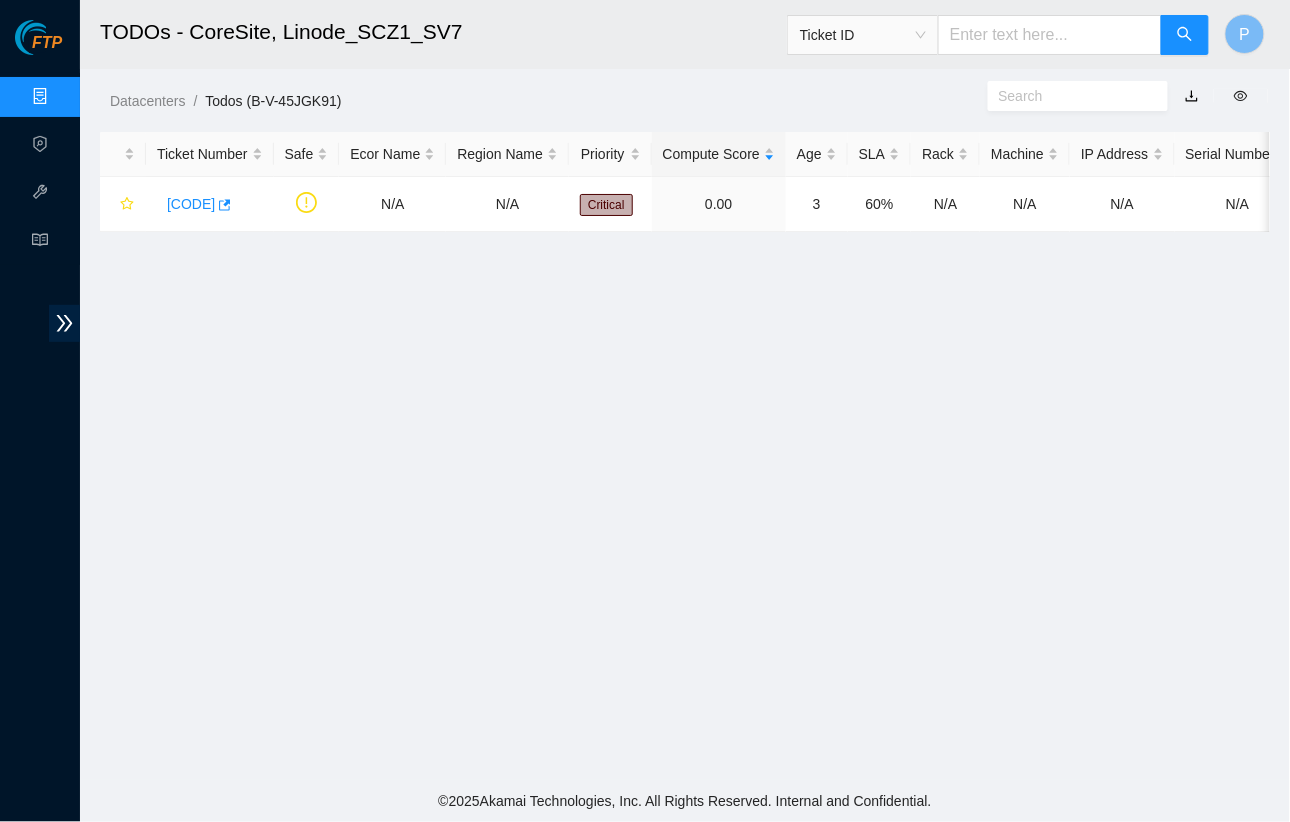 click at bounding box center (1192, 96) 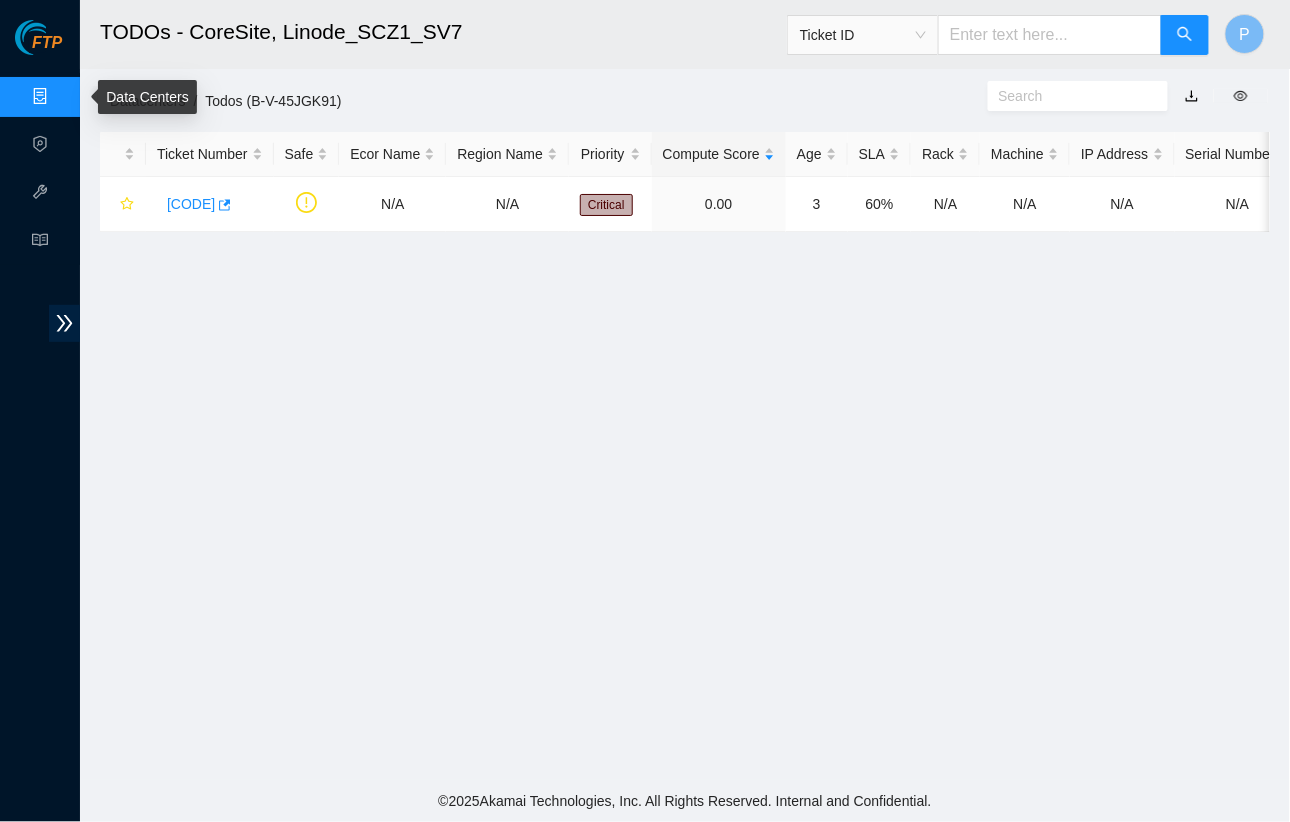 click on "Data Centers" at bounding box center [99, 97] 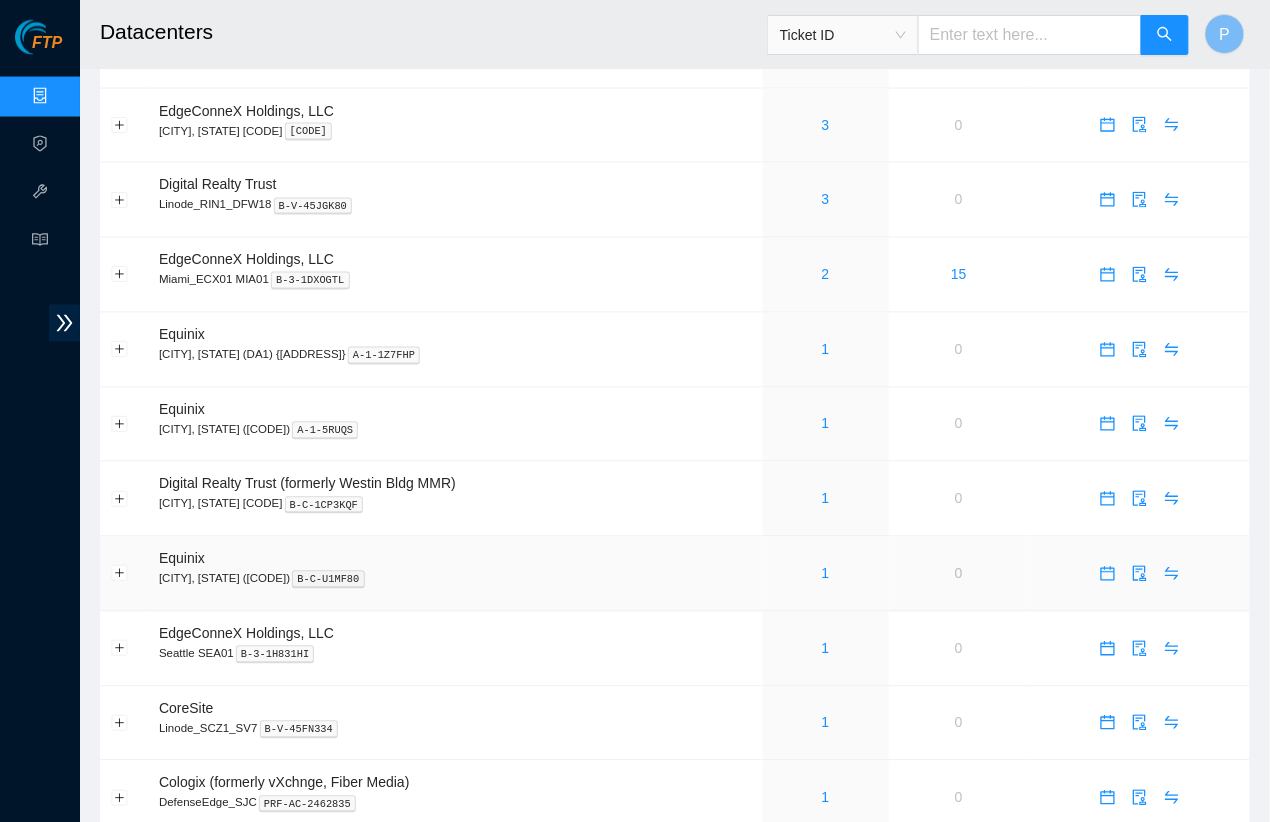 scroll, scrollTop: 1257, scrollLeft: 0, axis: vertical 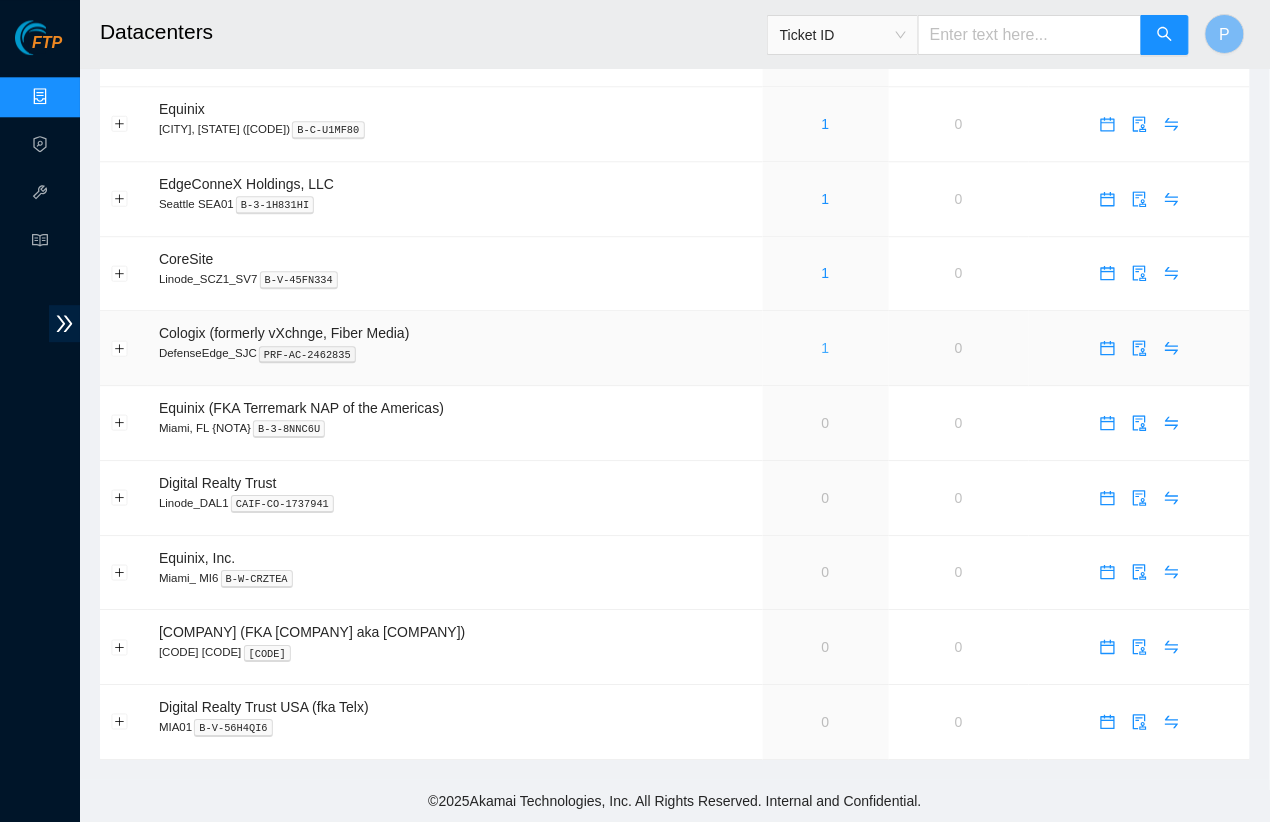 click on "1" at bounding box center (826, 348) 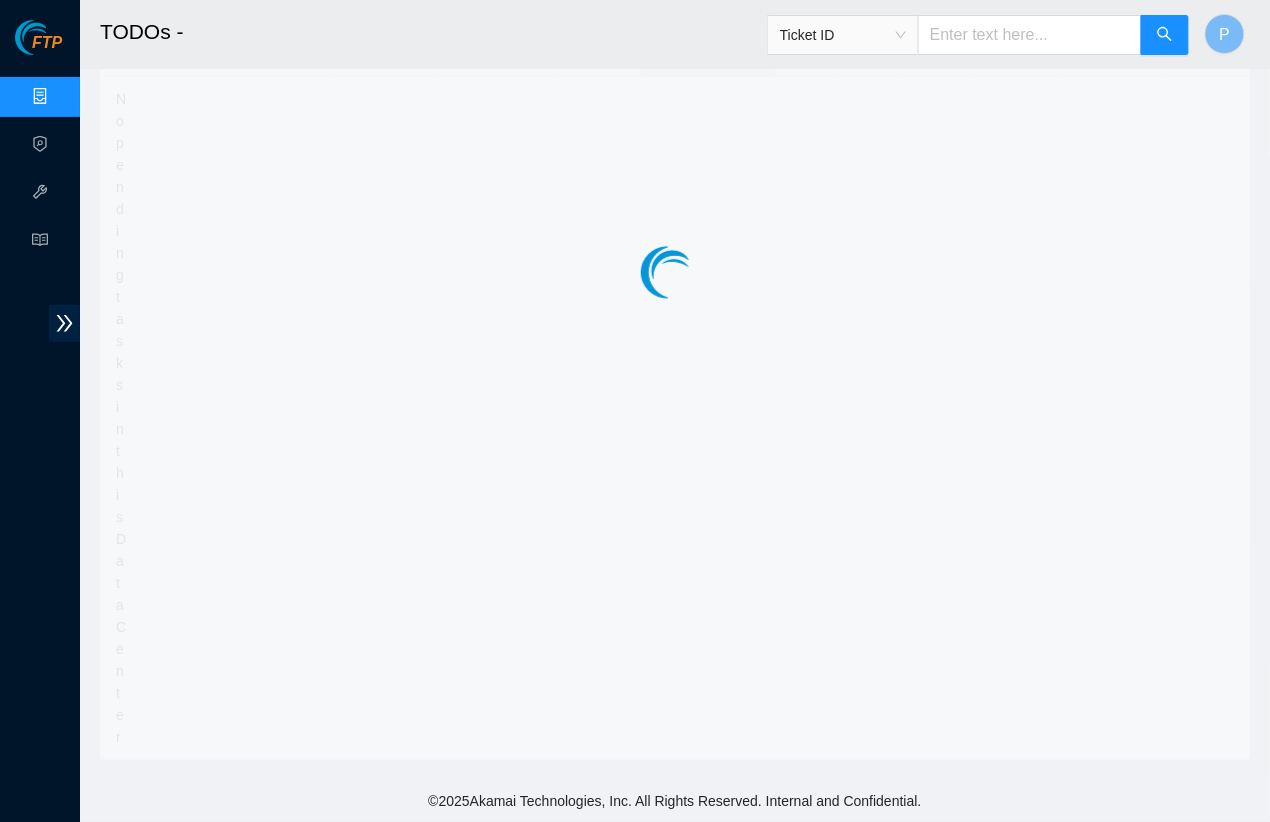 scroll, scrollTop: 0, scrollLeft: 0, axis: both 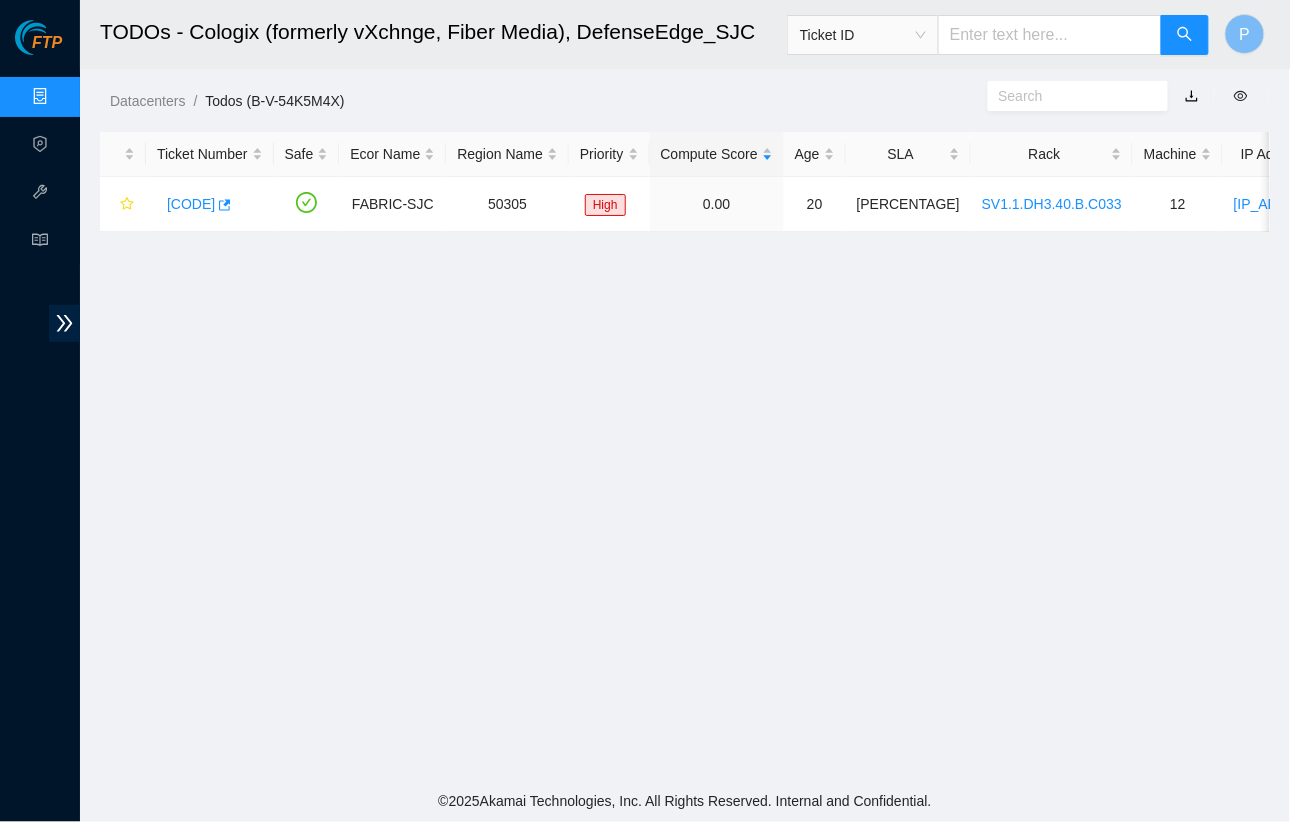click at bounding box center [1192, 96] 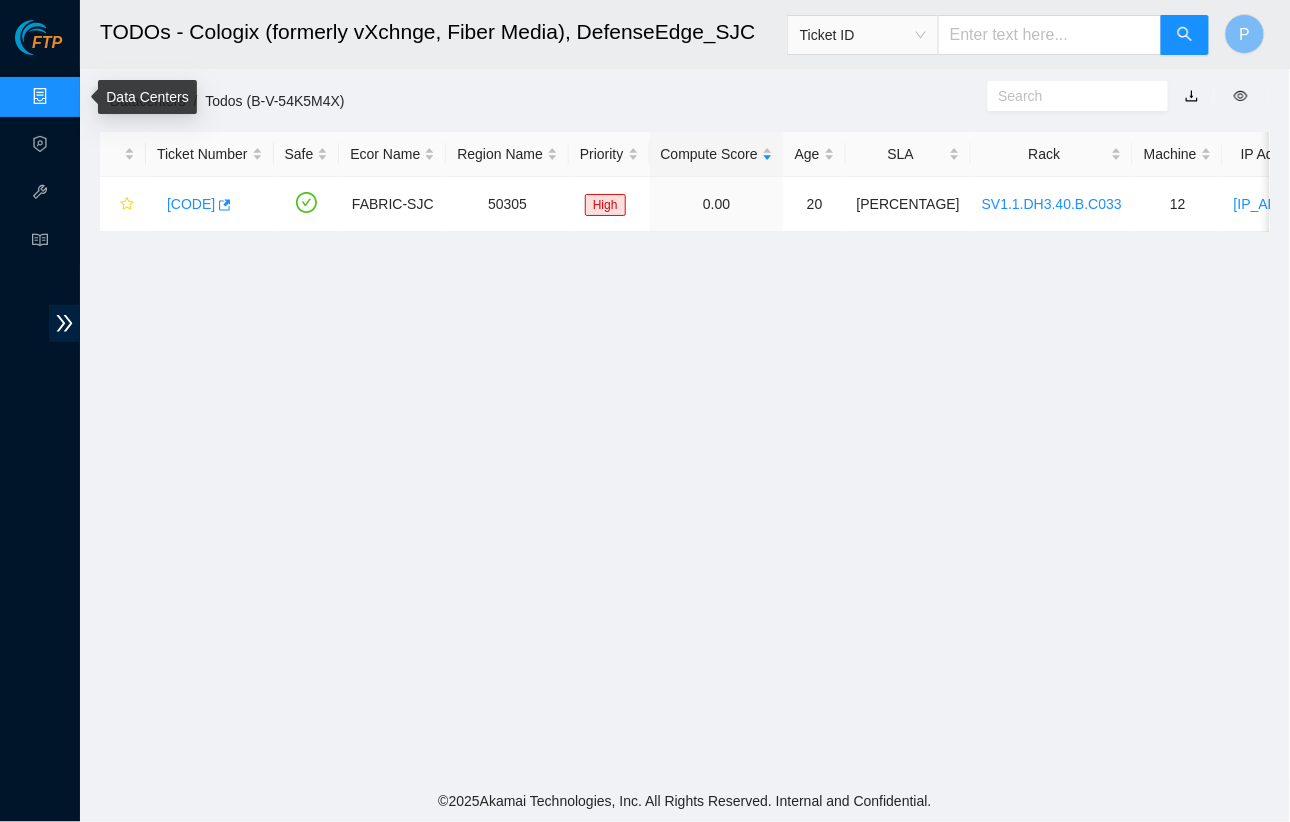 click on "Data Centers" at bounding box center (99, 97) 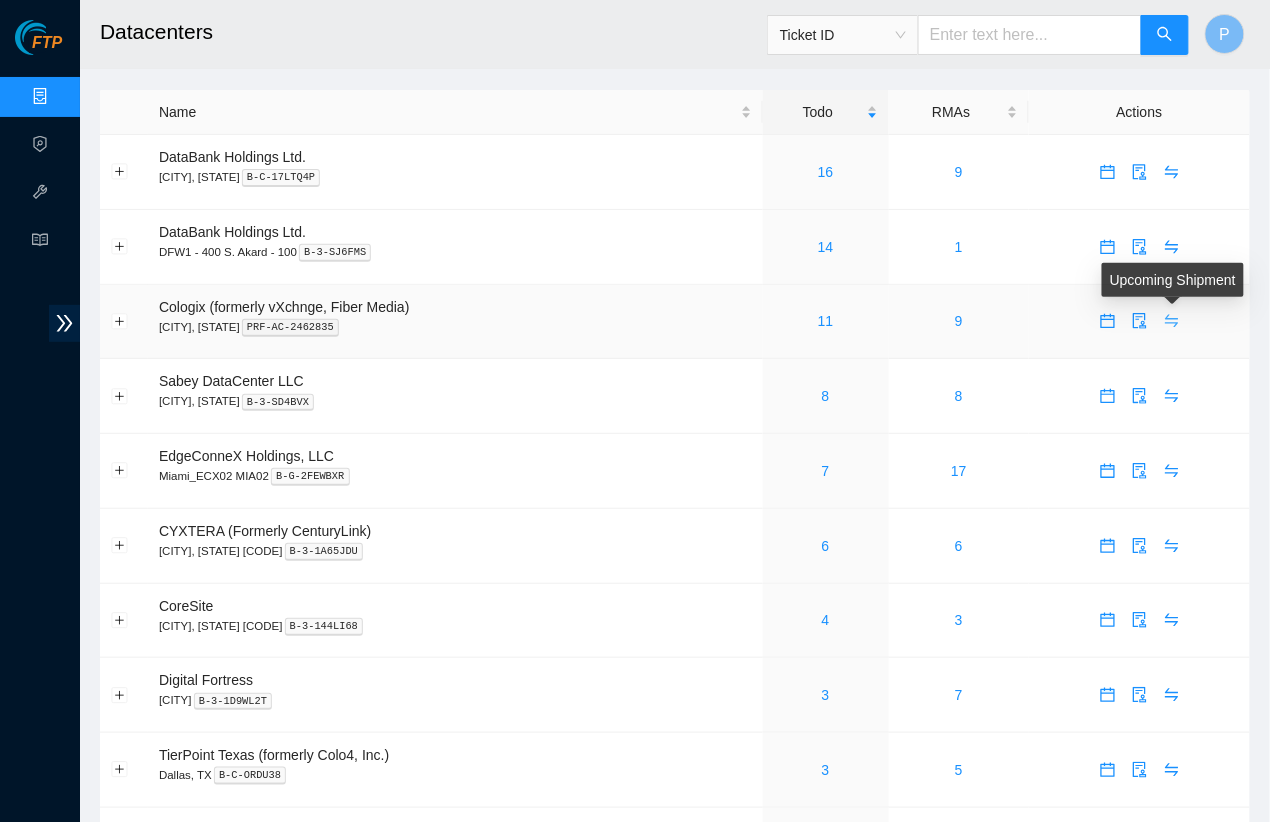 click 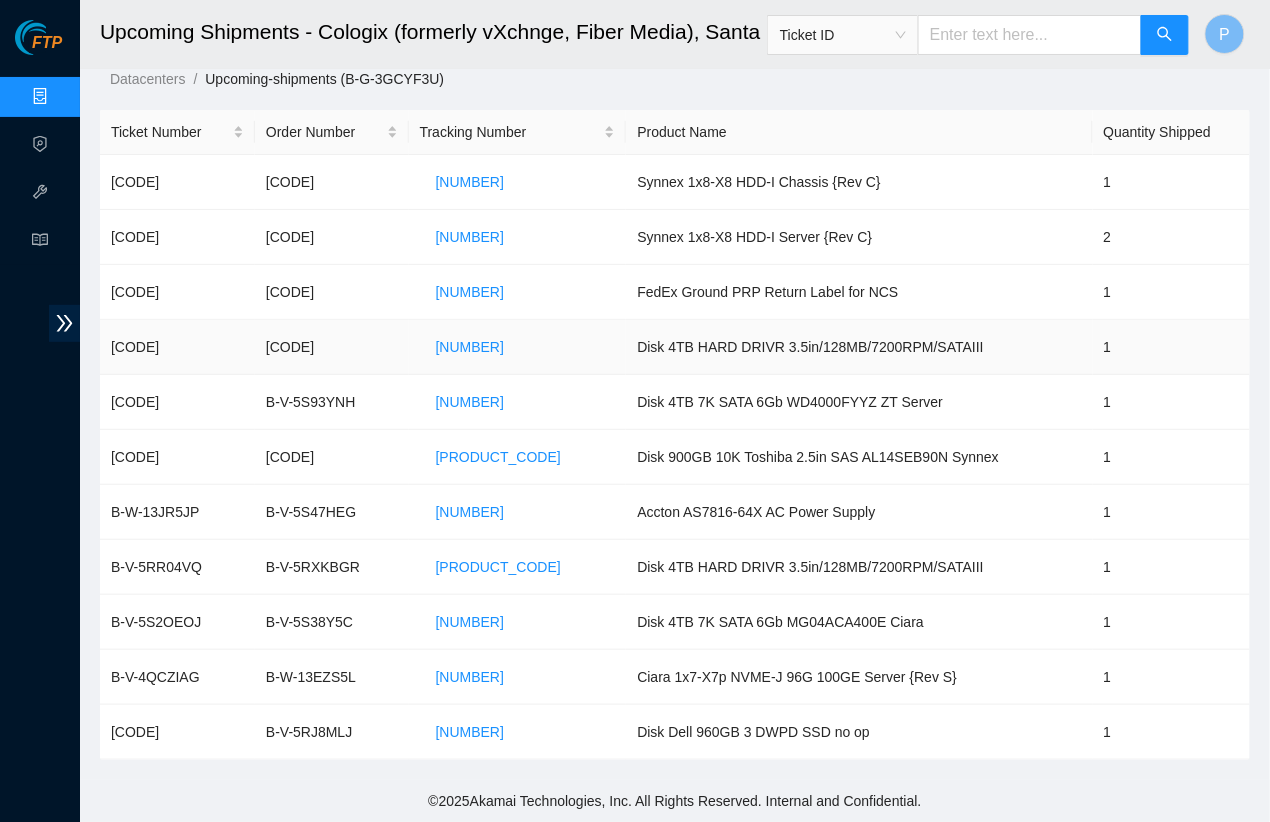 scroll, scrollTop: 18, scrollLeft: 0, axis: vertical 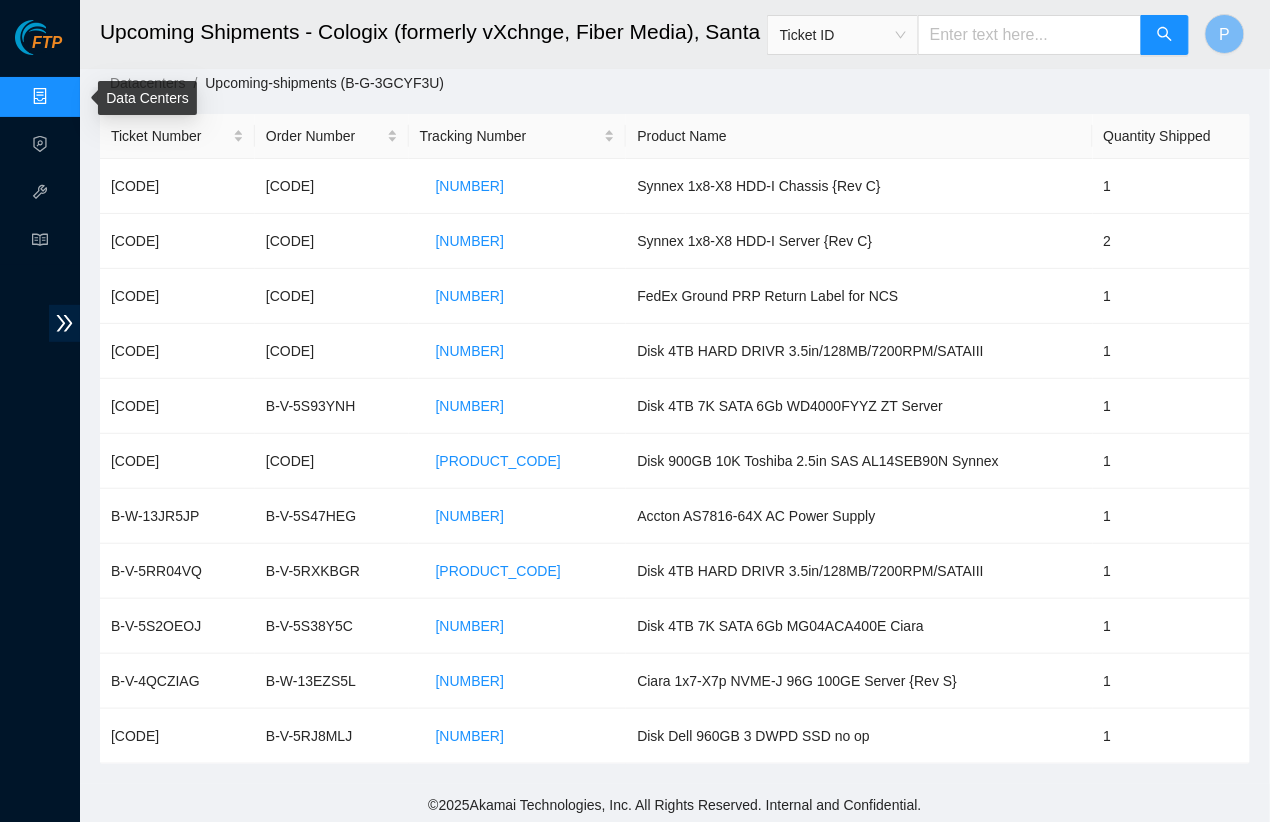 click on "Data Centers" at bounding box center [99, 97] 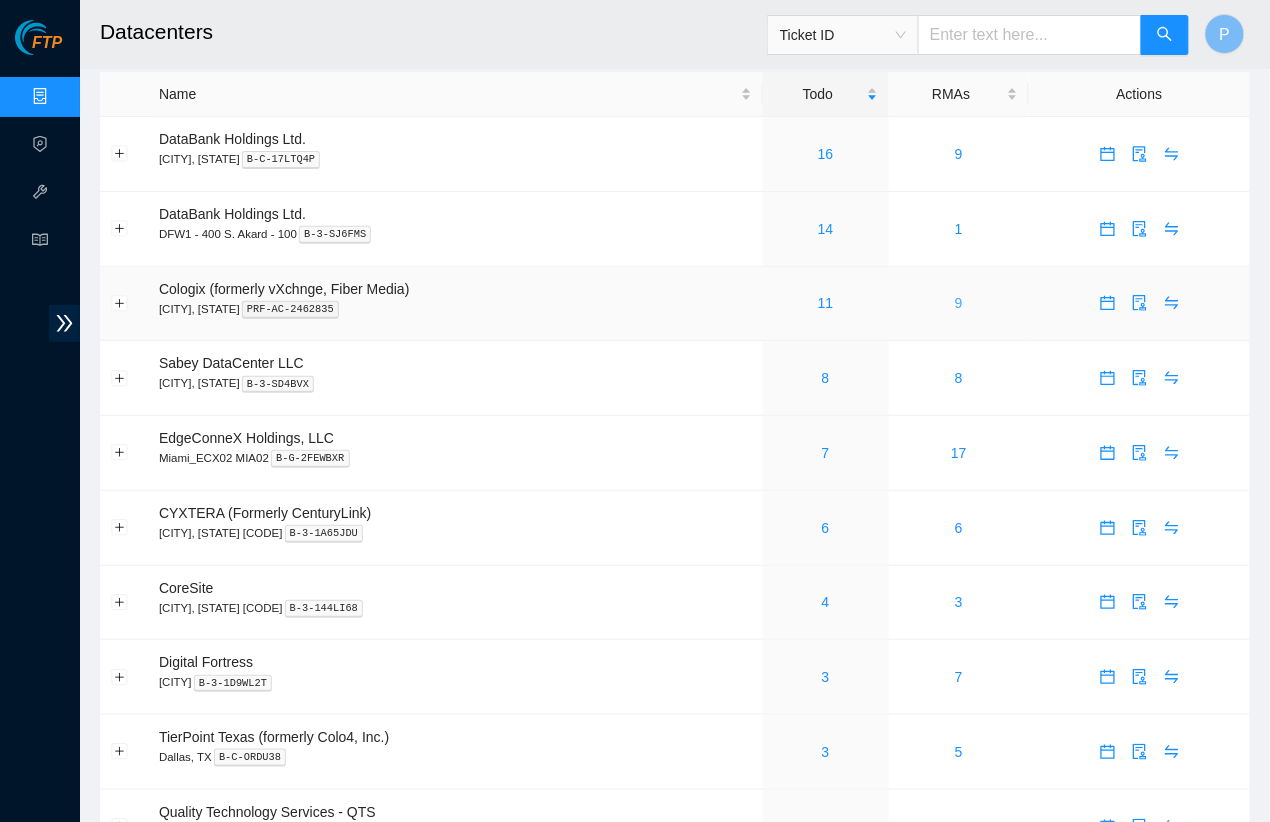 click on "9" at bounding box center [959, 303] 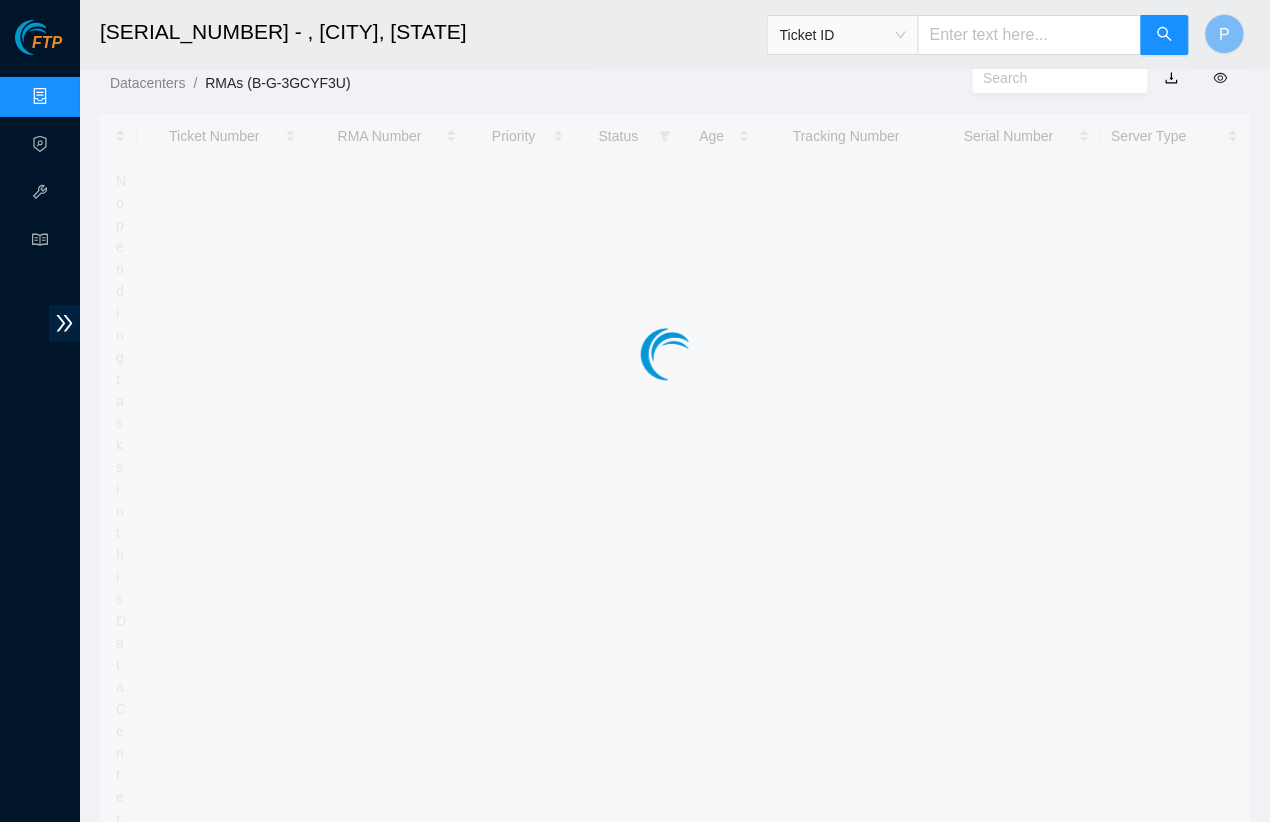 scroll, scrollTop: 0, scrollLeft: 0, axis: both 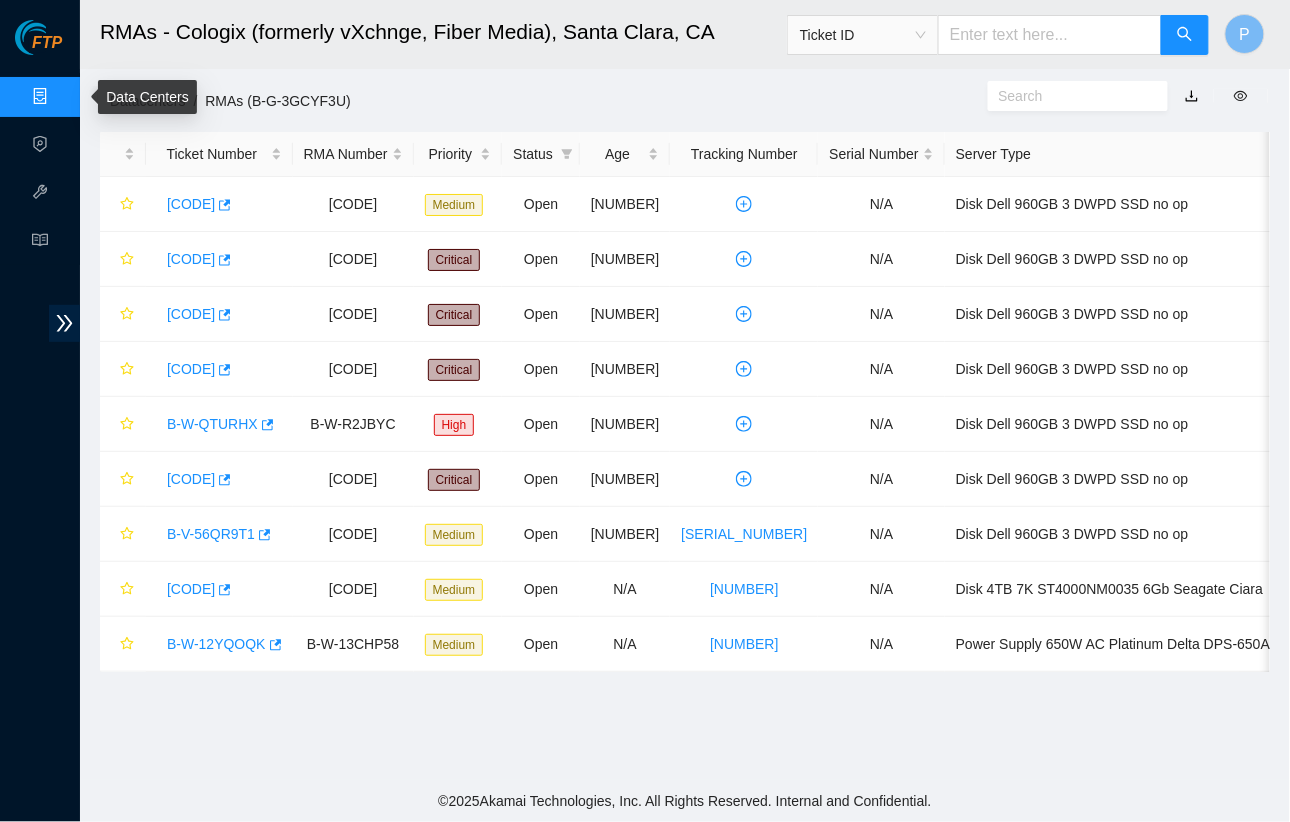 click on "Data Centers" at bounding box center [99, 97] 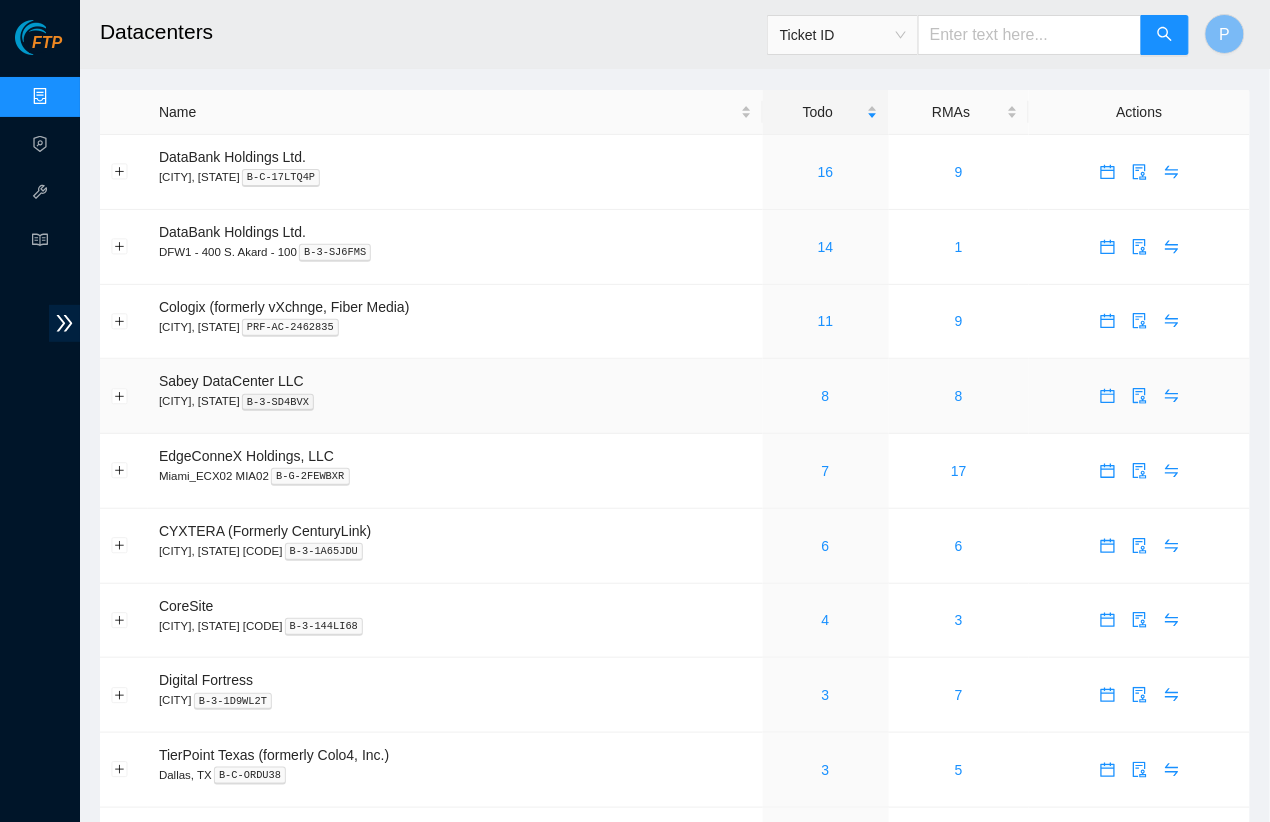 scroll, scrollTop: 532, scrollLeft: 0, axis: vertical 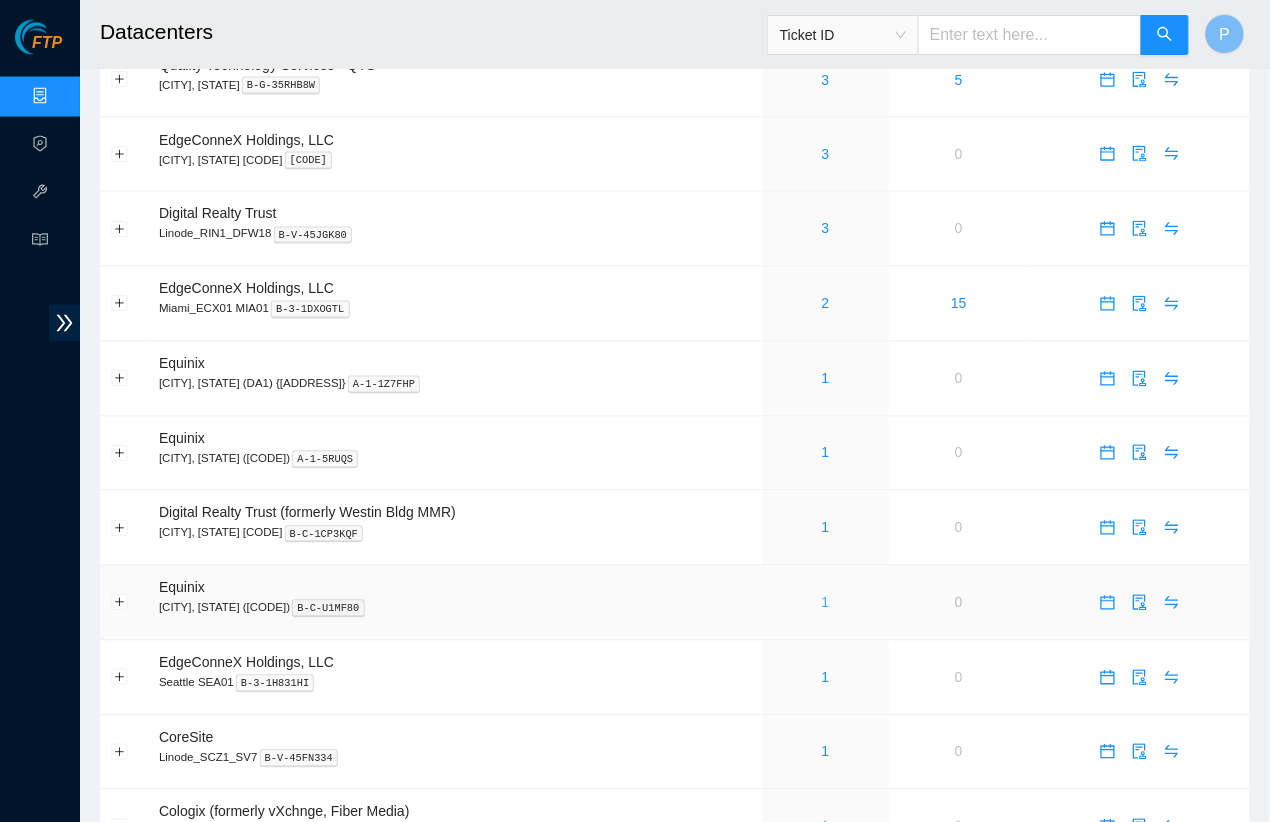 click on "1" at bounding box center (826, 603) 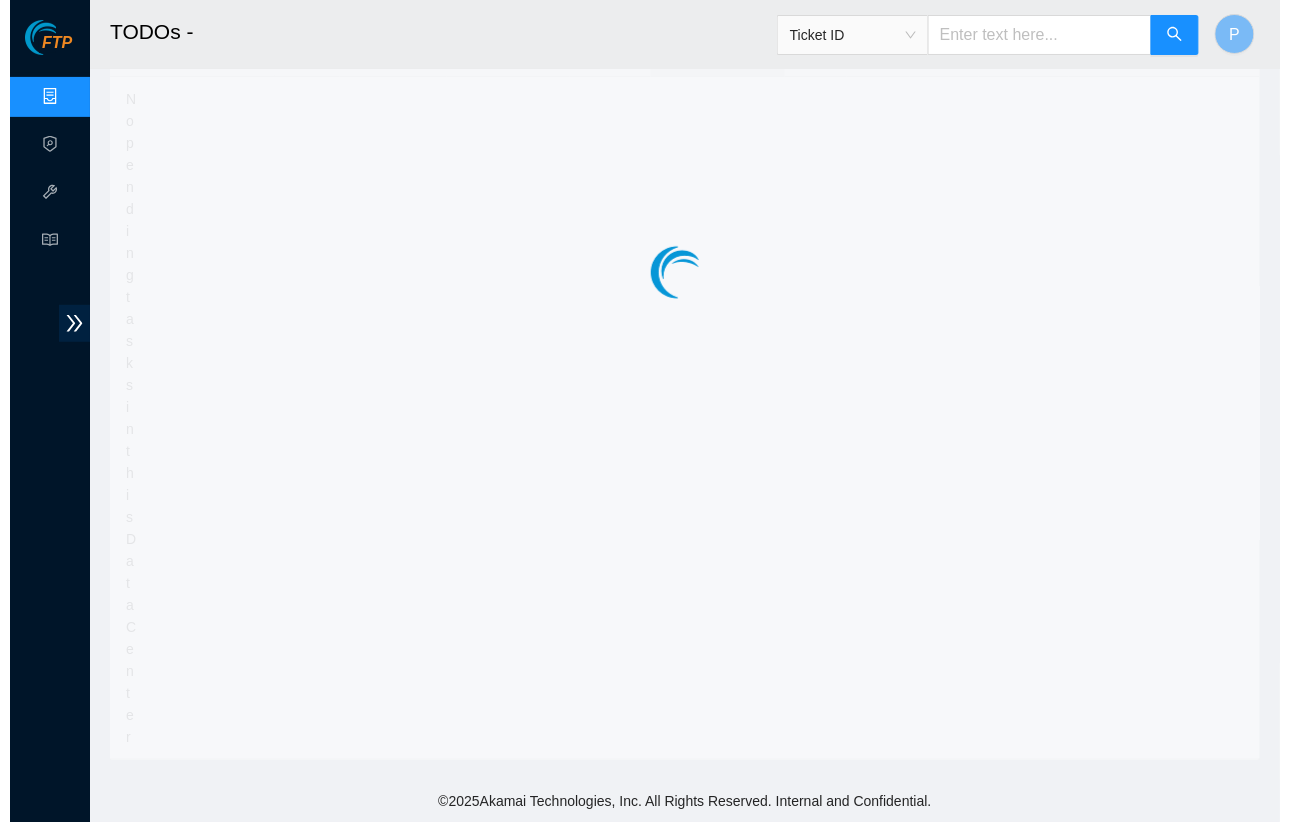 scroll, scrollTop: 0, scrollLeft: 0, axis: both 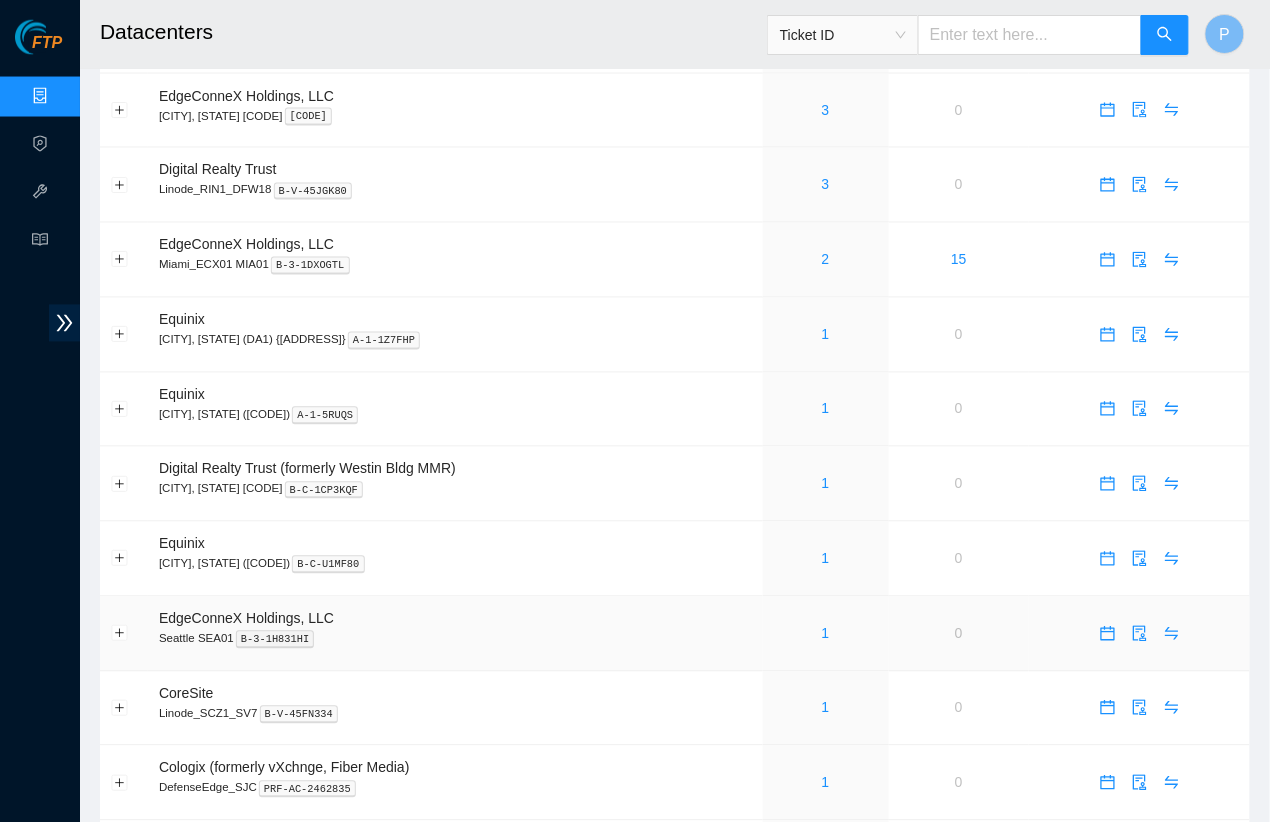 click on "1" at bounding box center [826, 634] 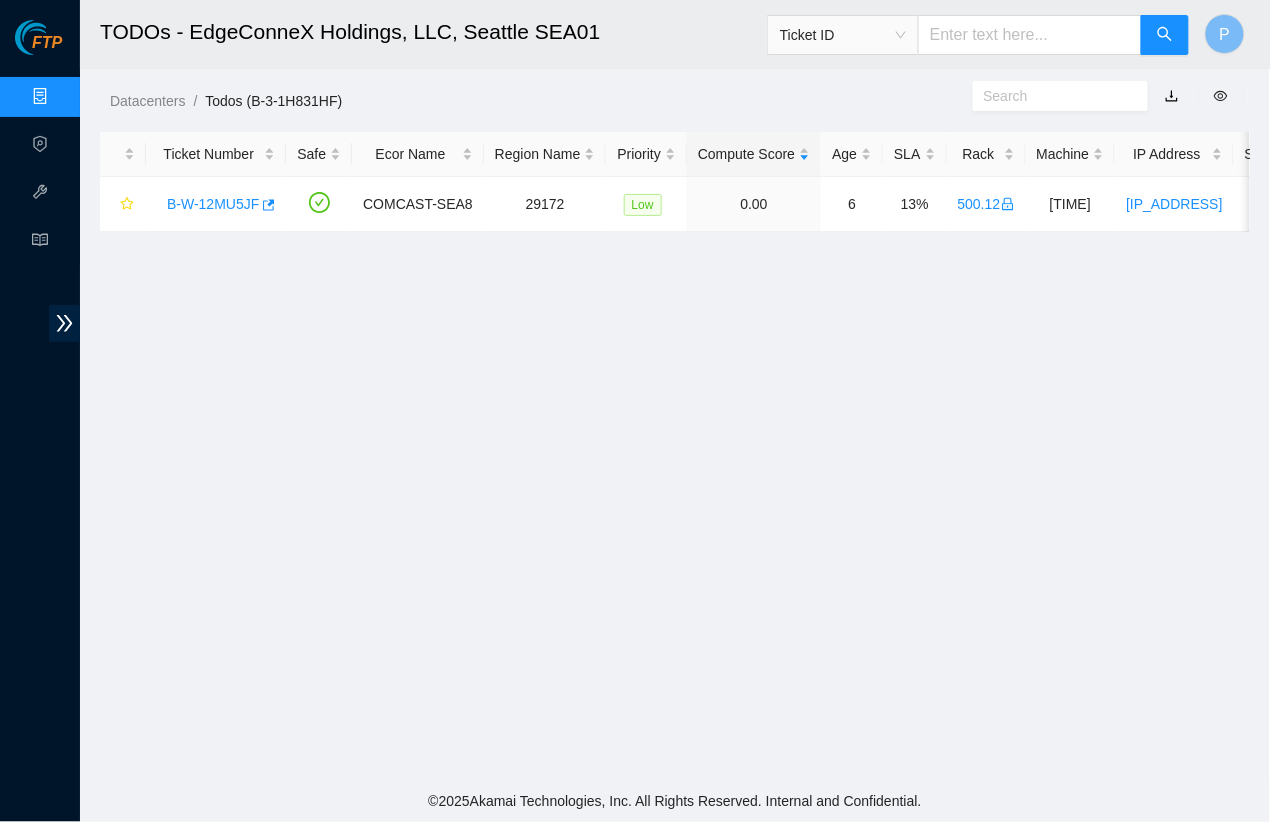 scroll, scrollTop: 0, scrollLeft: 0, axis: both 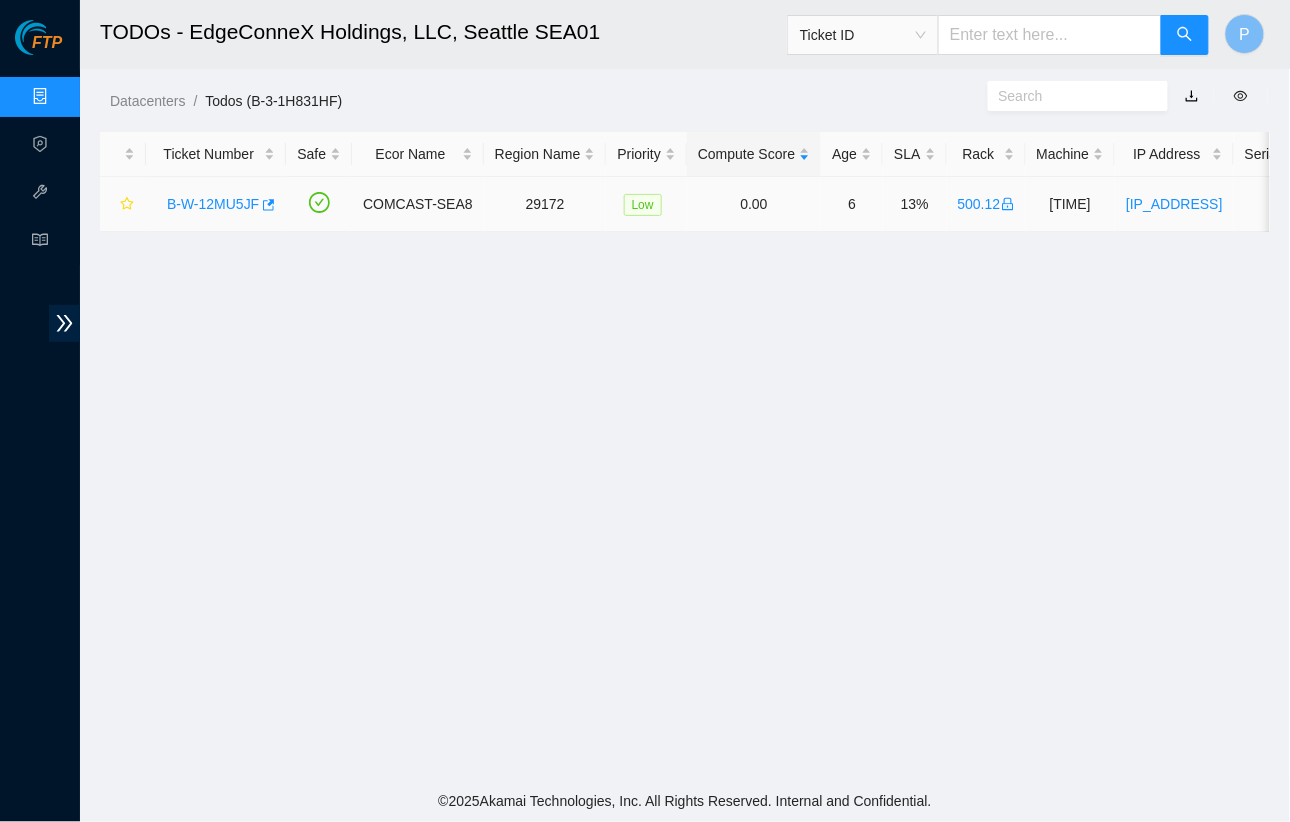 click on "B-W-12MU5JF" at bounding box center [213, 204] 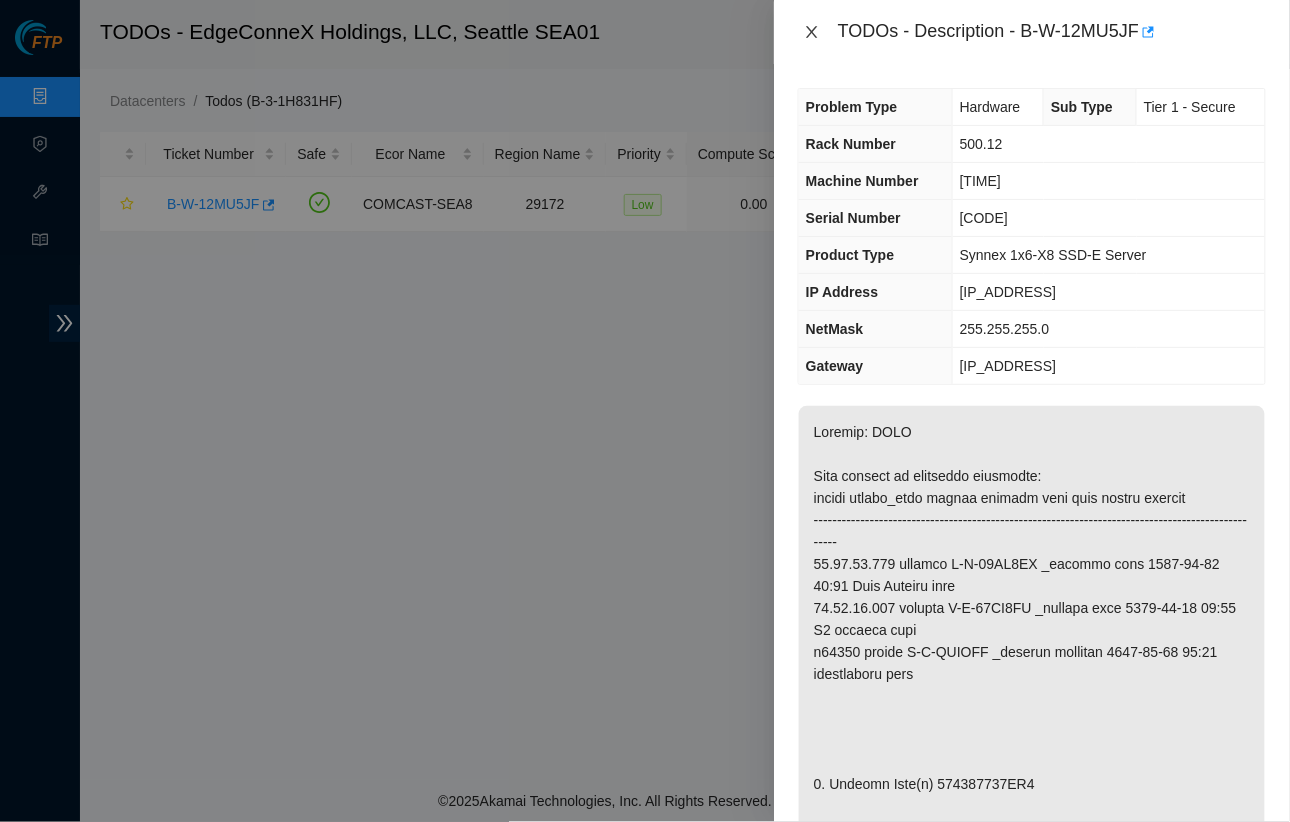 click 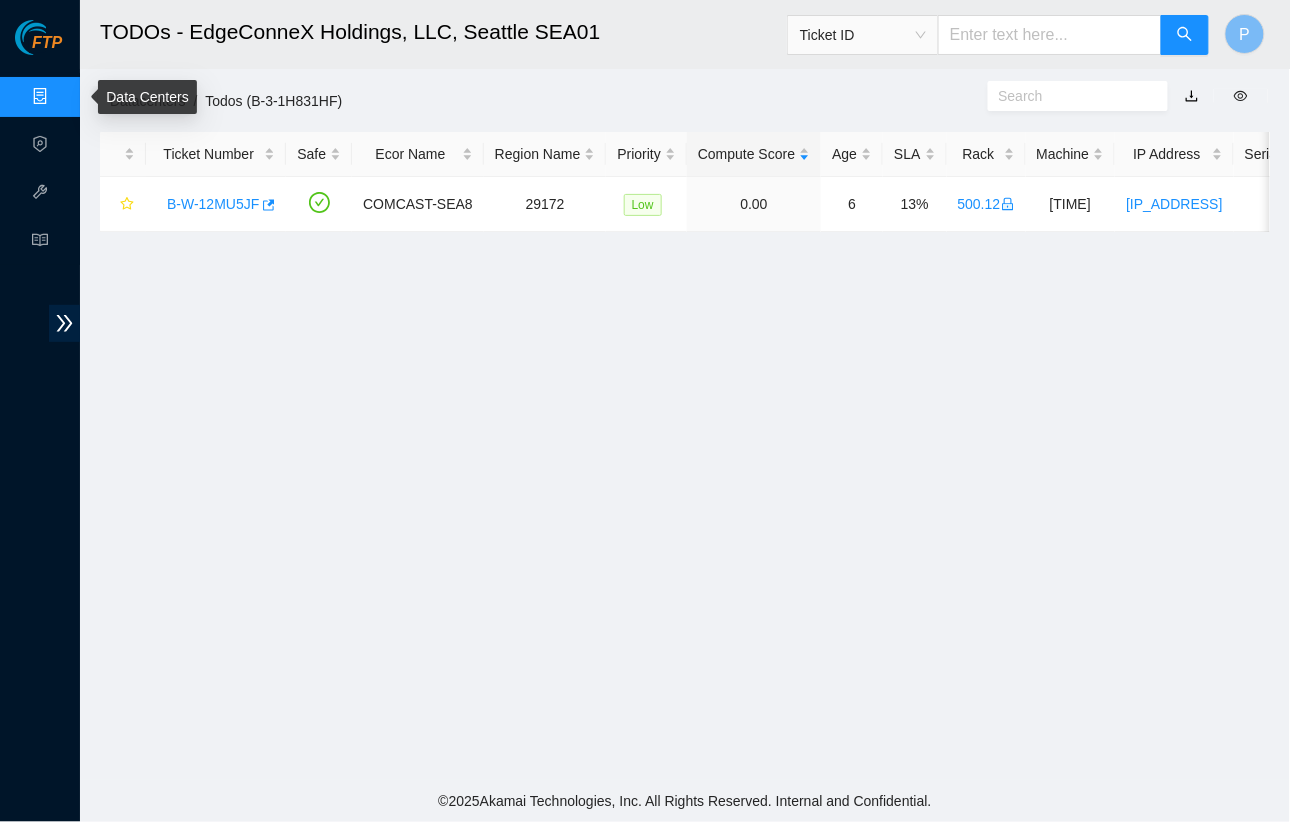 click on "Data Centers" at bounding box center (99, 97) 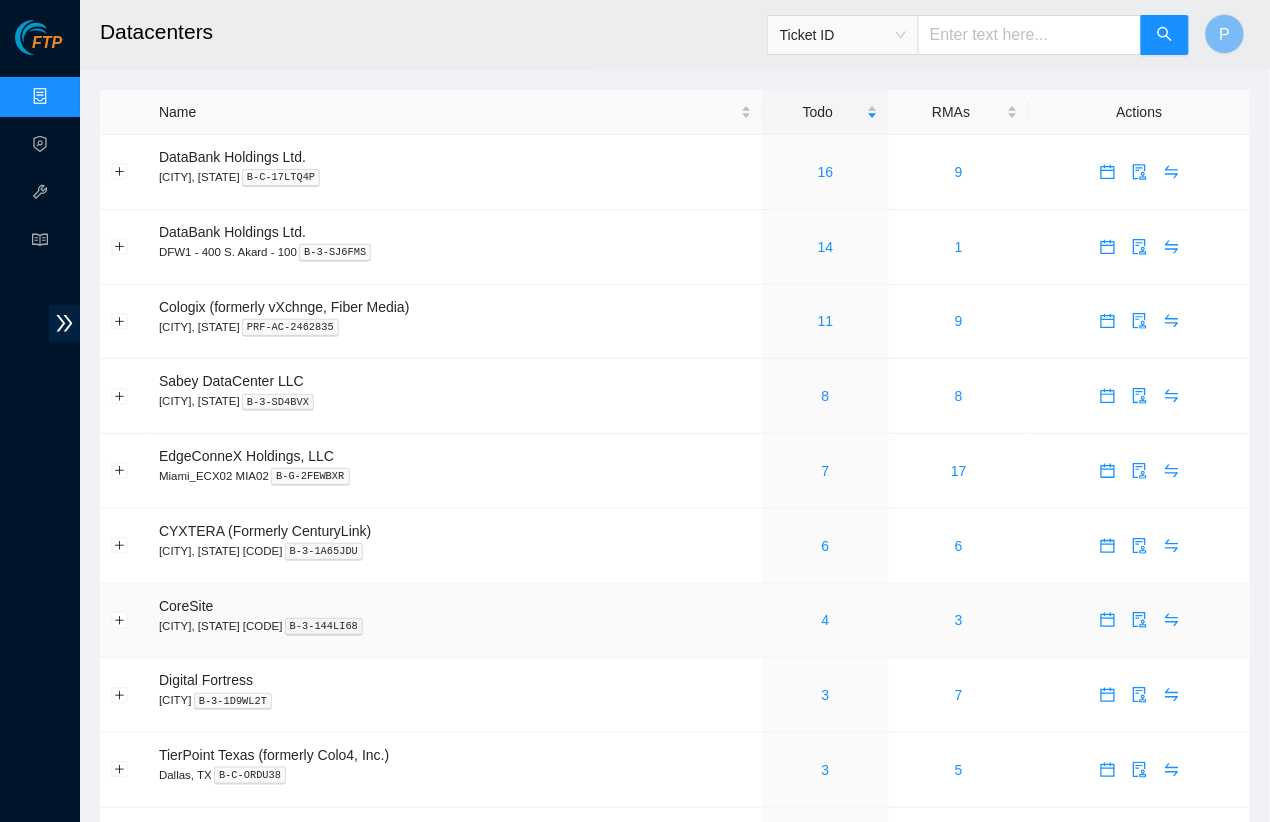 scroll, scrollTop: 508, scrollLeft: 0, axis: vertical 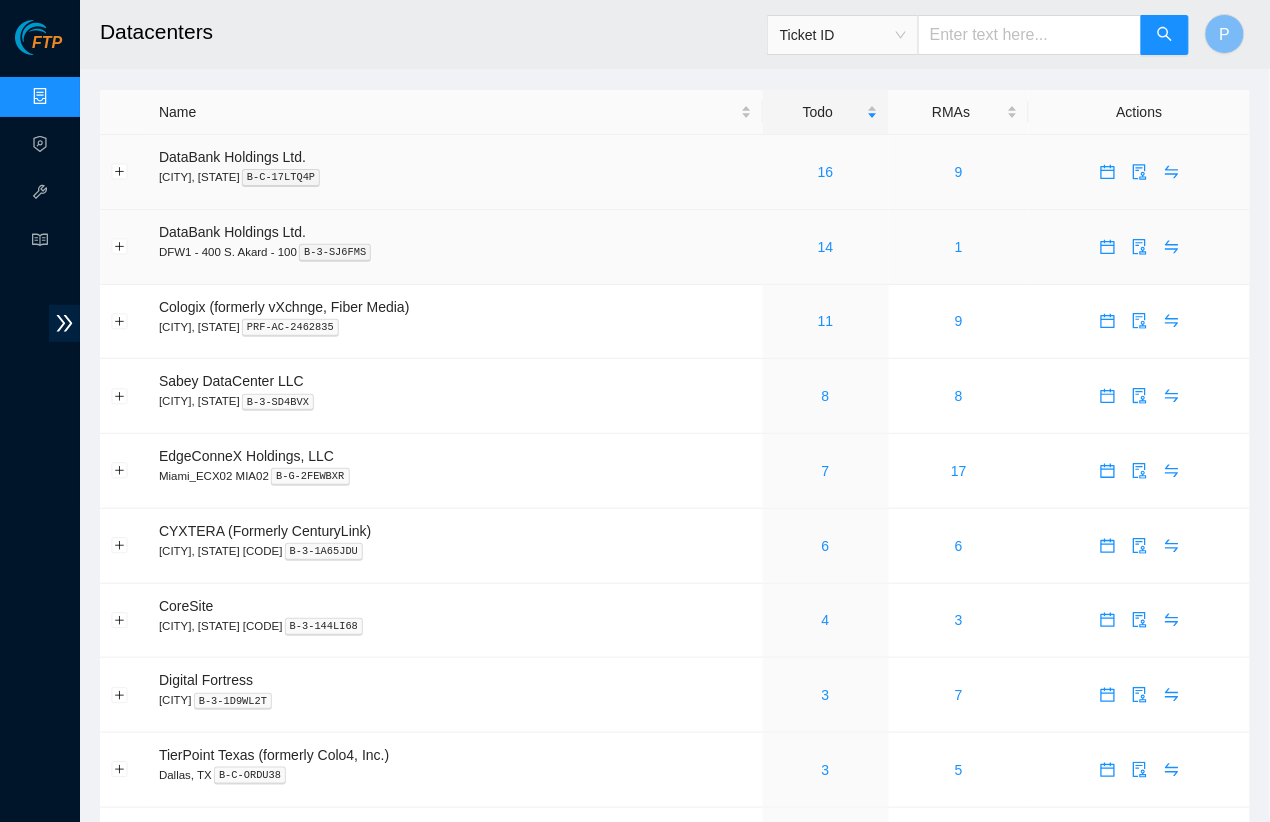 drag, startPoint x: 780, startPoint y: 166, endPoint x: 514, endPoint y: 260, distance: 282.12054 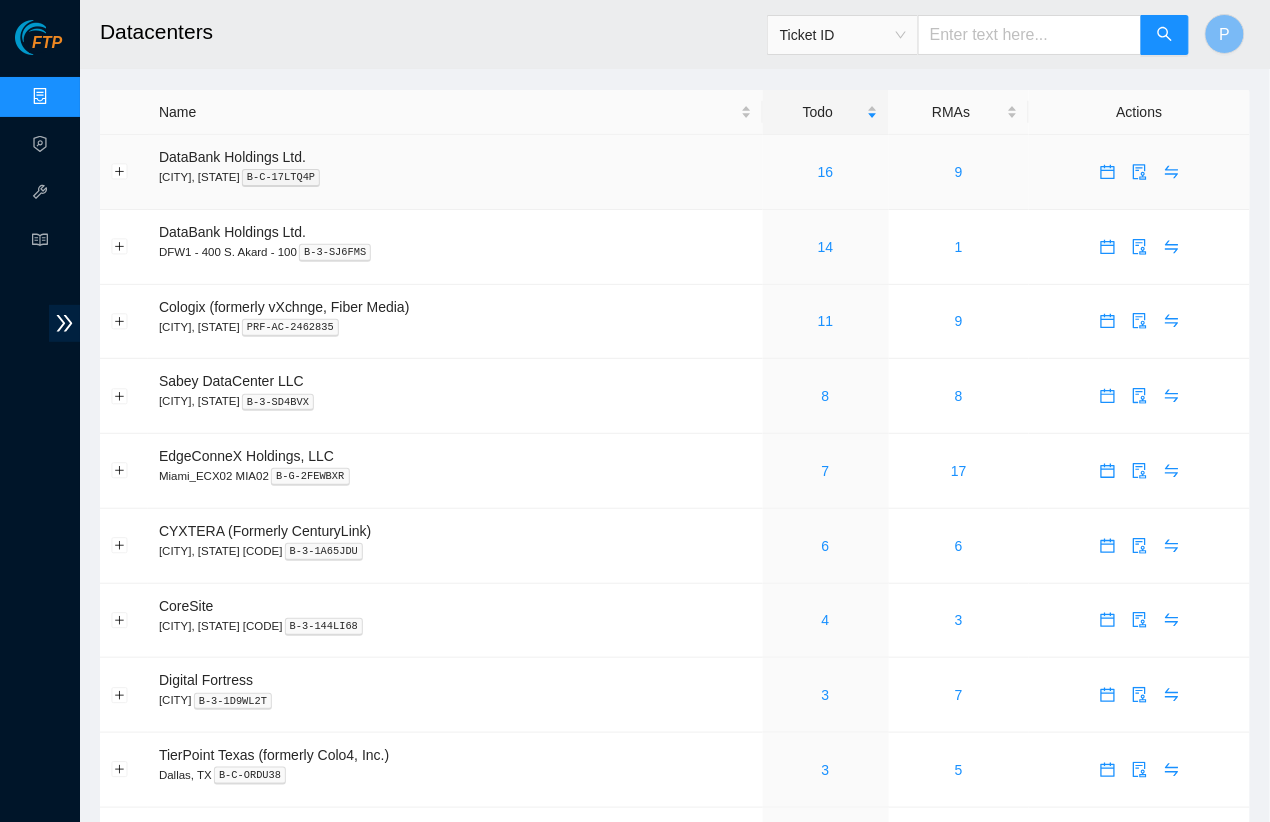 click on "DataBank Holdings Ltd. DFW2 Richardson, TX [CODE]" at bounding box center [455, 172] 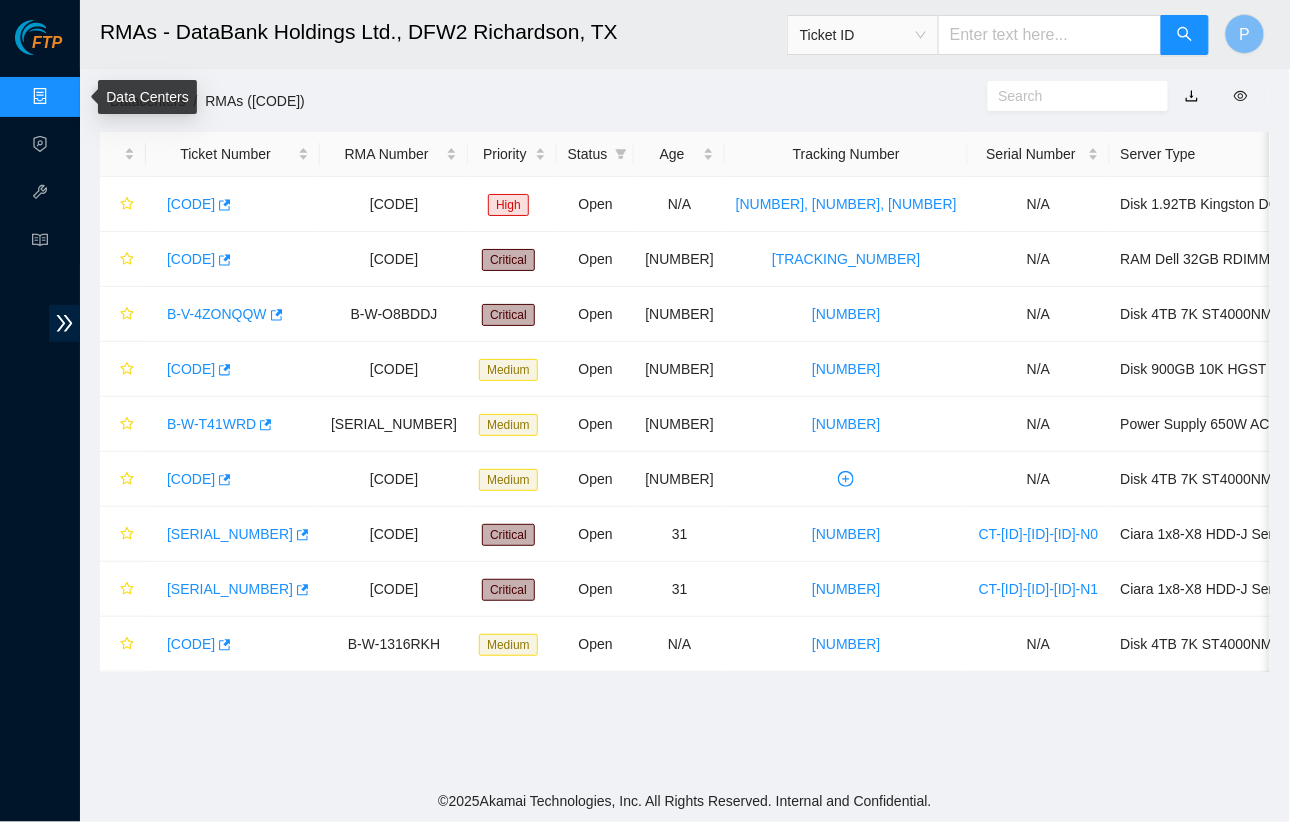 click on "Data Centers" at bounding box center [99, 97] 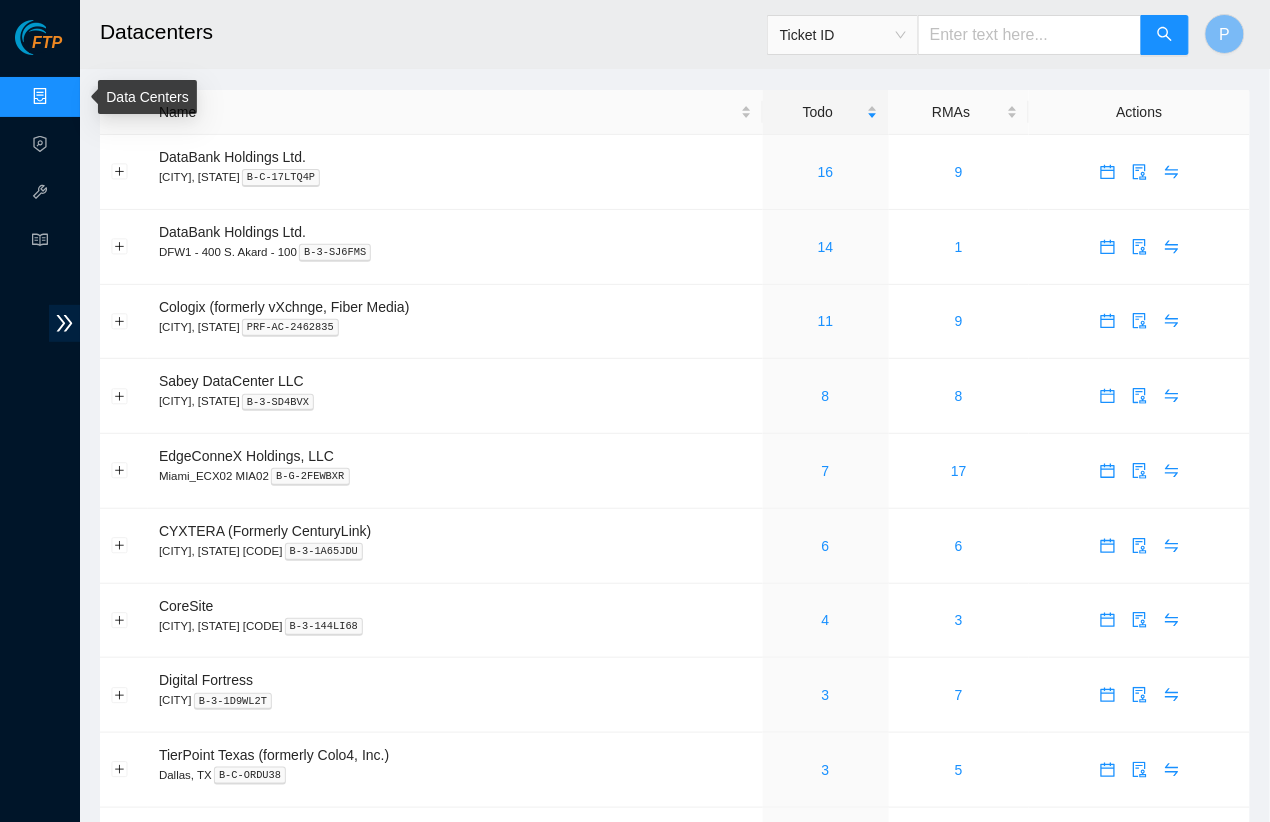 click at bounding box center (1139, 172) 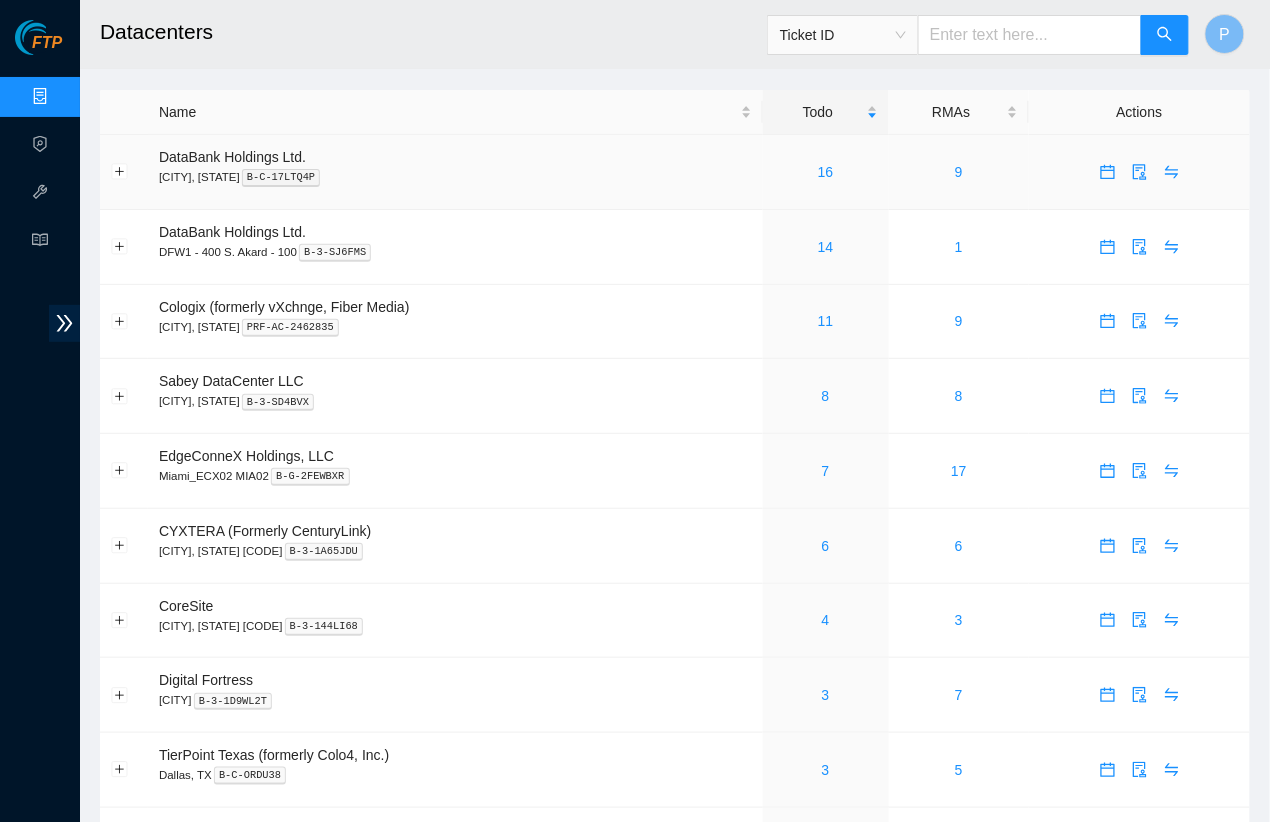 click on "9" at bounding box center (959, 172) 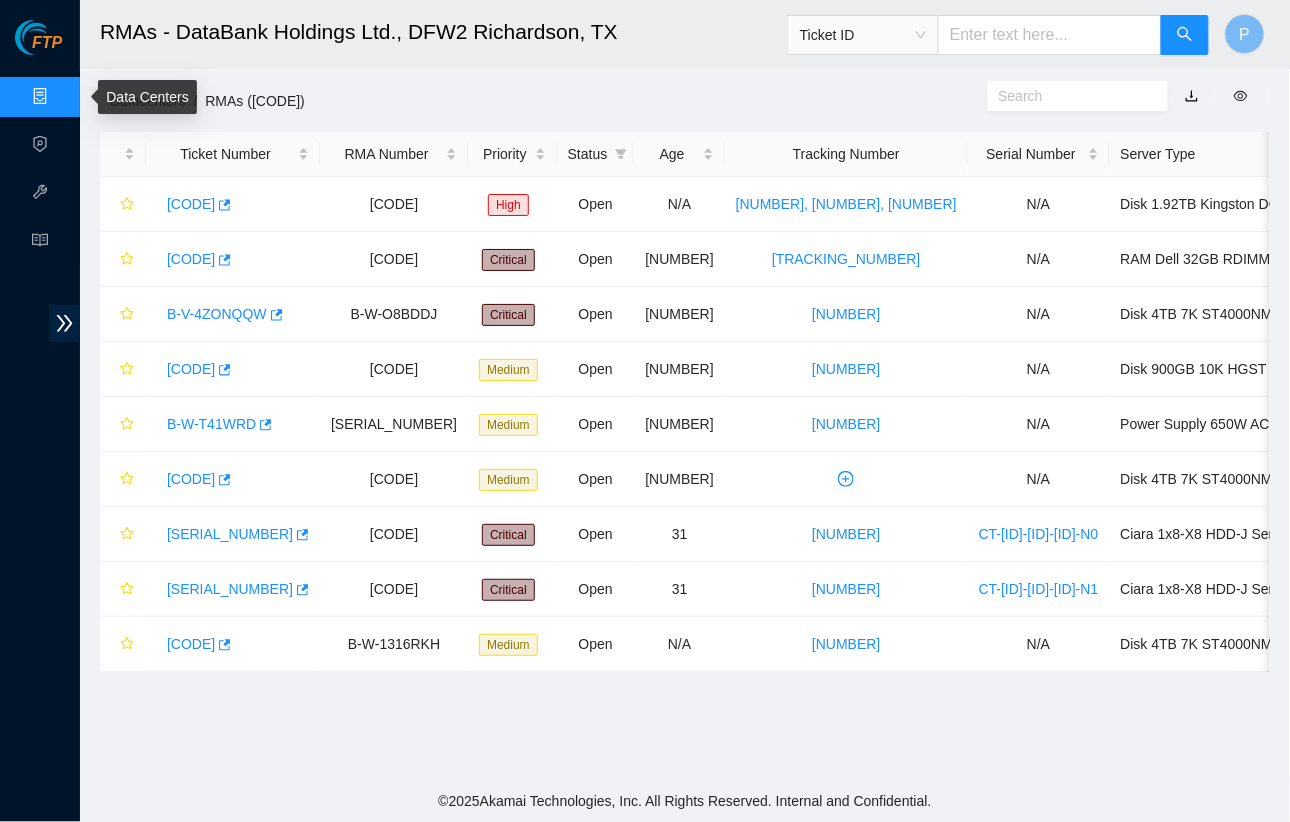 click on "Data Centers" at bounding box center [99, 97] 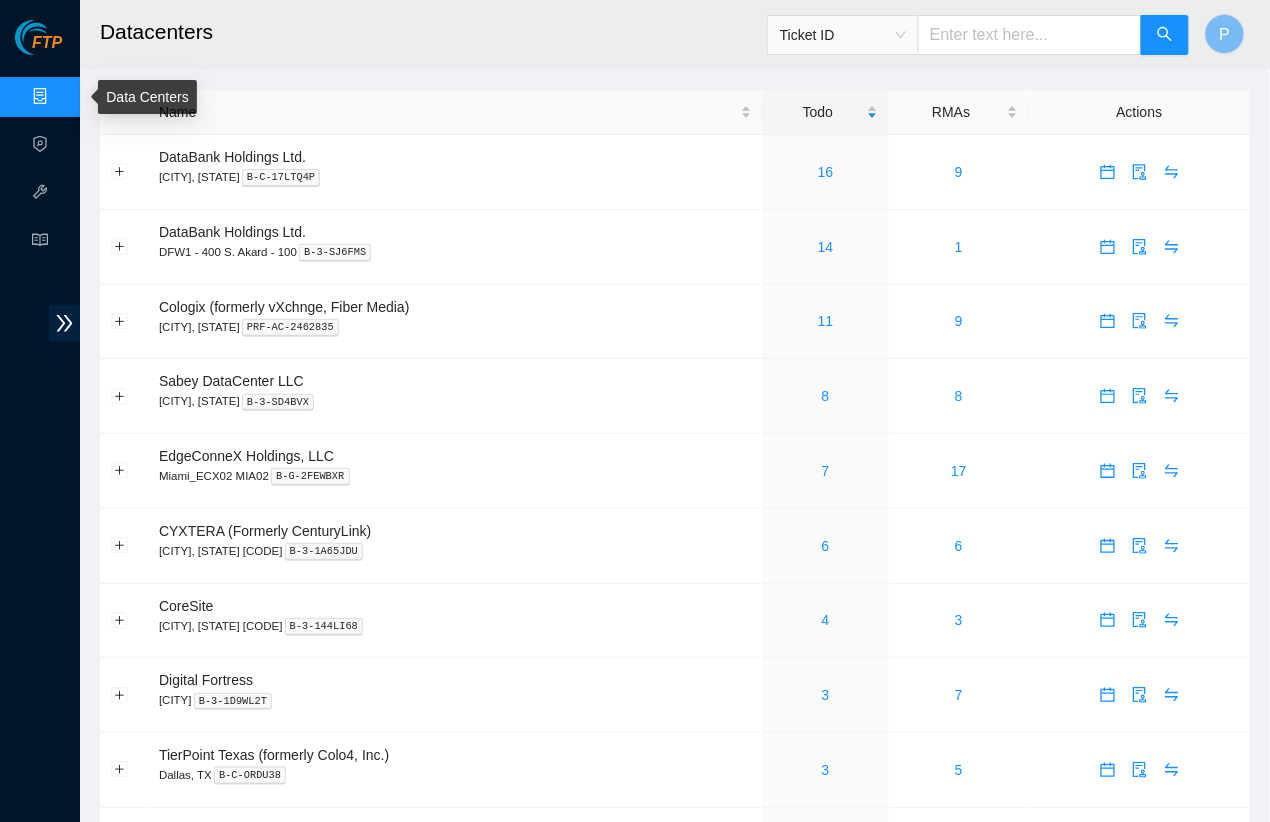 click on "Data Centers" at bounding box center [99, 97] 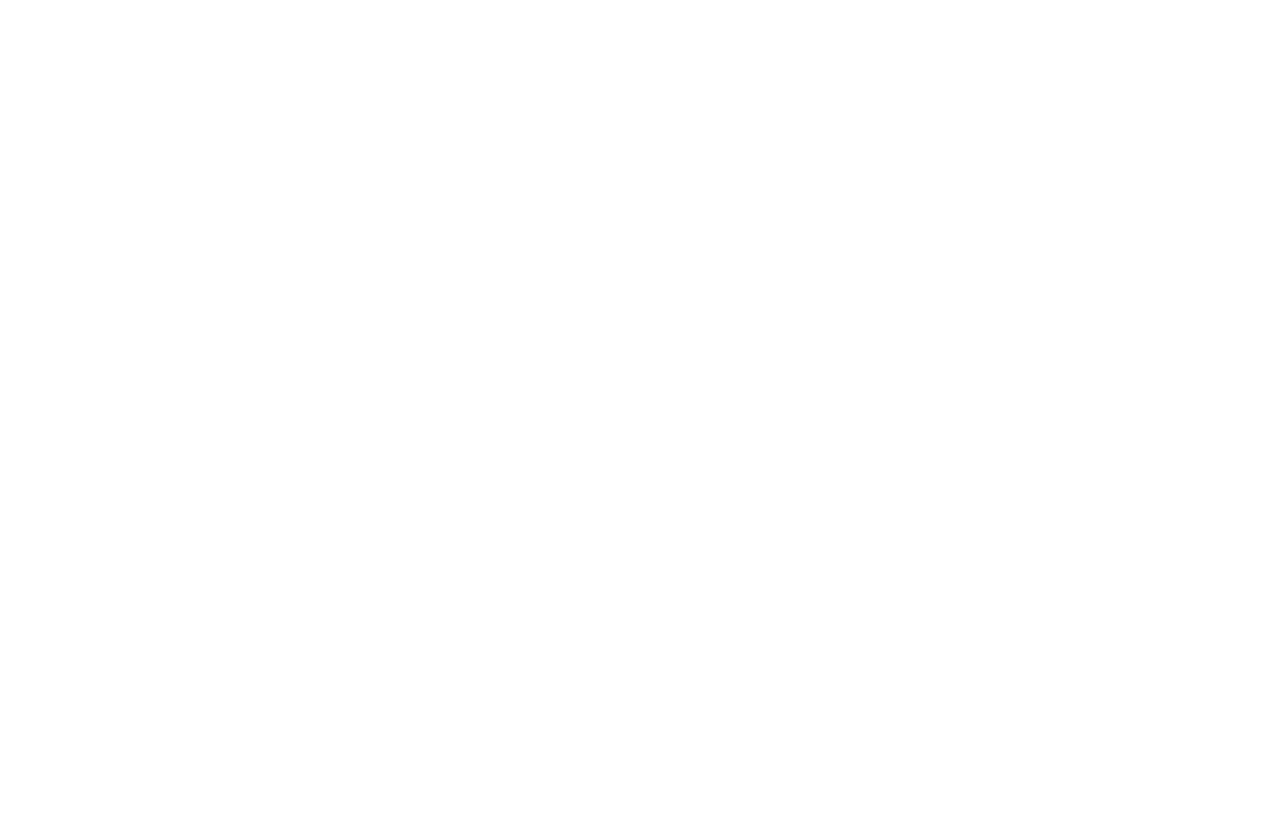 scroll, scrollTop: 0, scrollLeft: 0, axis: both 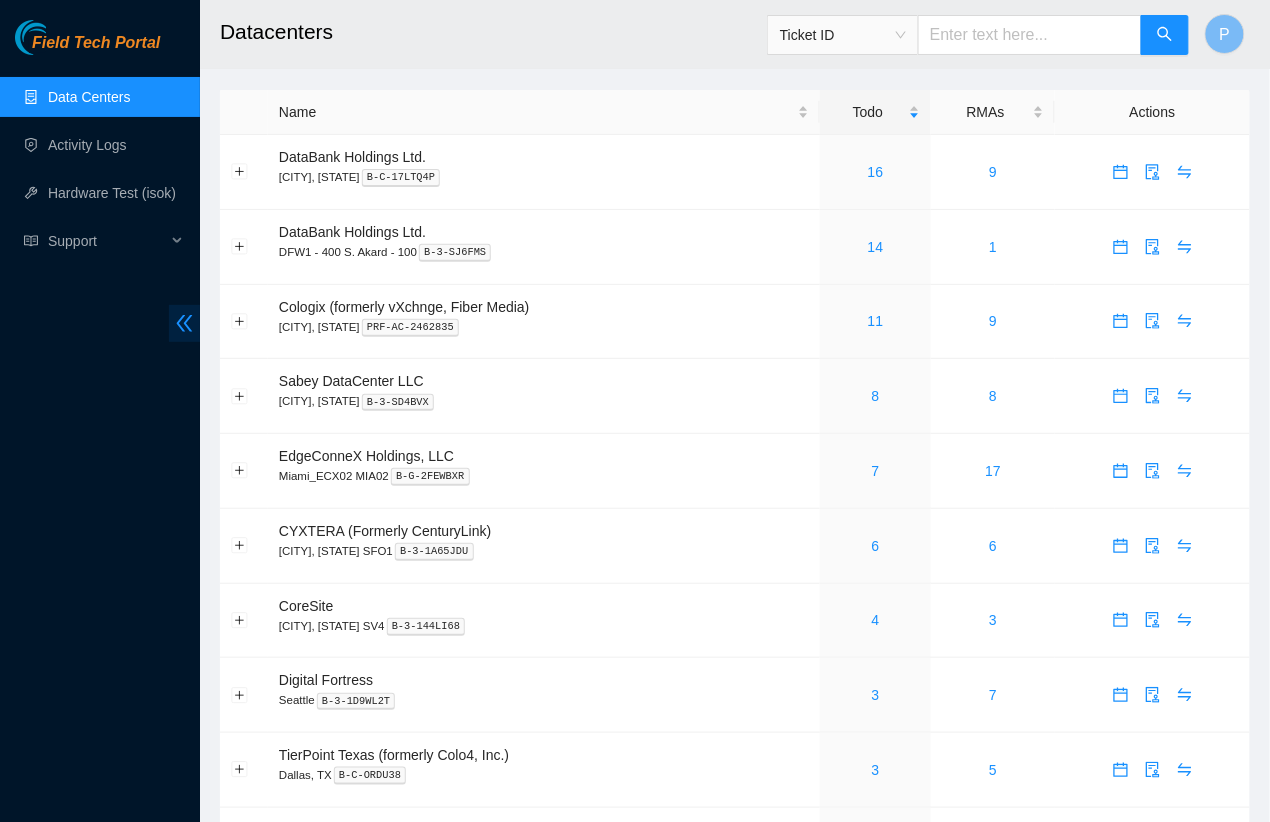 click 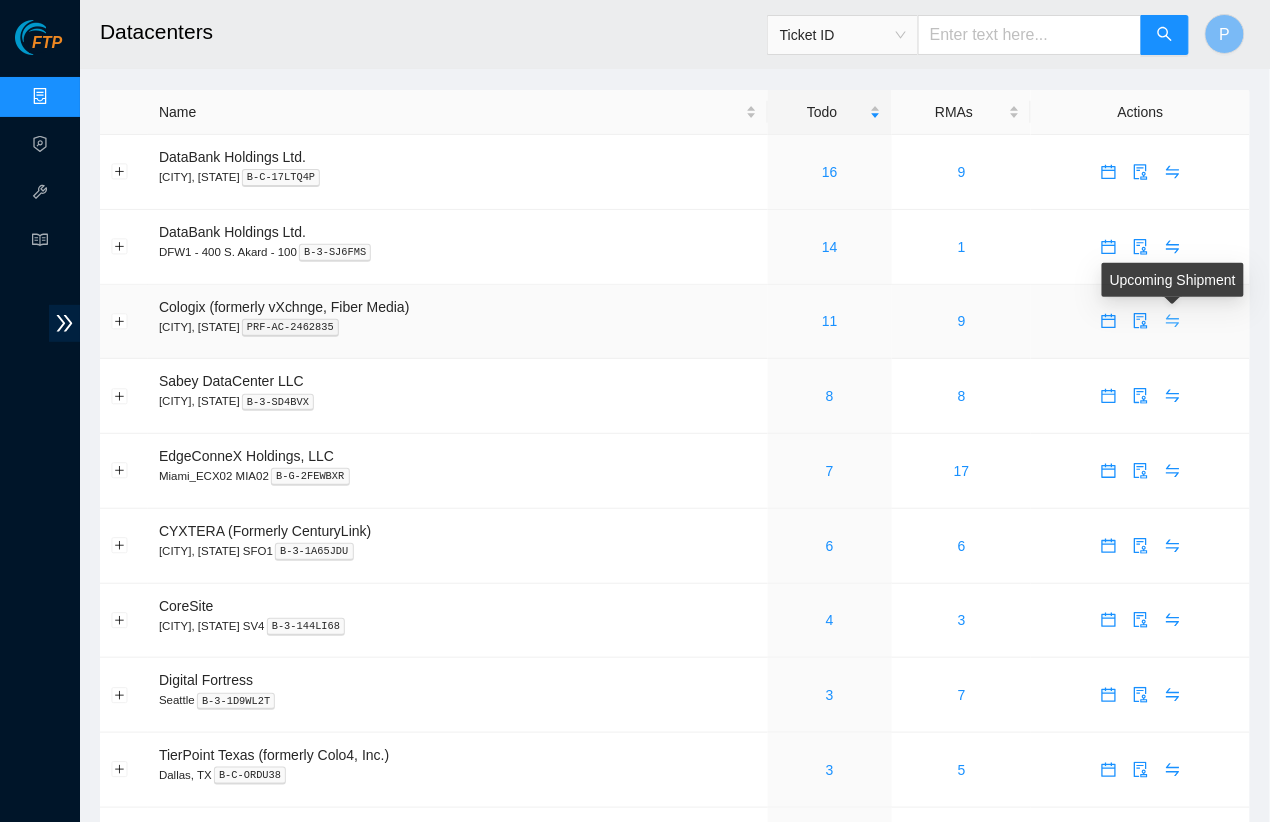 click 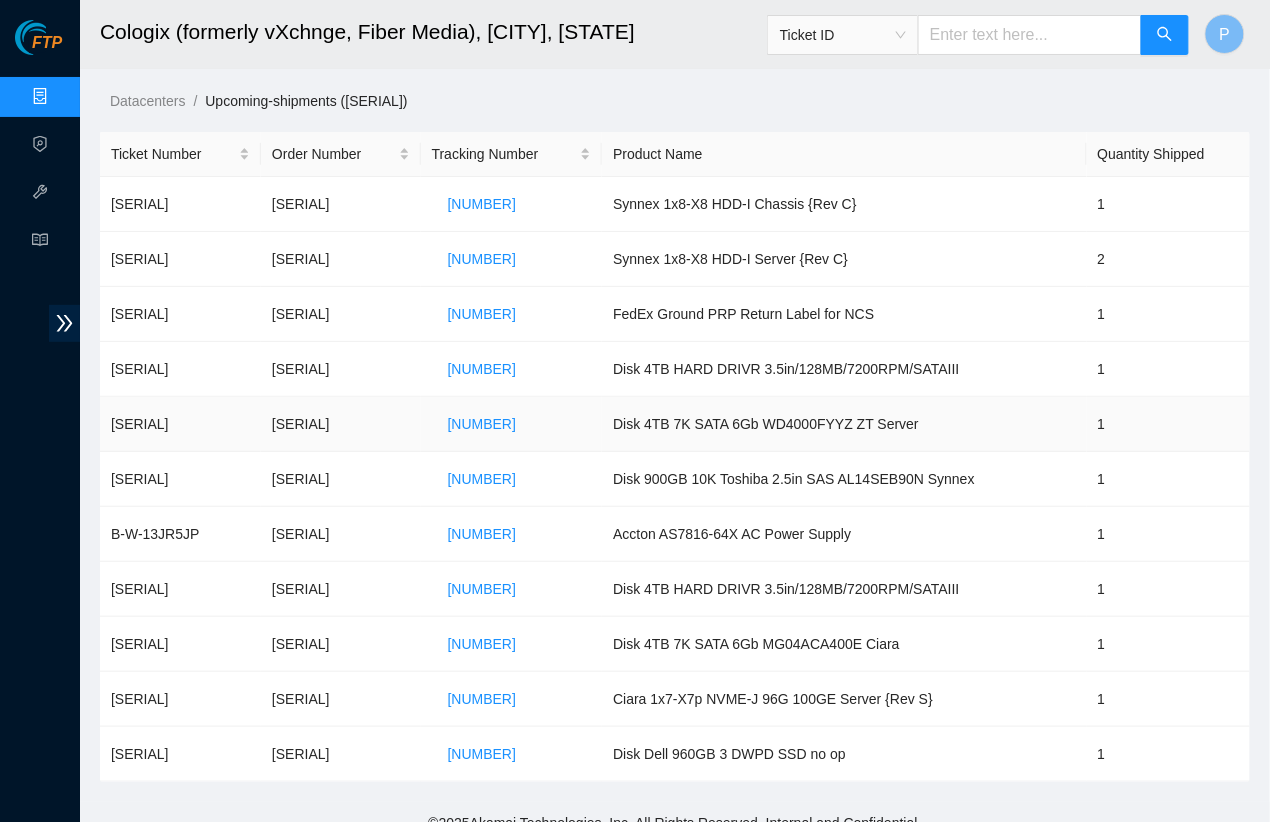 scroll, scrollTop: 24, scrollLeft: 0, axis: vertical 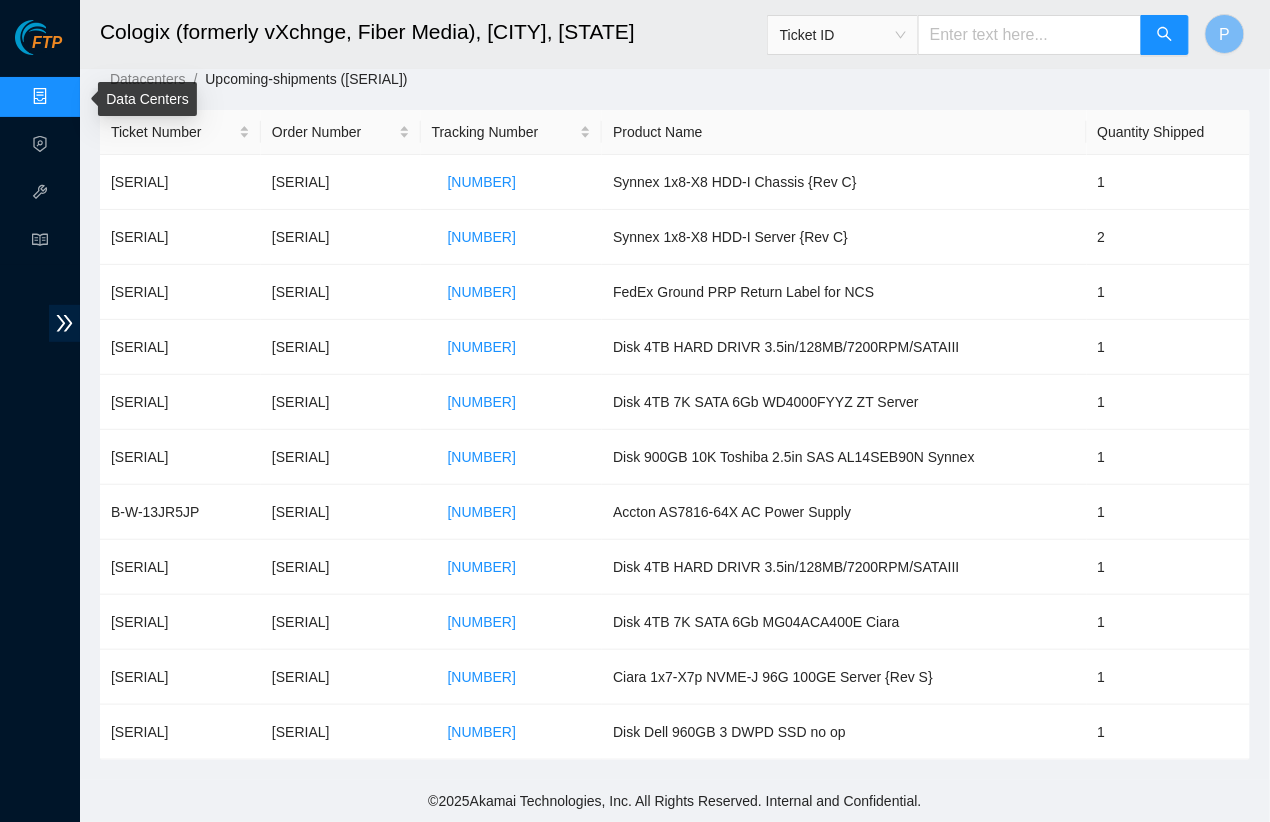 click on "Data Centers" at bounding box center [99, 97] 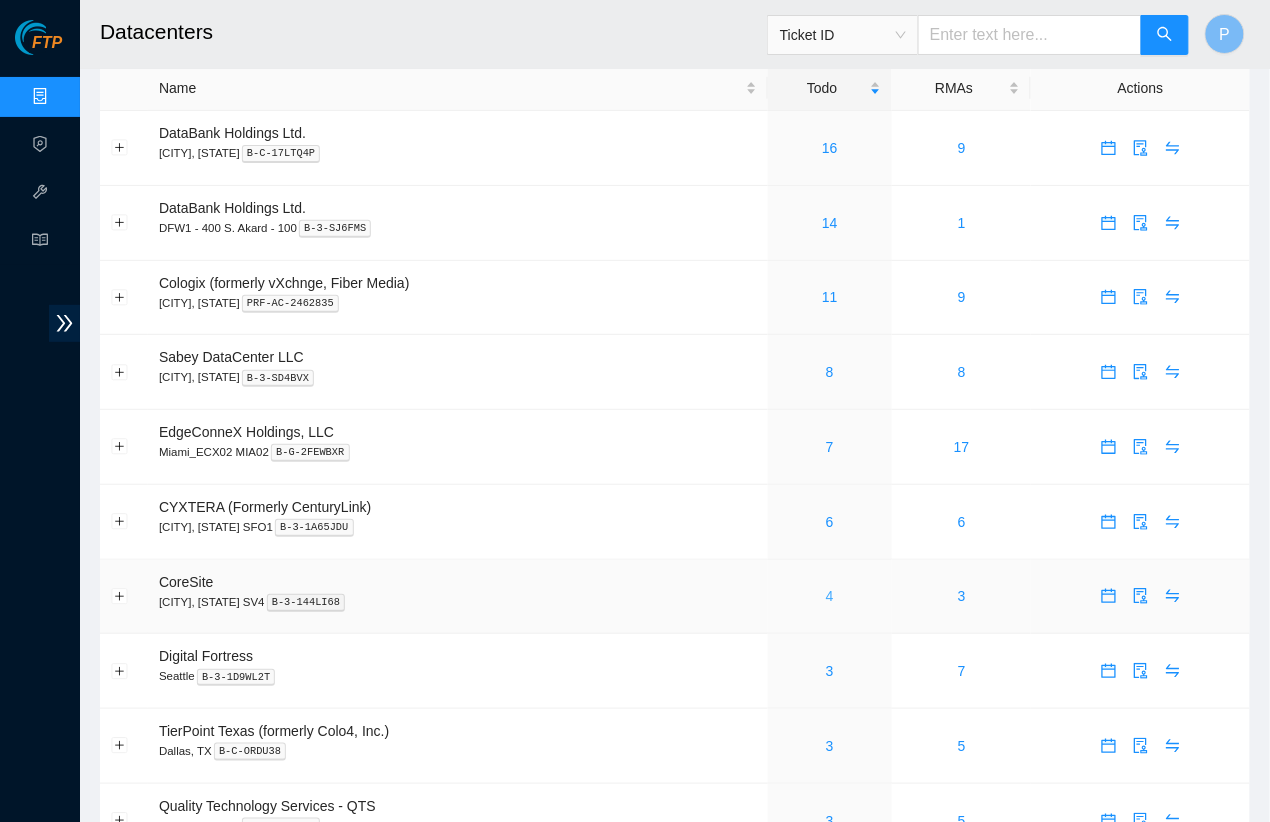 click on "4" at bounding box center [830, 596] 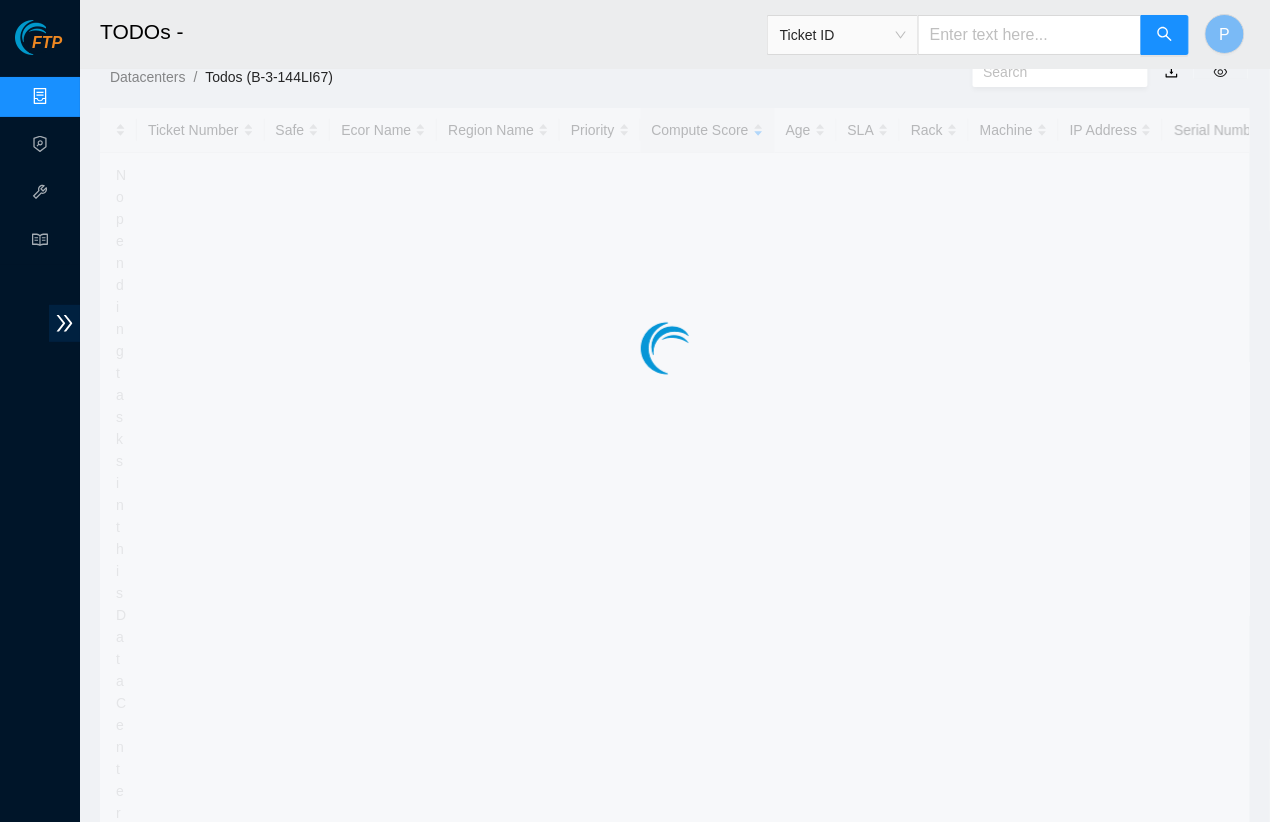 scroll, scrollTop: 0, scrollLeft: 0, axis: both 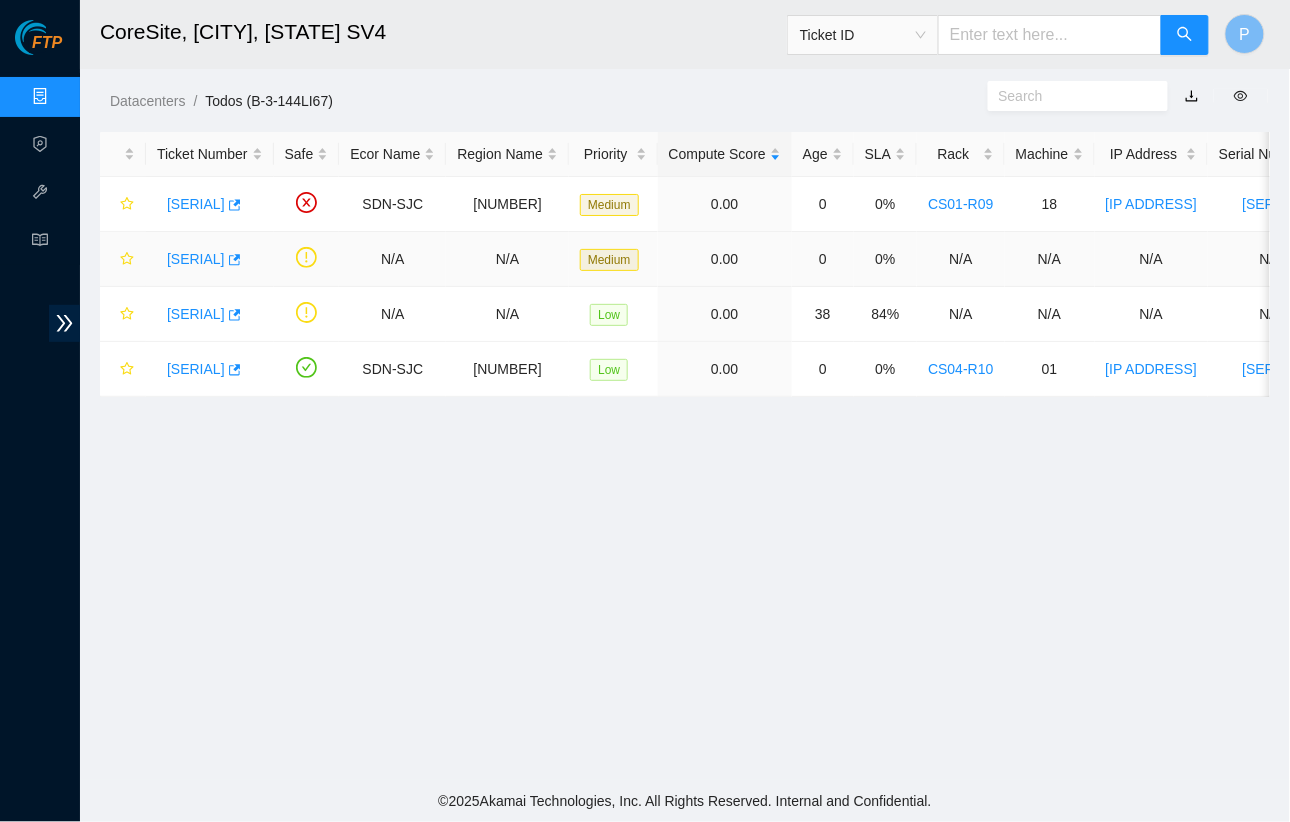 click on "B-V-5SNQEU5" at bounding box center (196, 259) 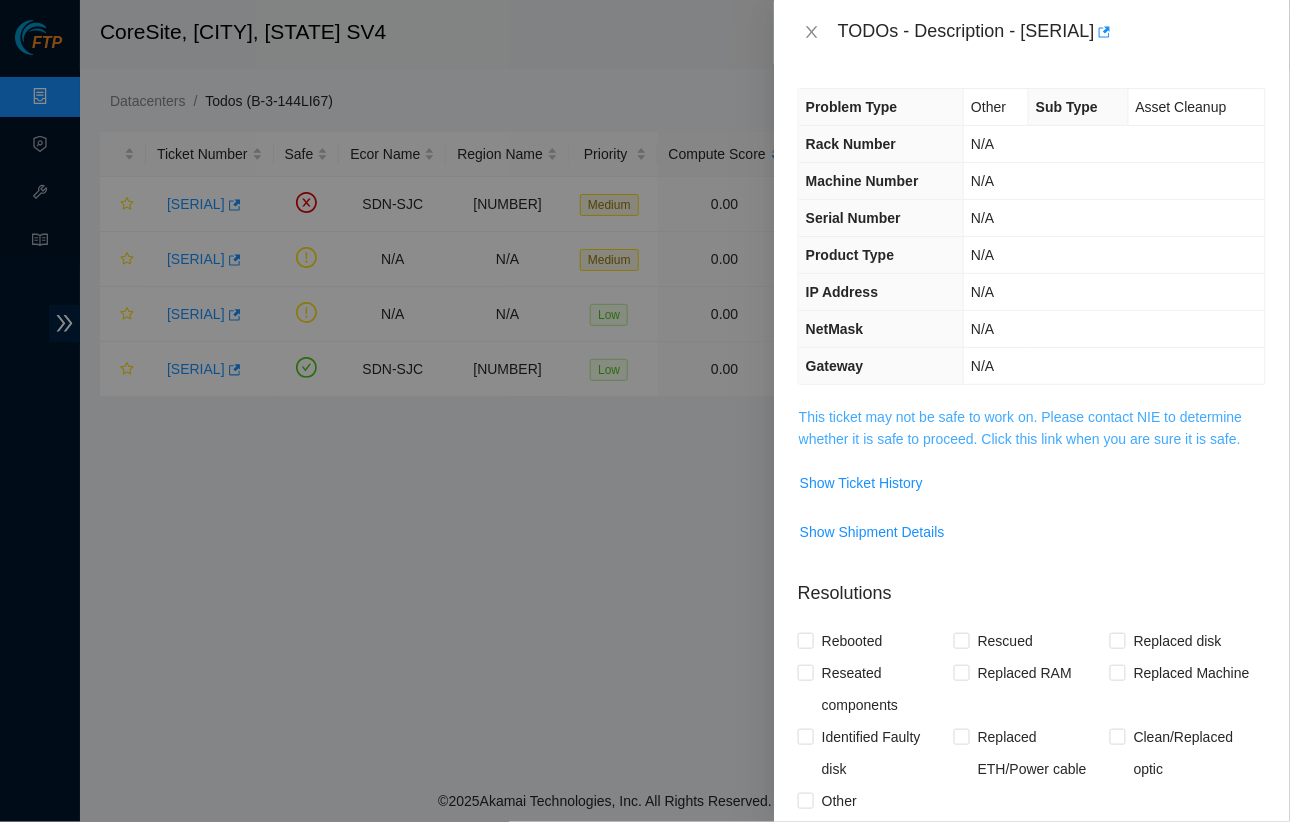 click on "This ticket may not be safe to work on. Please contact NIE to determine whether it is safe to proceed. Click this link when you are sure it is safe." at bounding box center (1021, 428) 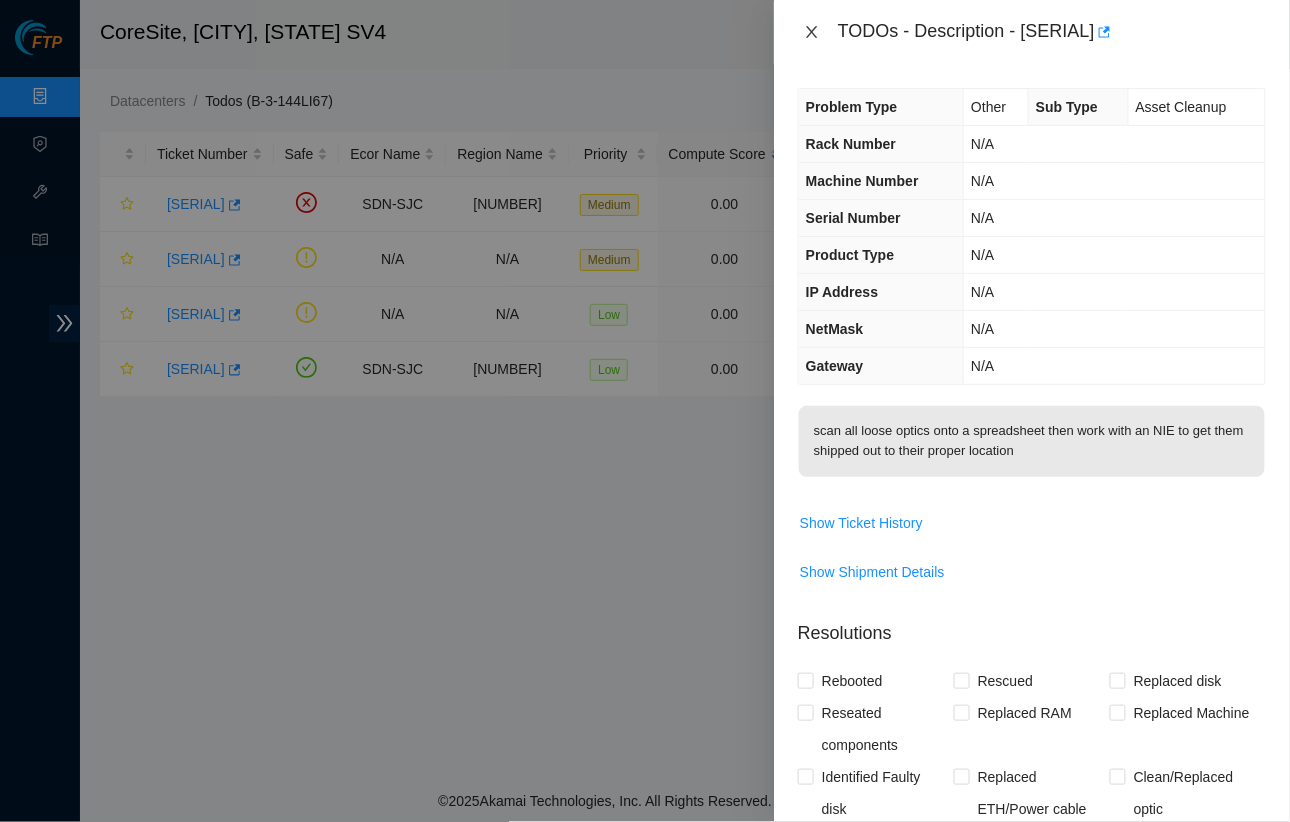 click at bounding box center [812, 32] 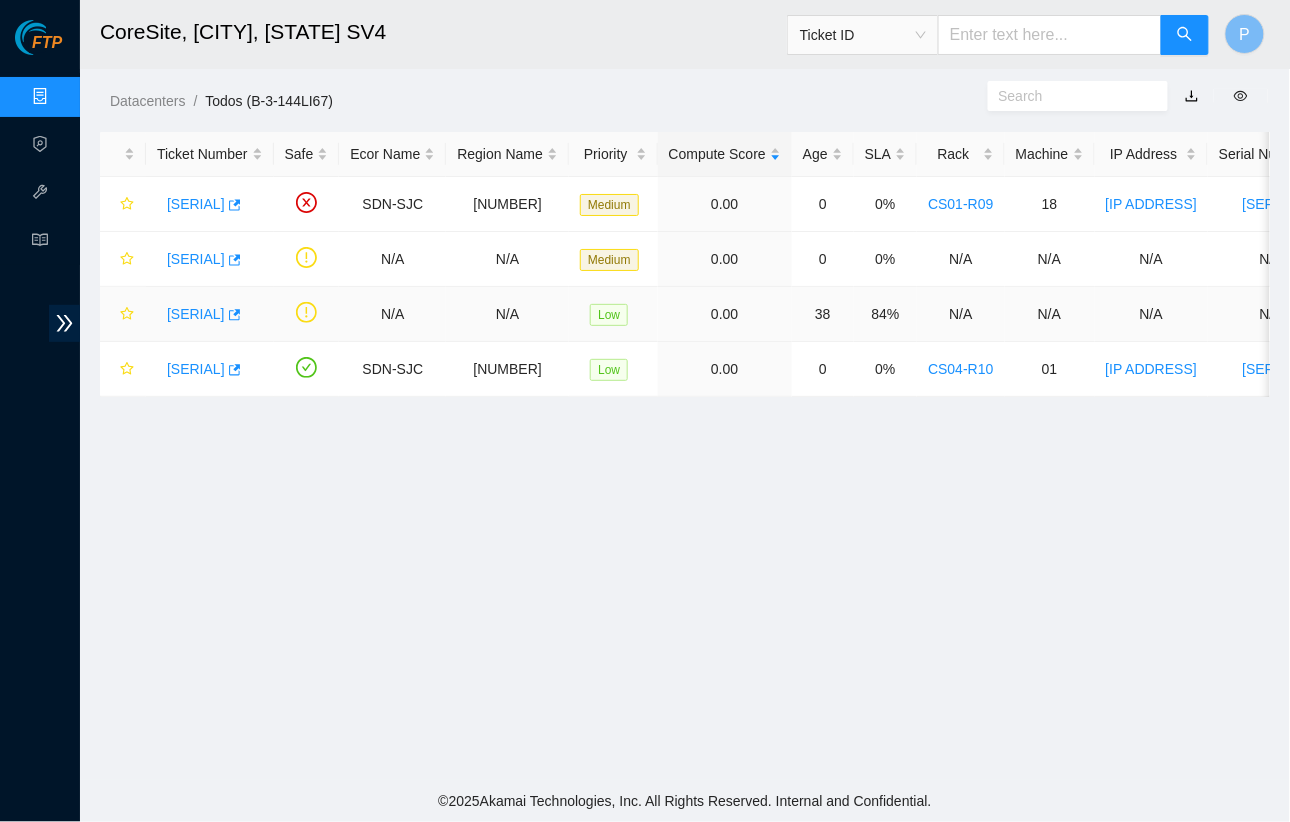 click on "[CODE]" at bounding box center (210, 314) 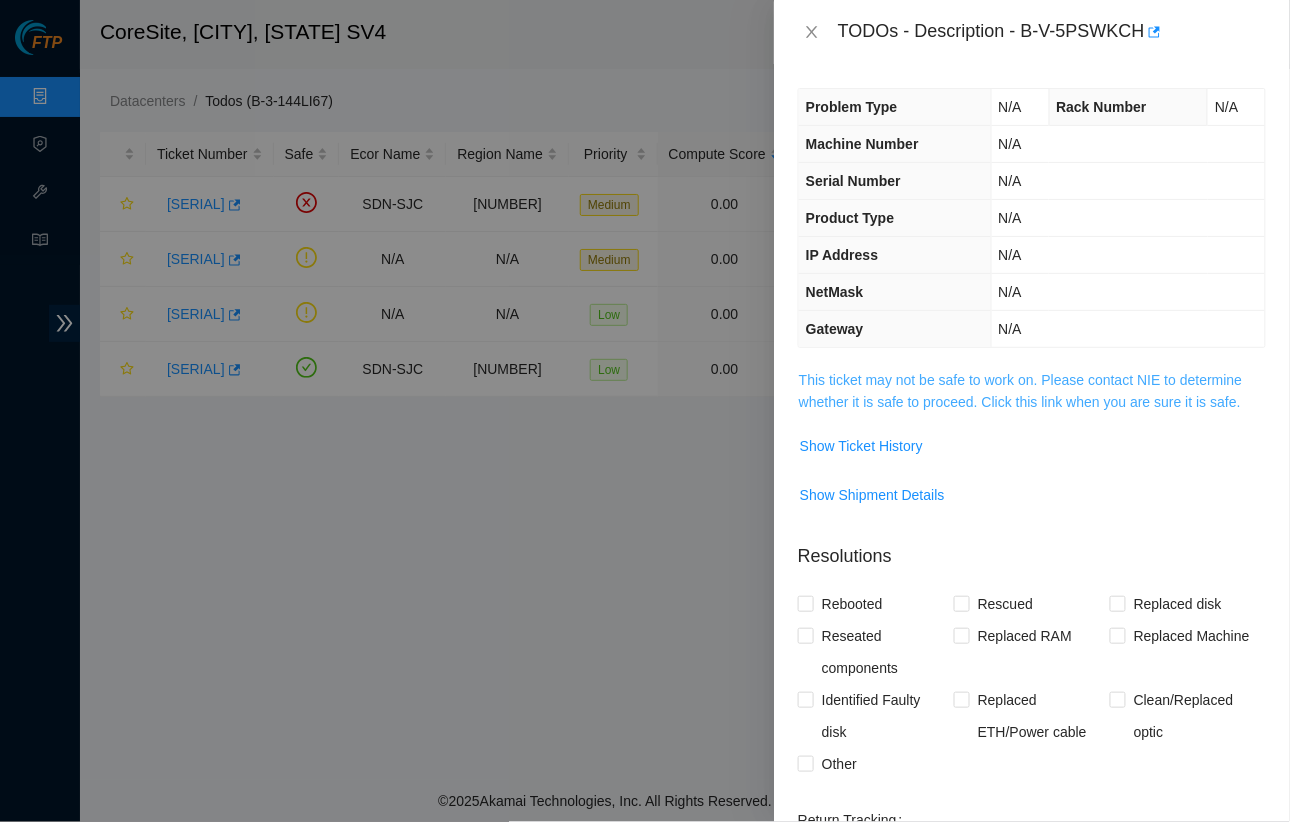 click on "This ticket may not be safe to work on. Please contact NIE to determine whether it is safe to proceed. Click this link when you are sure it is safe." at bounding box center (1032, 391) 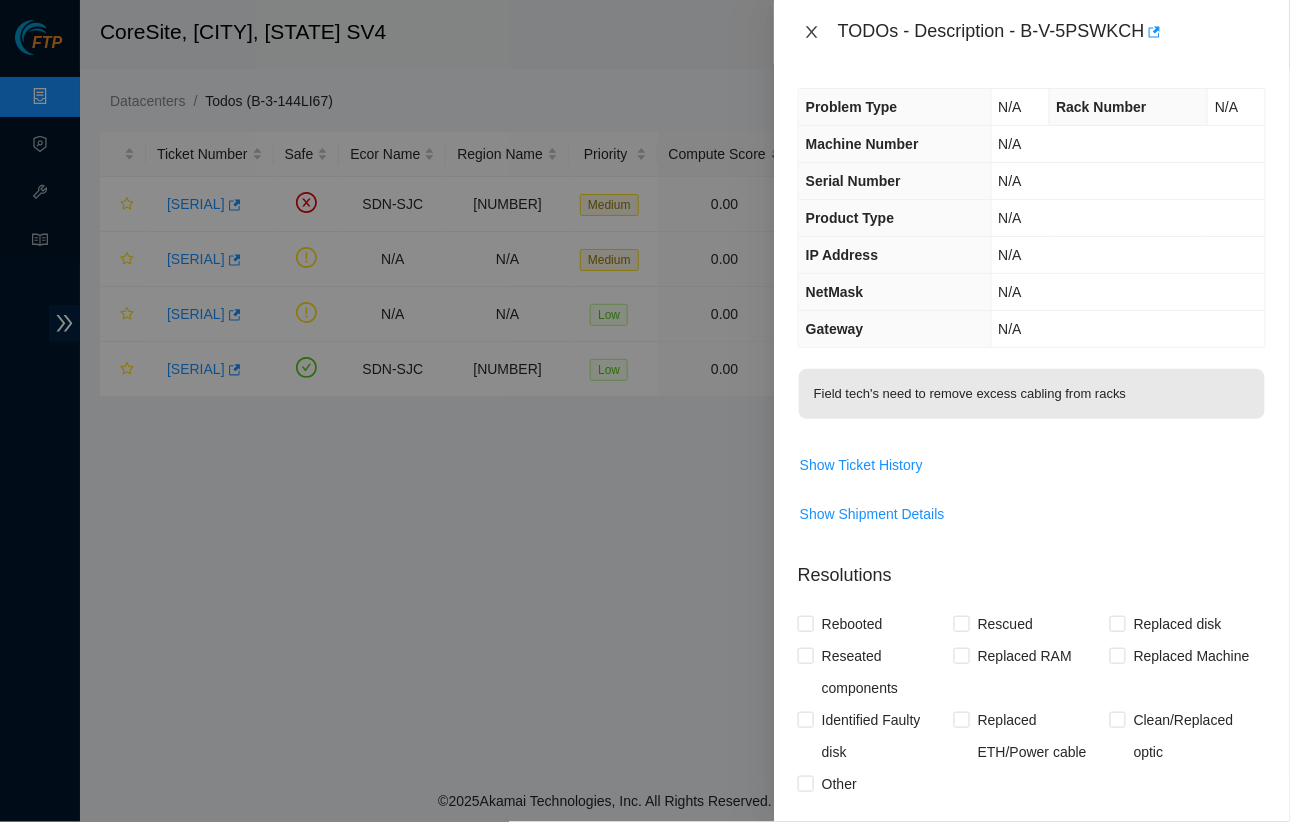 click 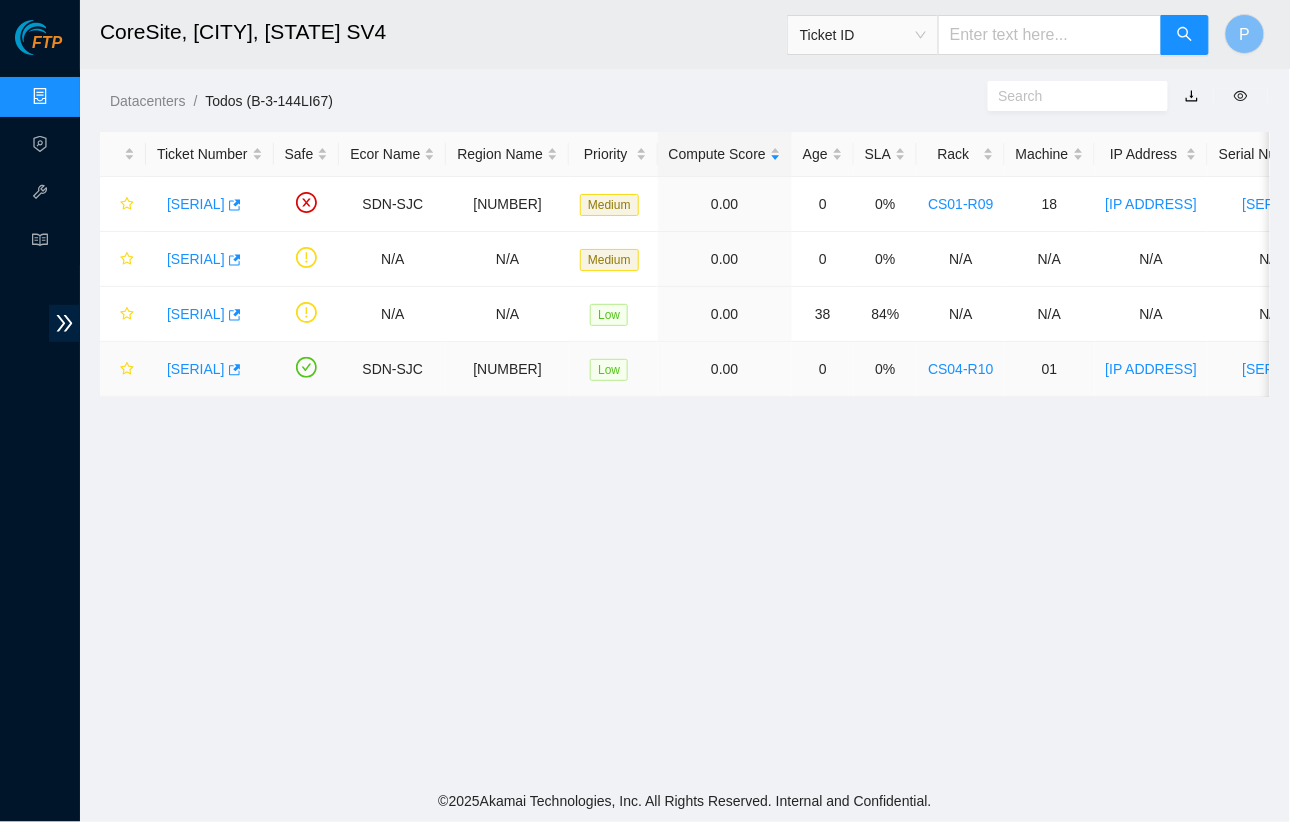click on "B-V-5RLQY8Y" at bounding box center (196, 369) 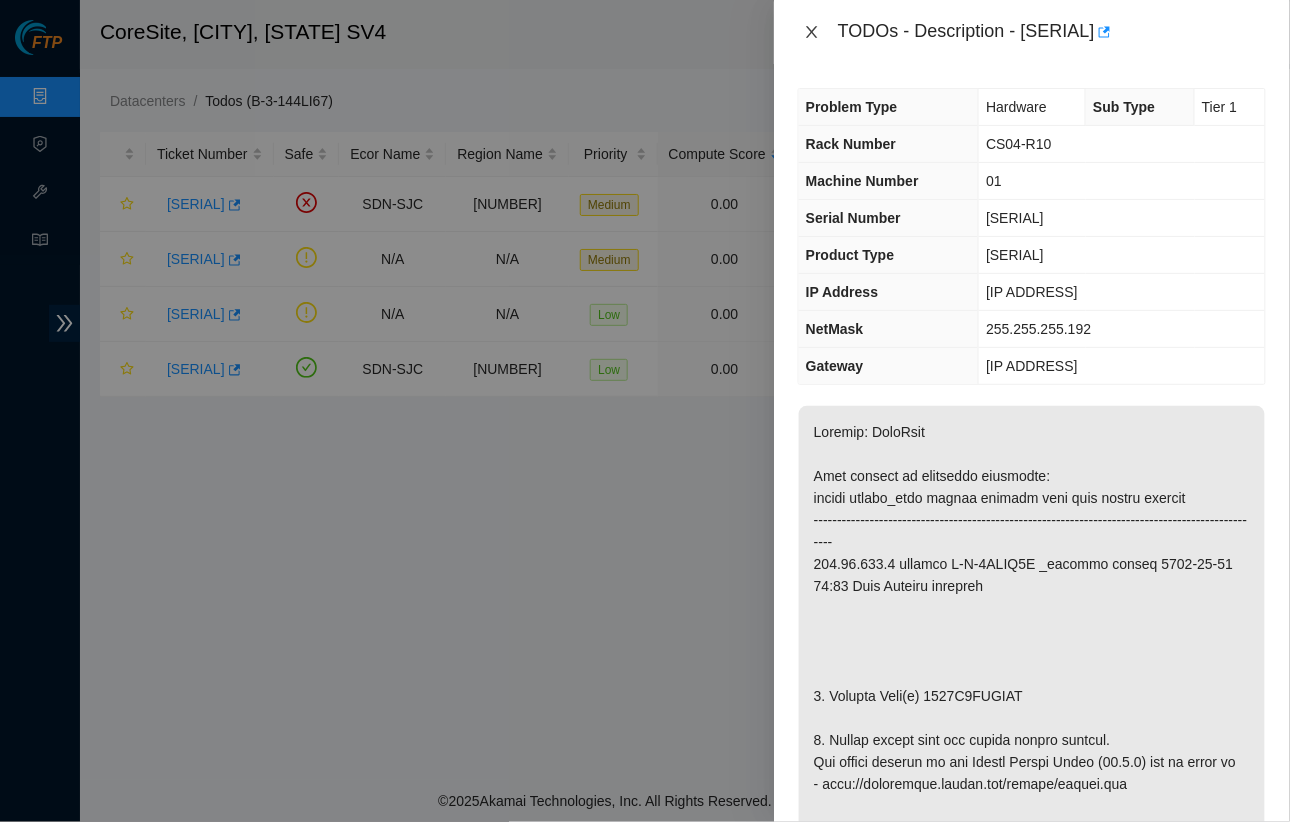 click 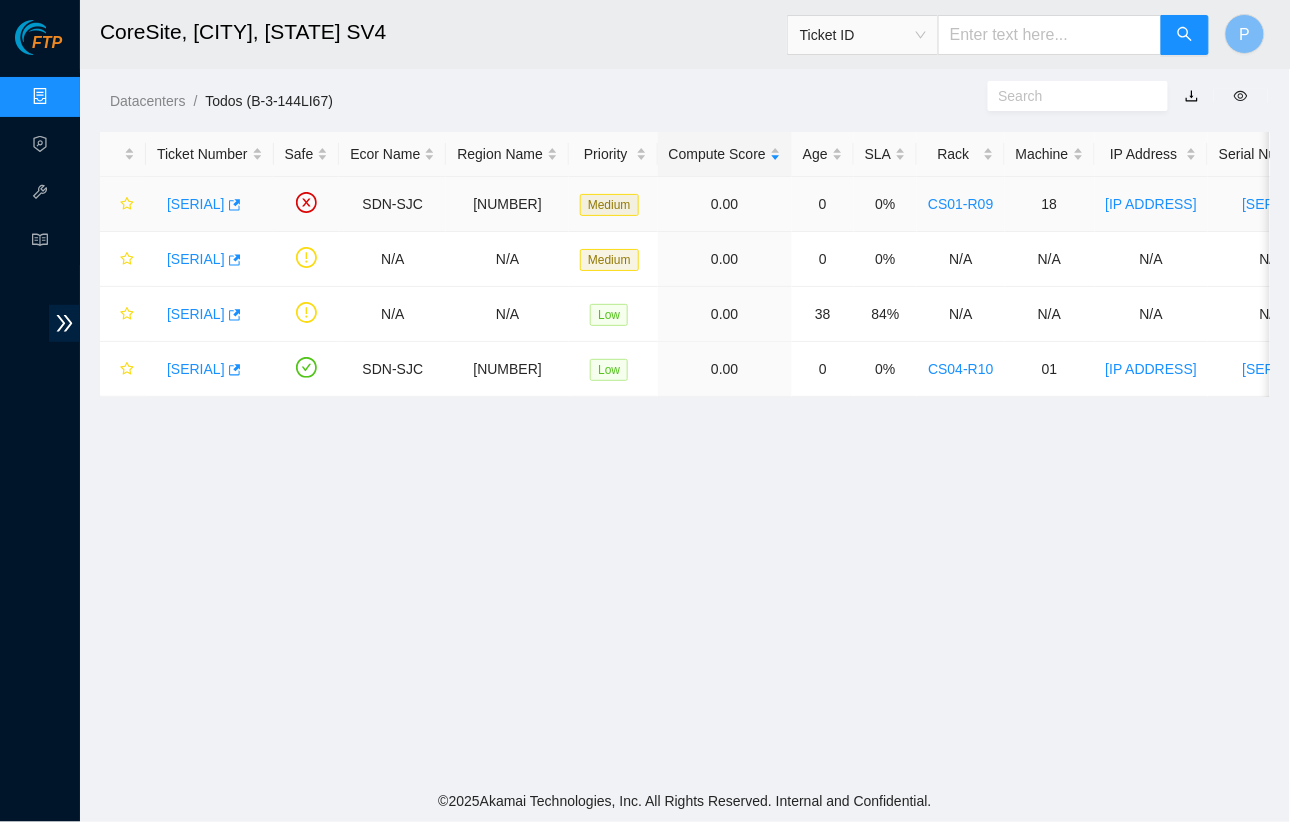 click on "B-V-5RKMY4T" at bounding box center [196, 204] 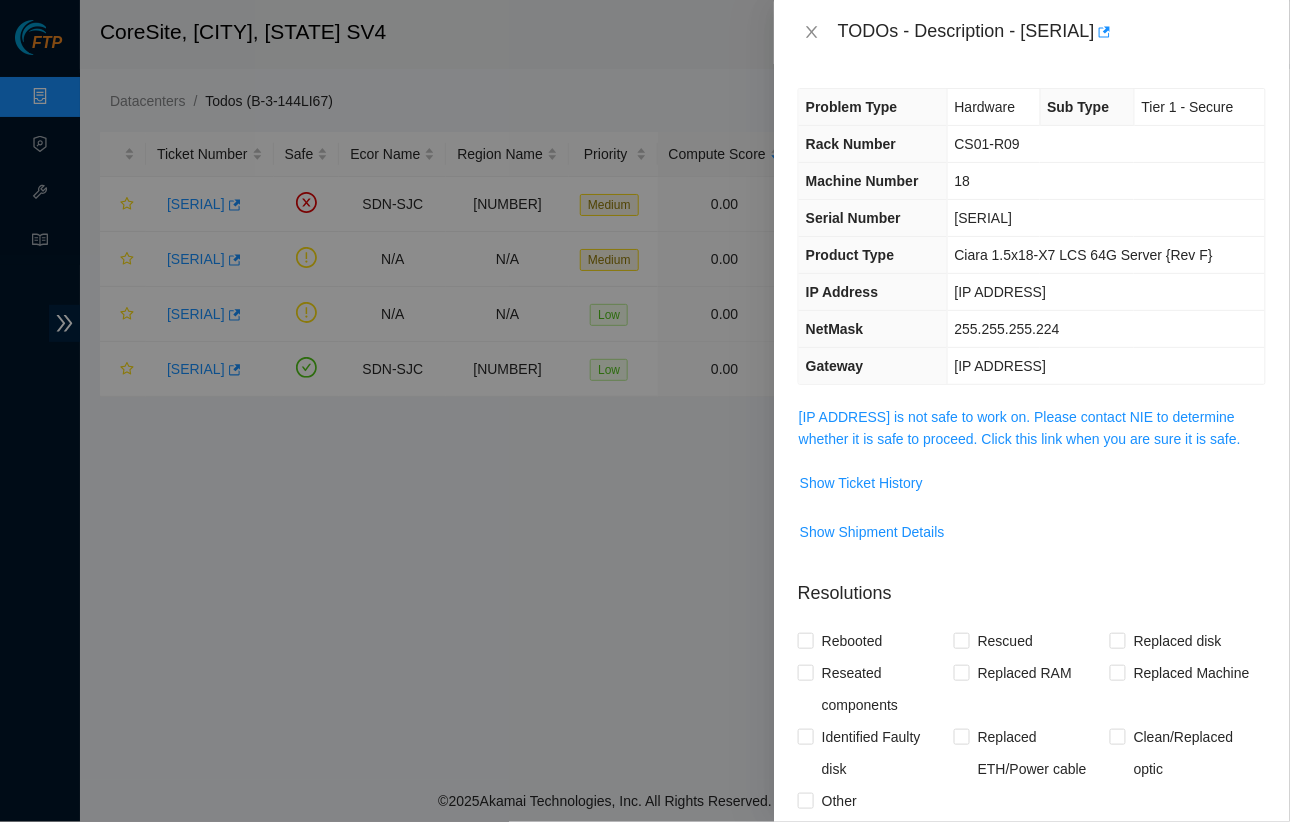 click on "23.201.105.117 is not safe to work on. Please contact NIE to determine whether it is safe to proceed. Click this link when you are sure it is safe." at bounding box center [1032, 428] 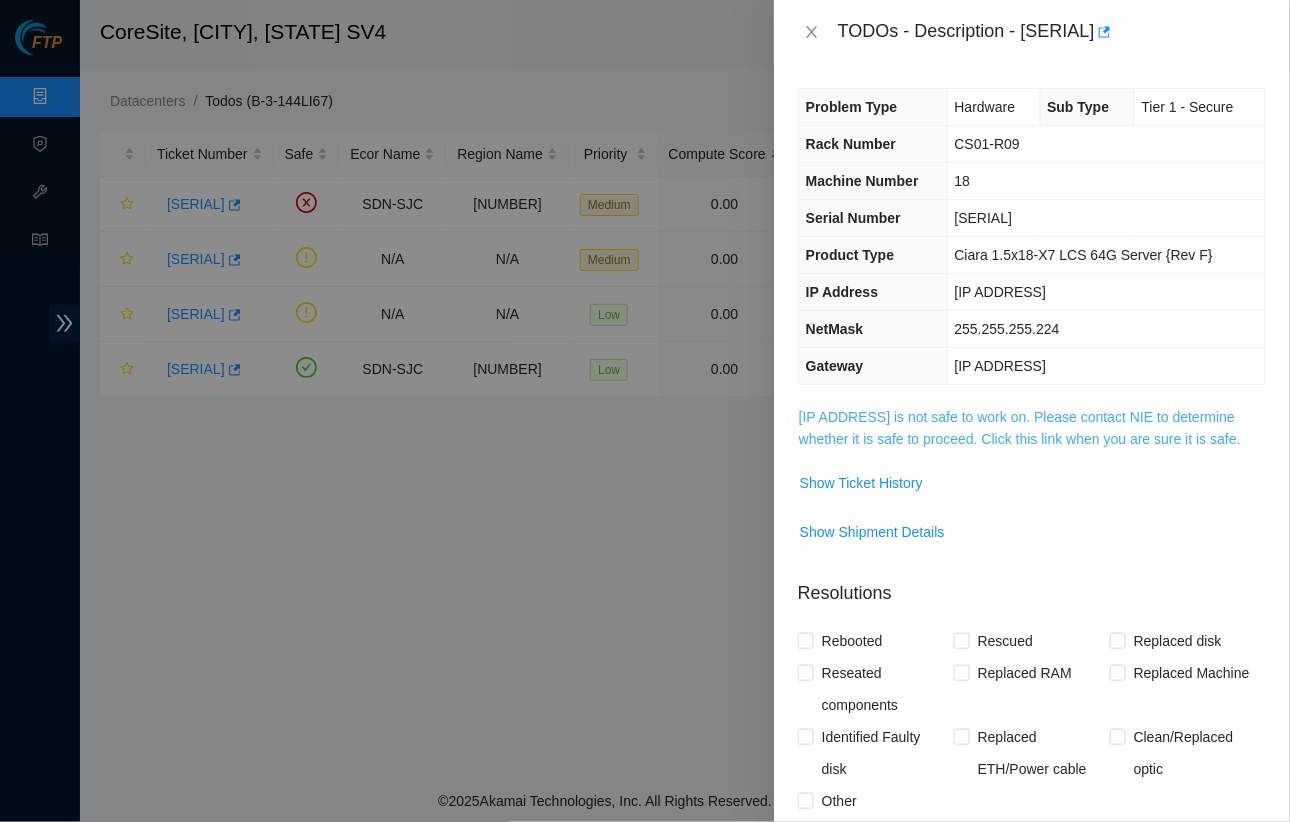 click on "23.201.105.117 is not safe to work on. Please contact NIE to determine whether it is safe to proceed. Click this link when you are sure it is safe." at bounding box center (1020, 428) 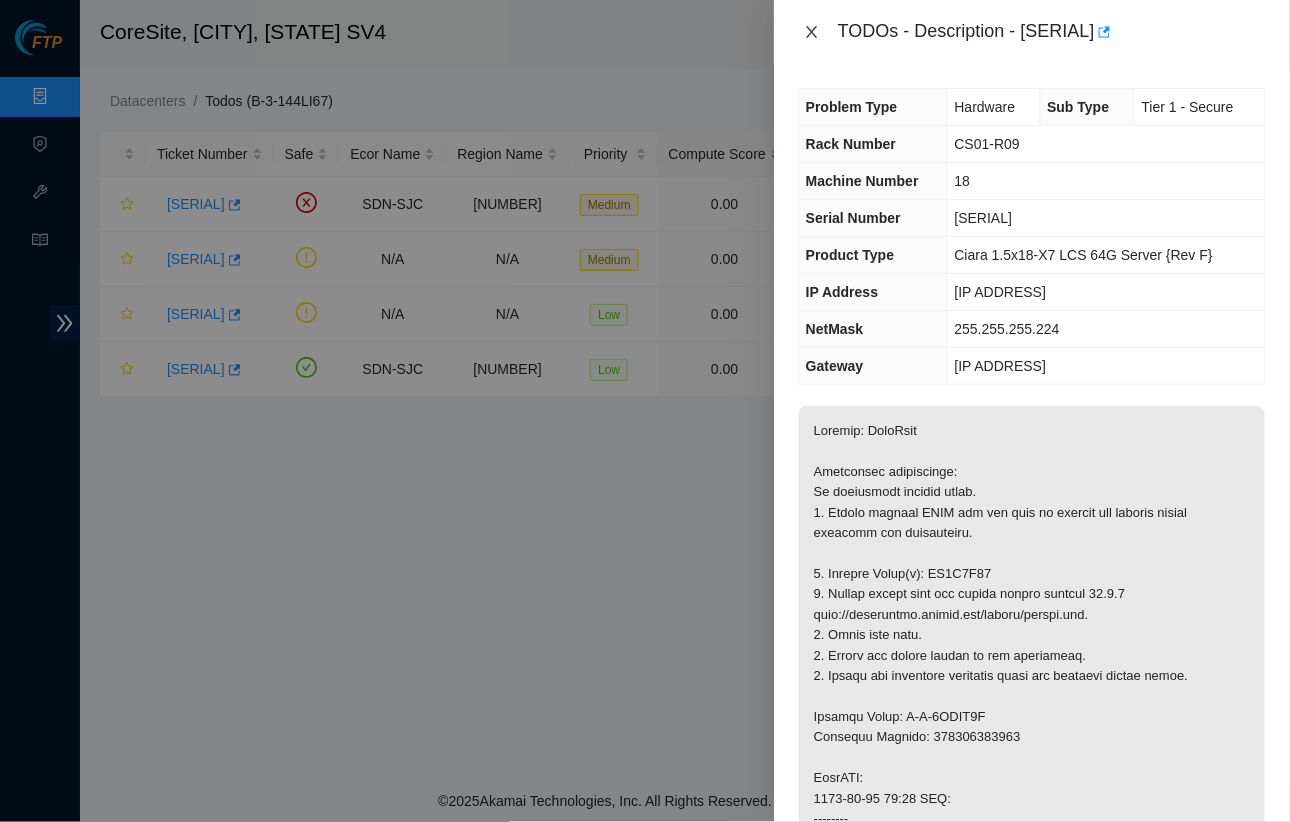 click at bounding box center [812, 32] 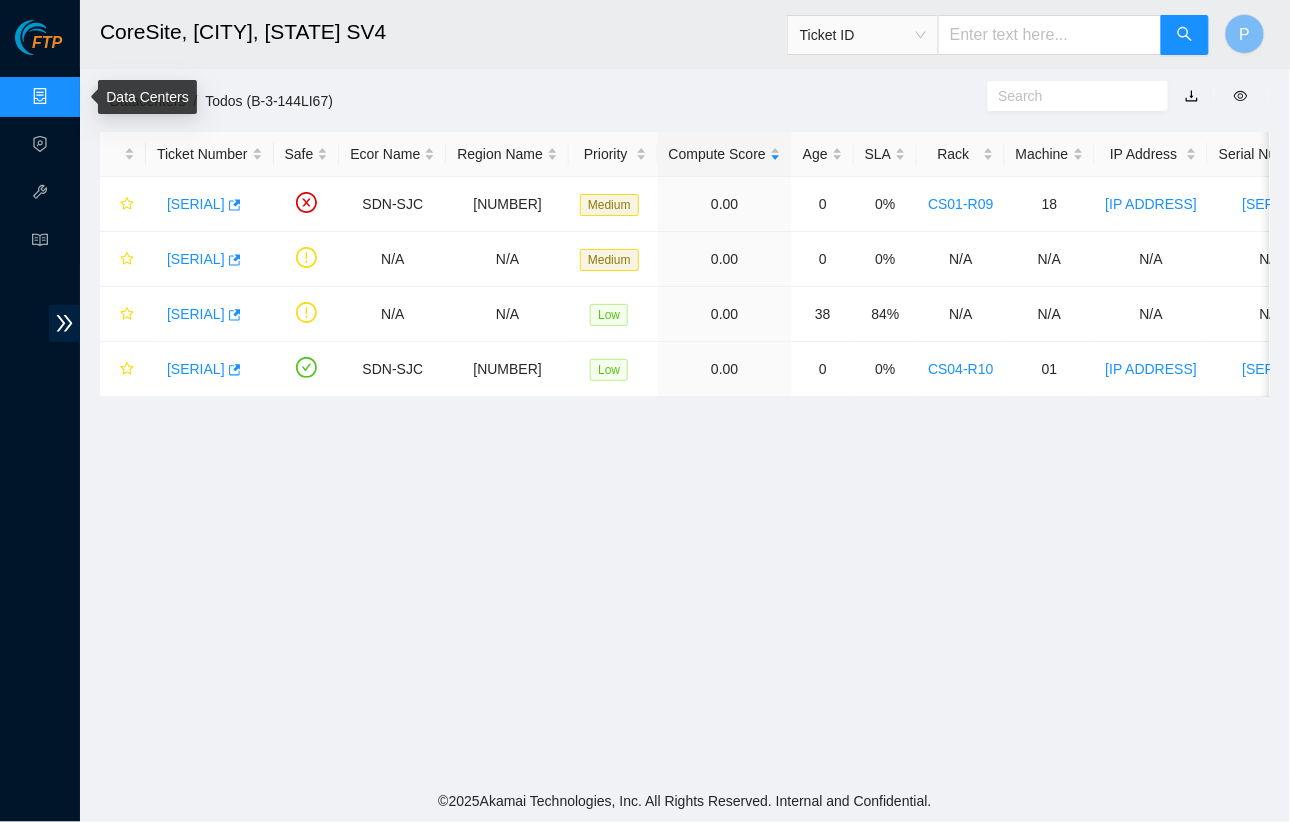 click on "Data Centers" at bounding box center [99, 97] 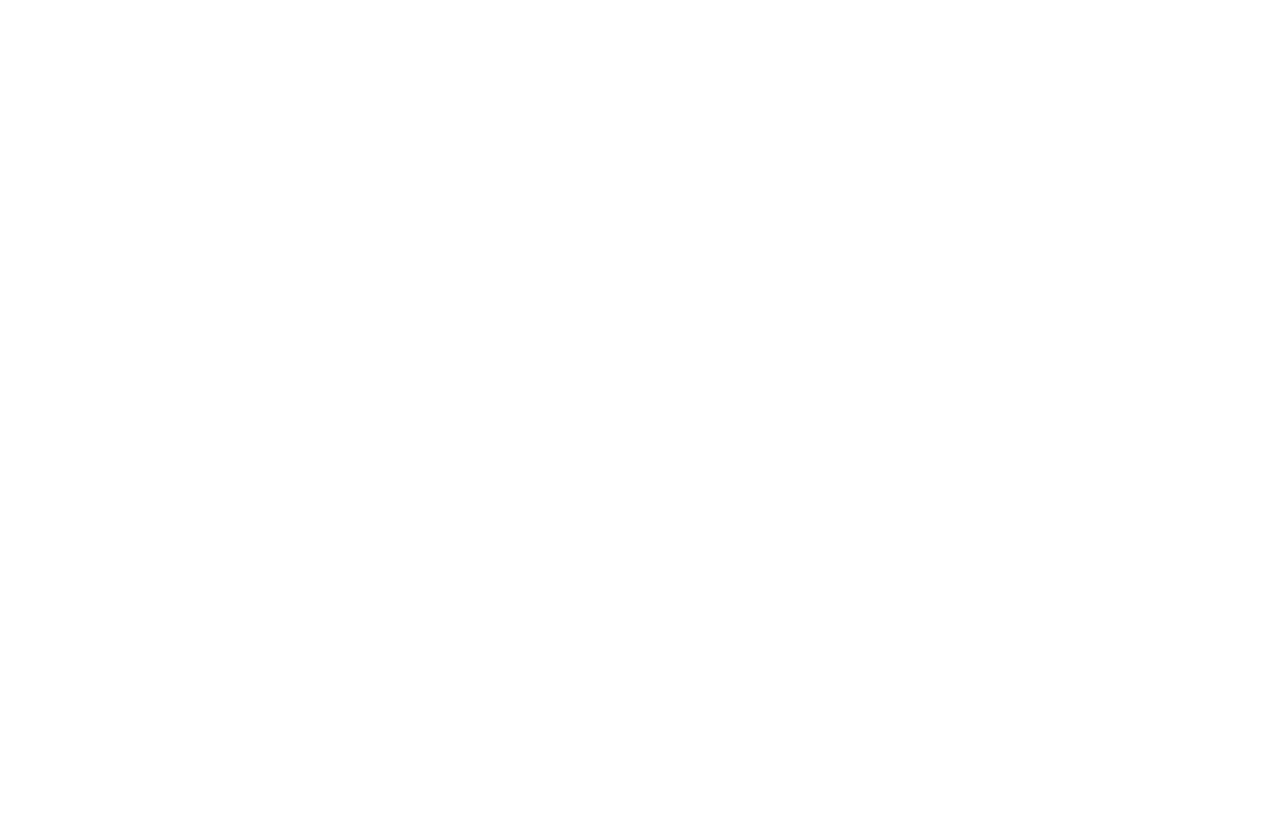 scroll, scrollTop: 0, scrollLeft: 0, axis: both 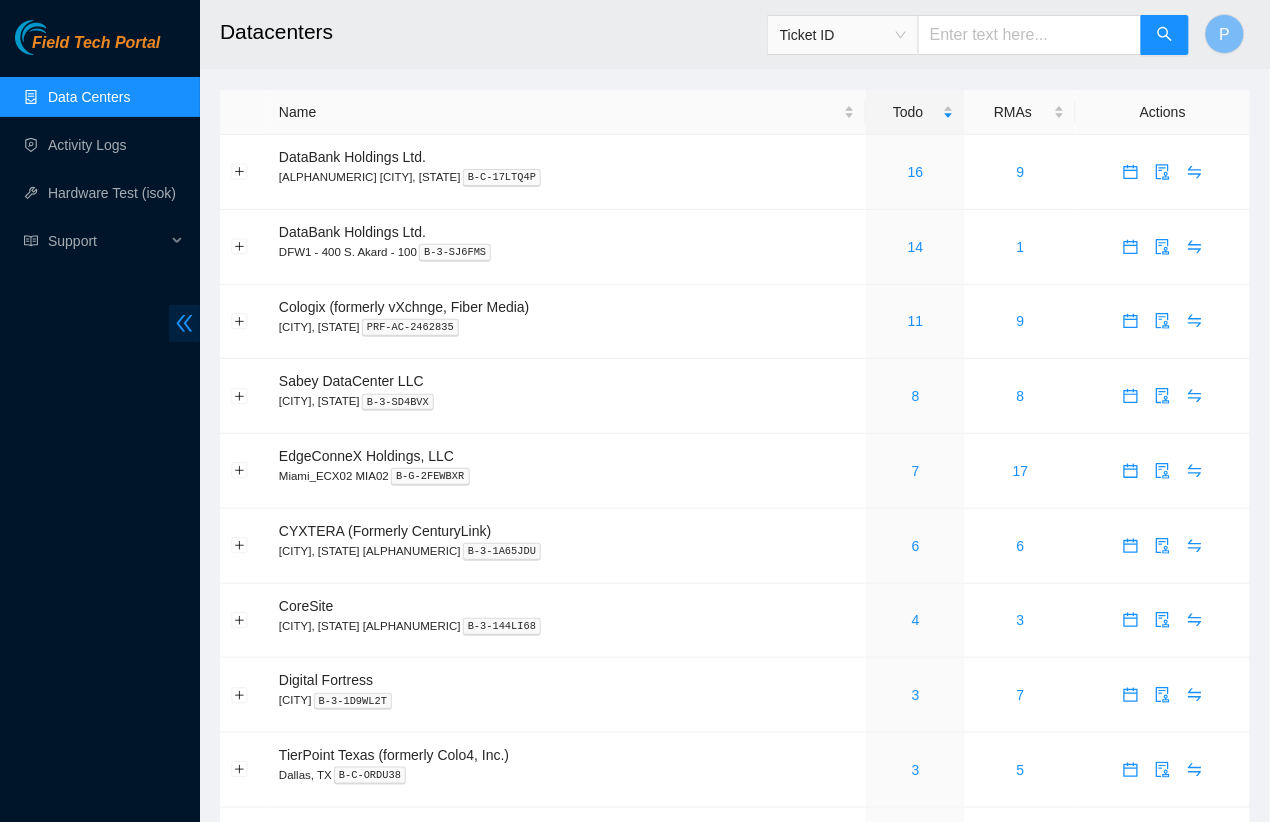 click 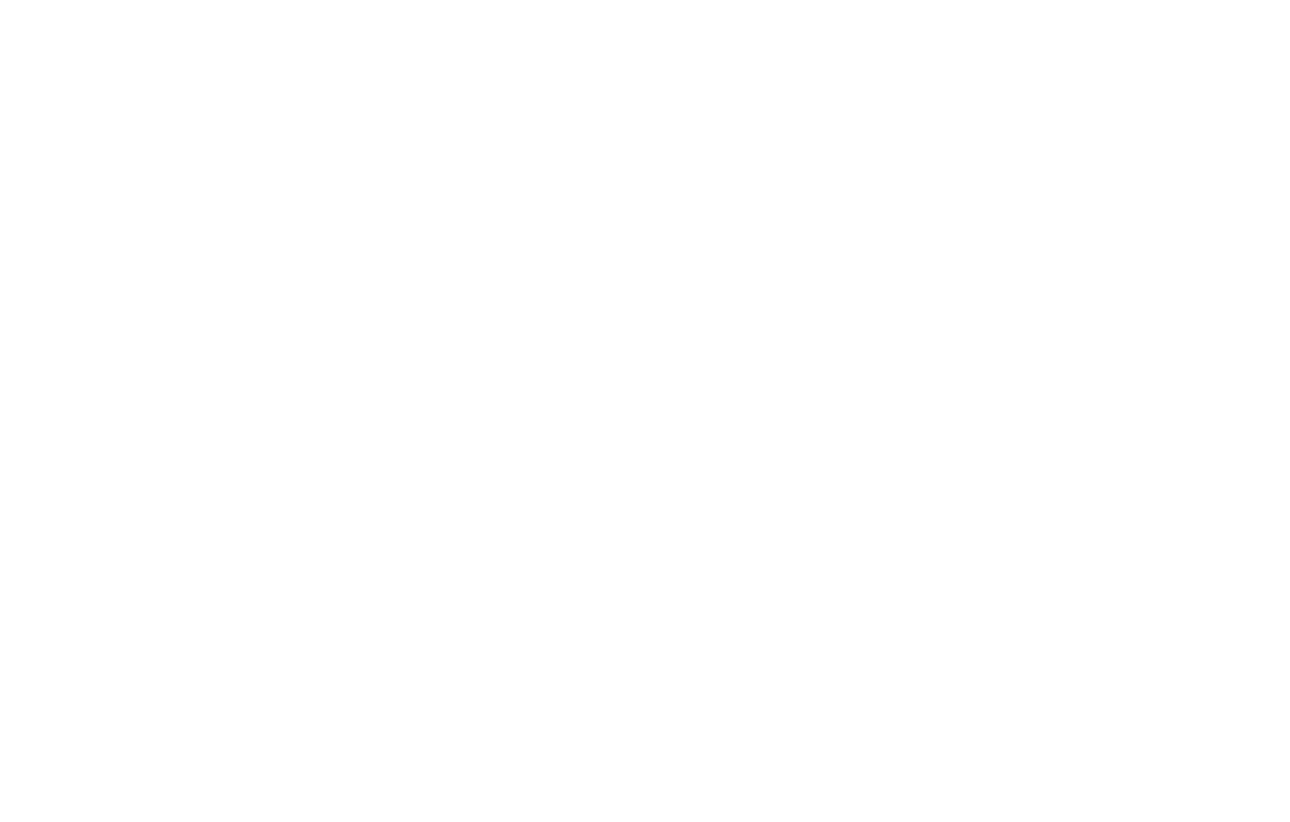 scroll, scrollTop: 0, scrollLeft: 0, axis: both 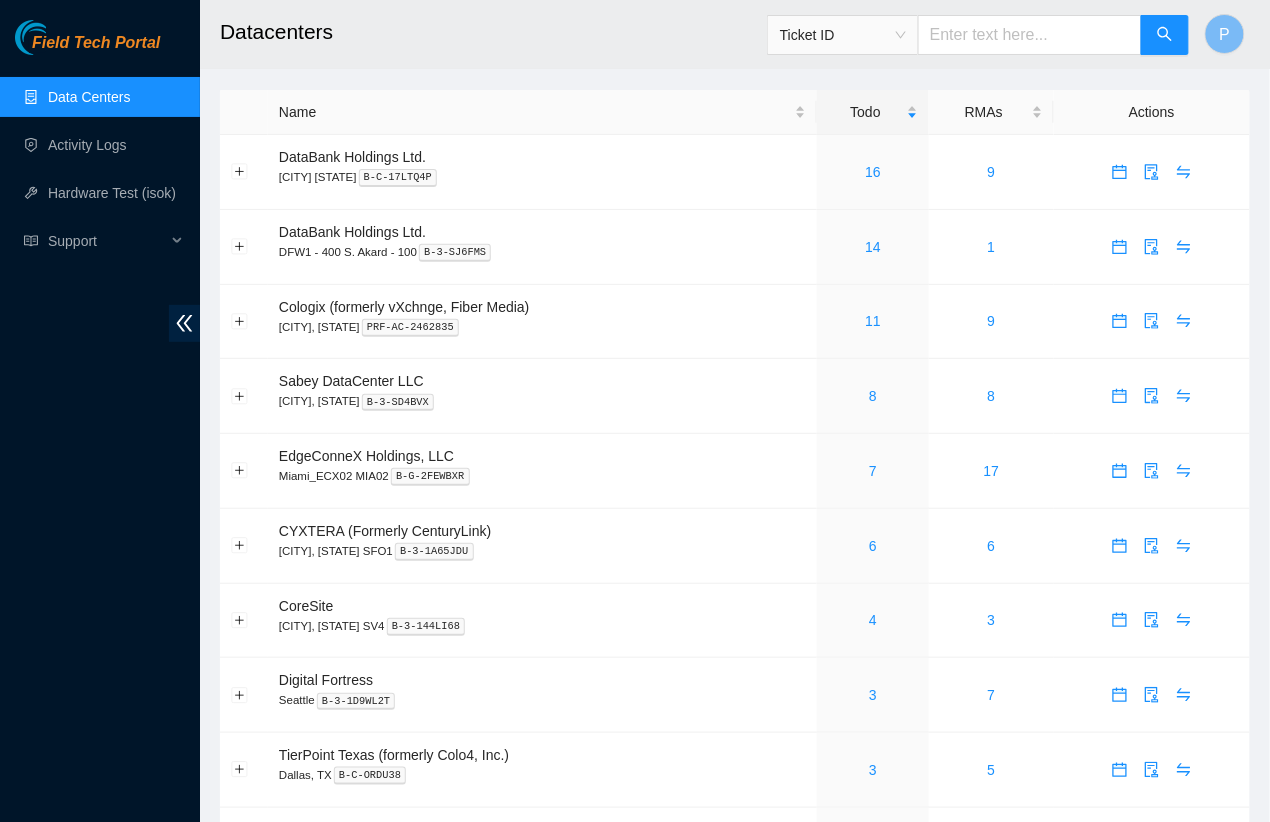 click on "Ticket ID" at bounding box center [843, 35] 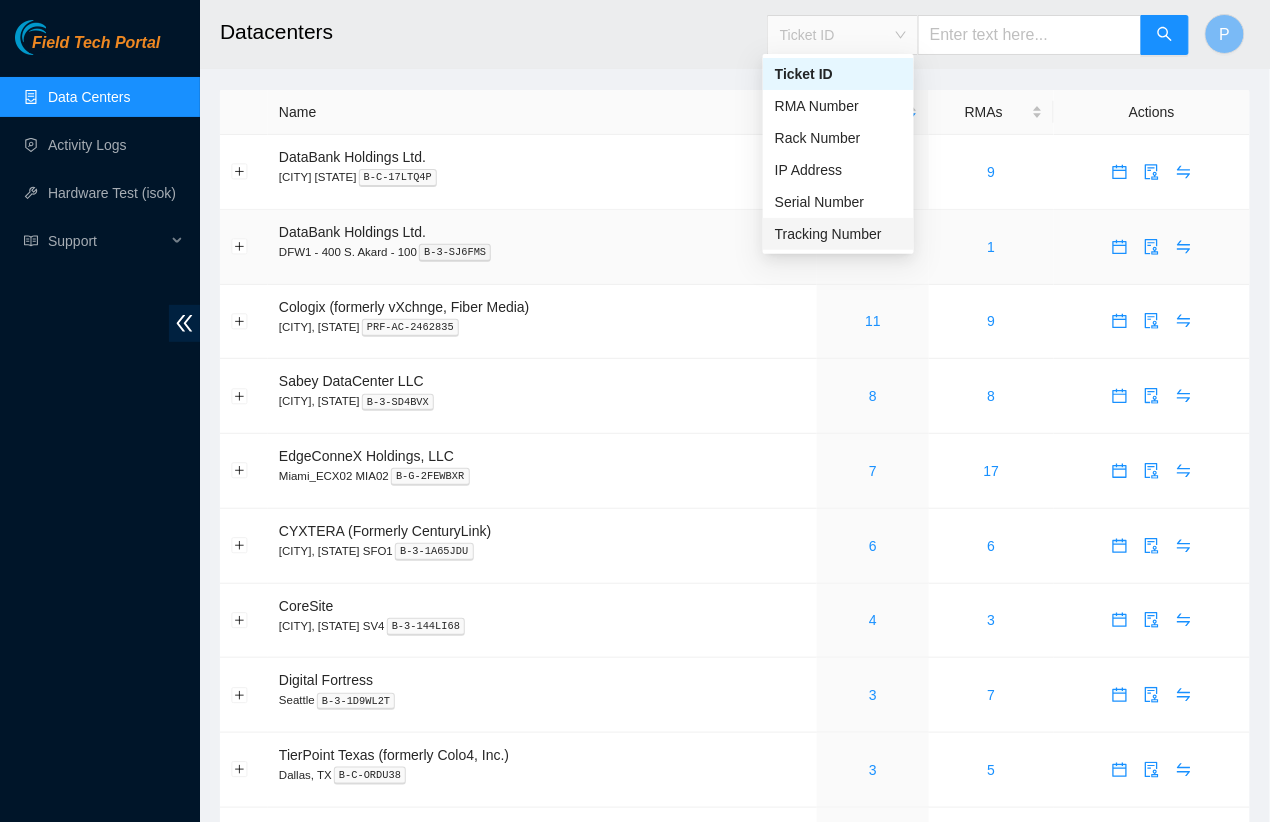 click on "Tracking Number" at bounding box center (838, 234) 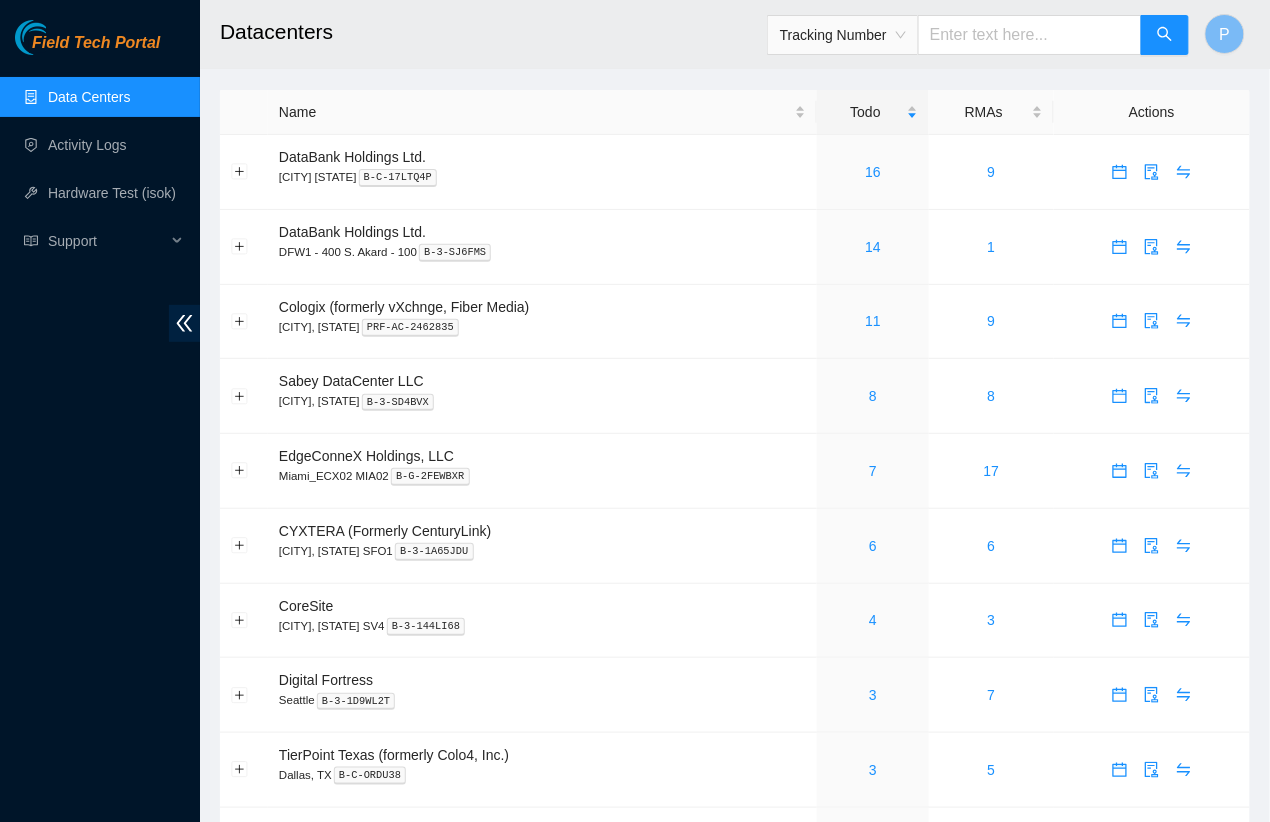 click at bounding box center (1030, 35) 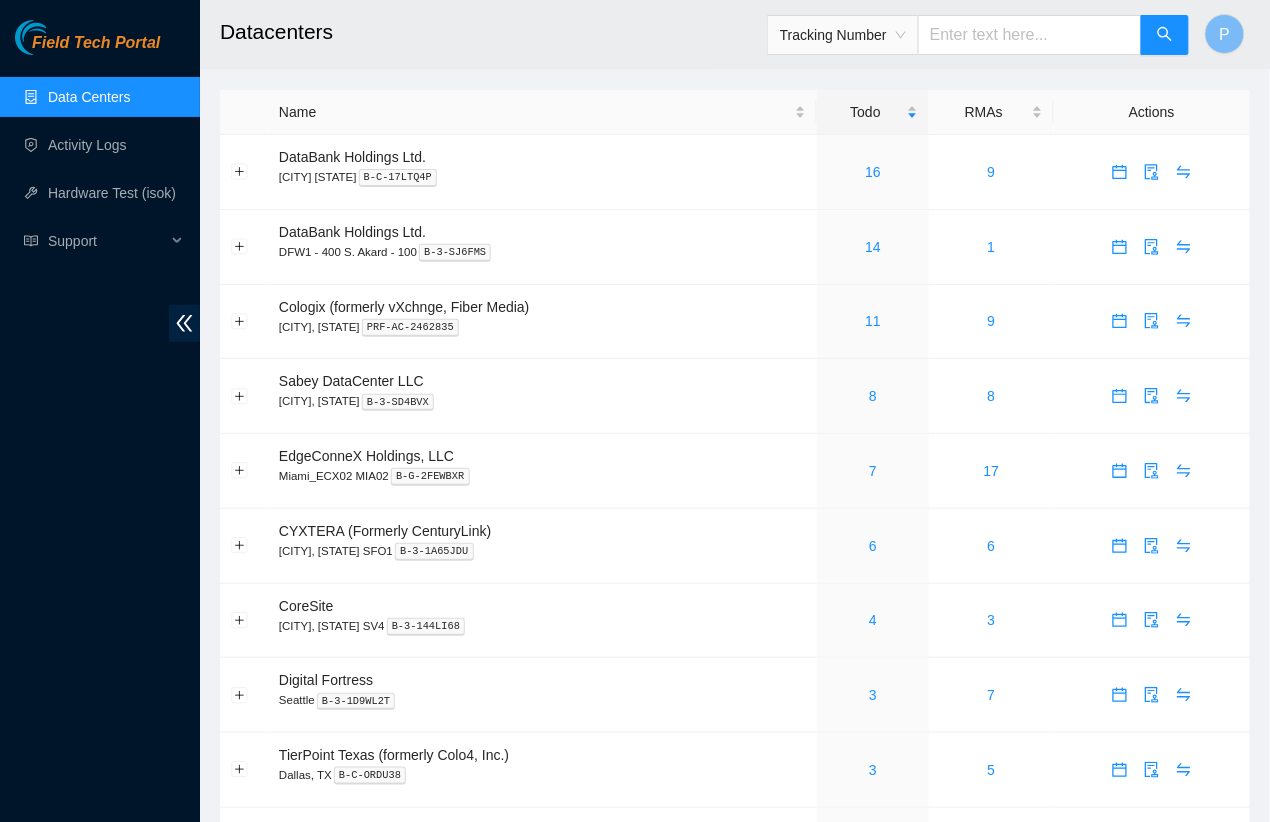 paste on "417328417427" 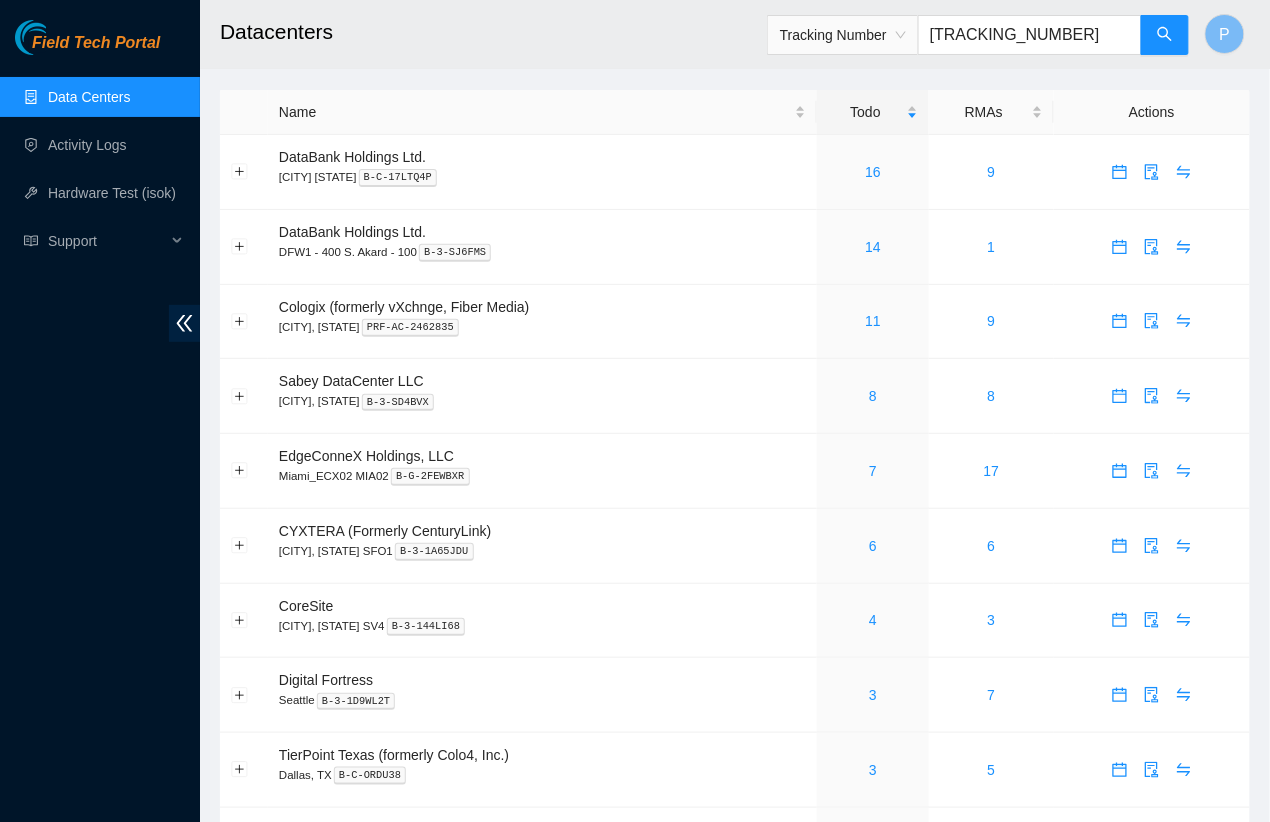 type on "417328417427" 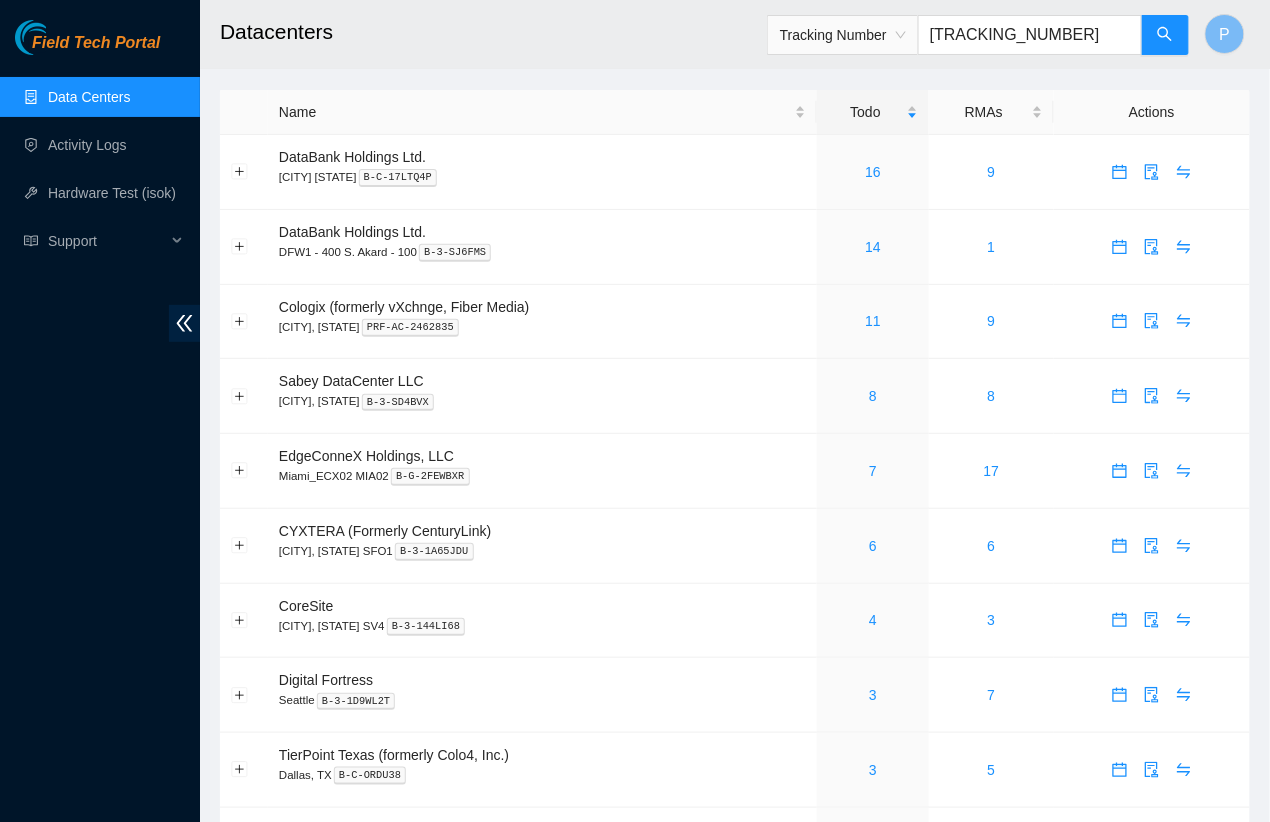 click 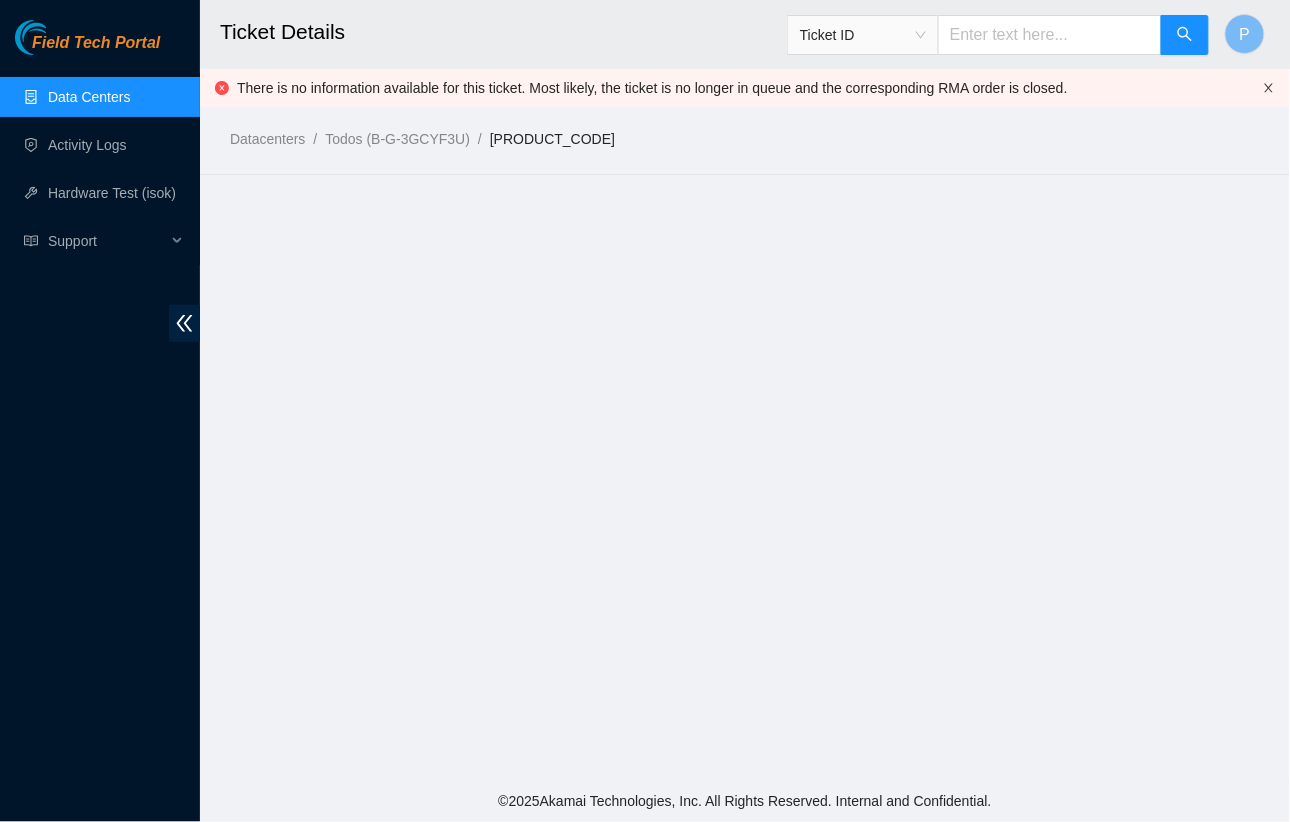 click 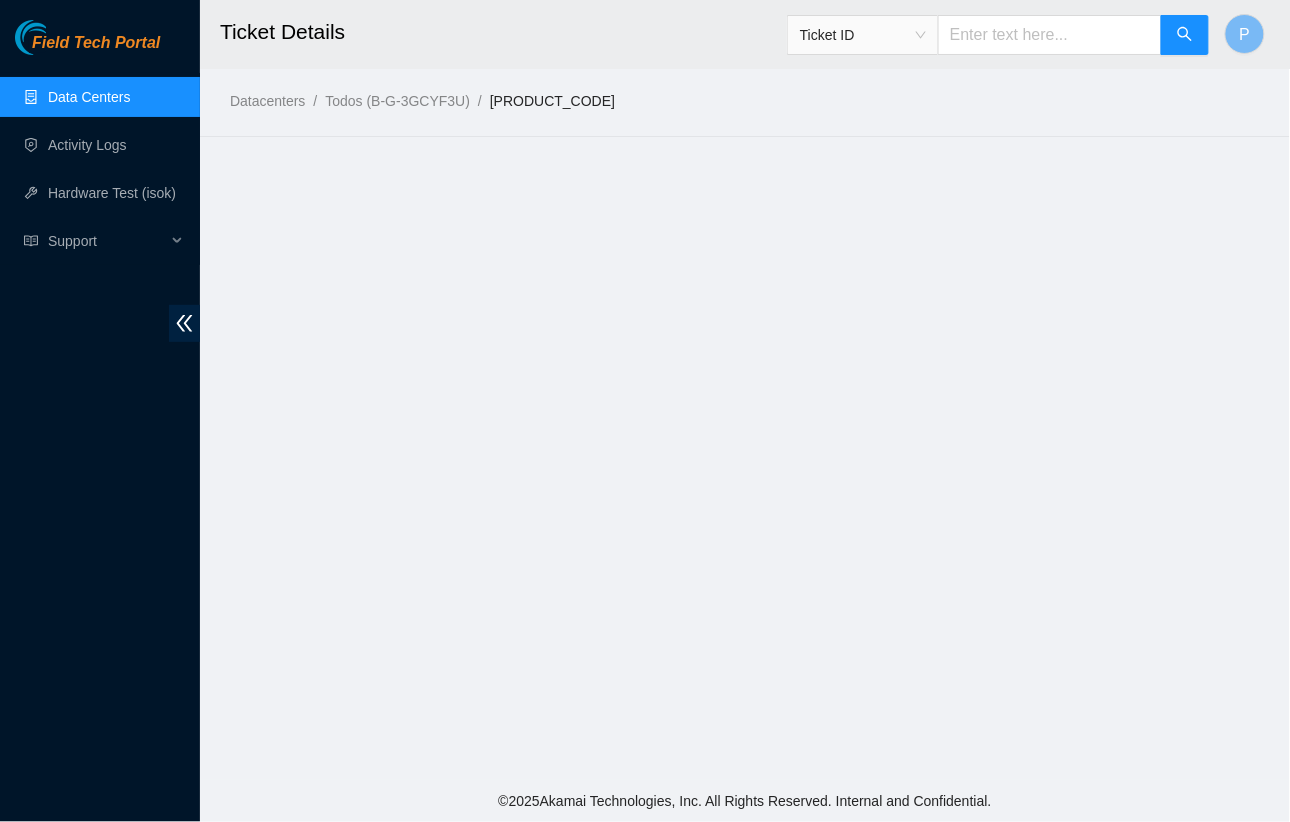 click on "Data Centers" at bounding box center [89, 97] 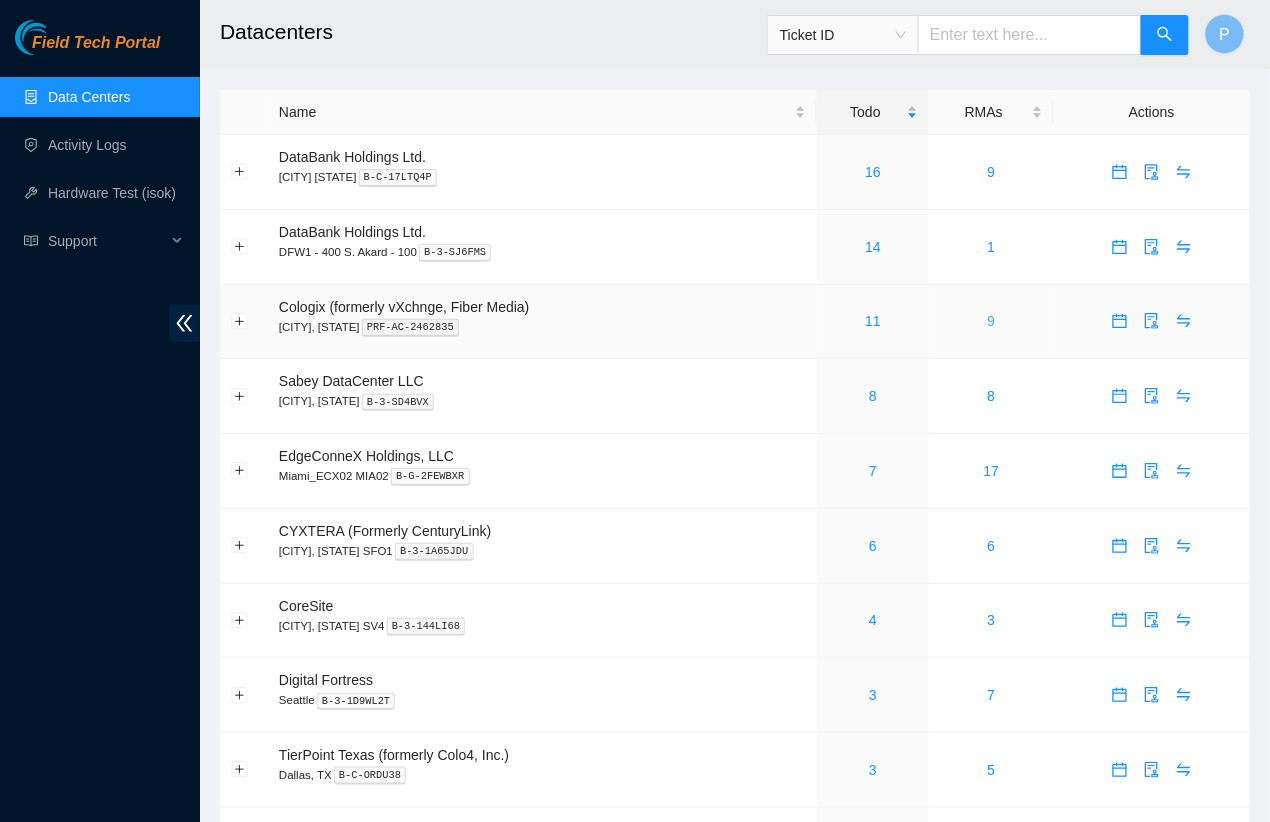 click on "9" at bounding box center (992, 321) 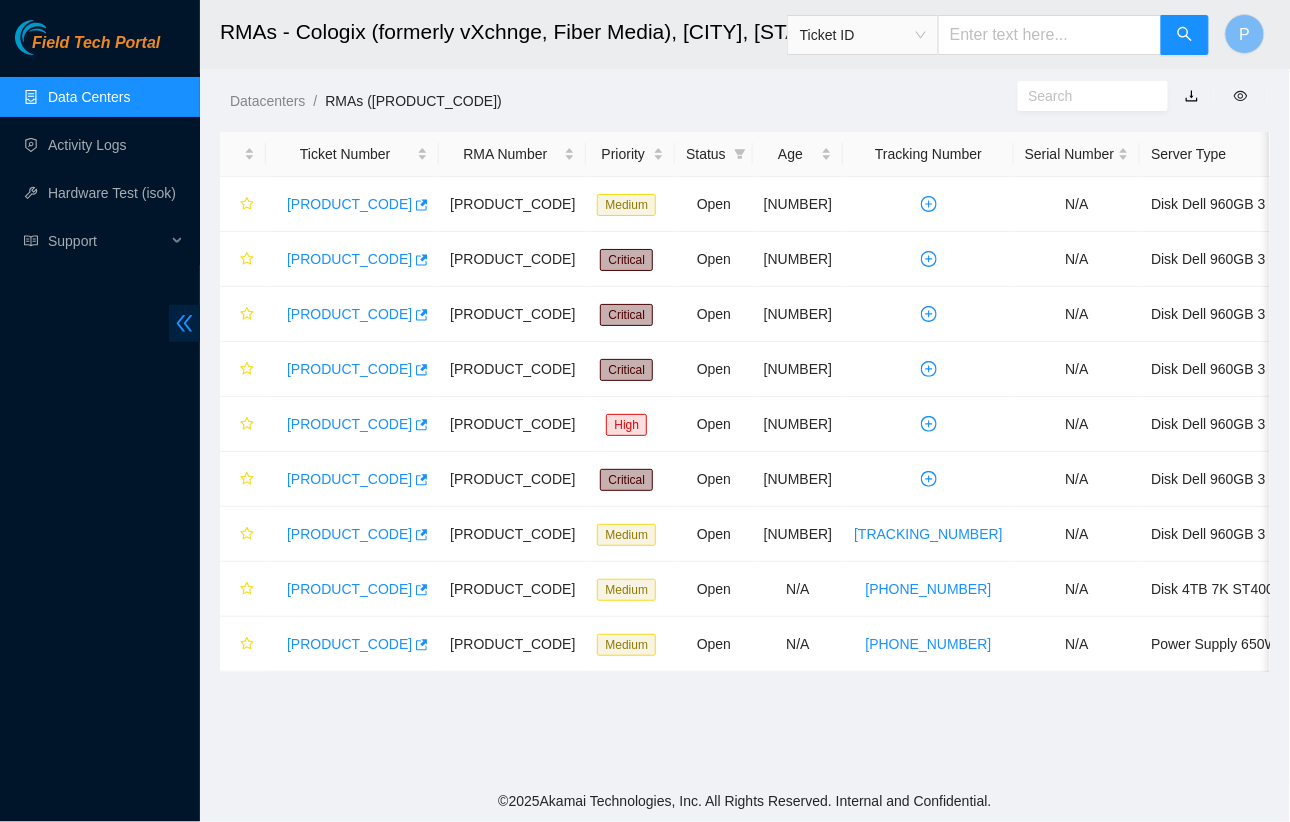 click at bounding box center [184, 323] 